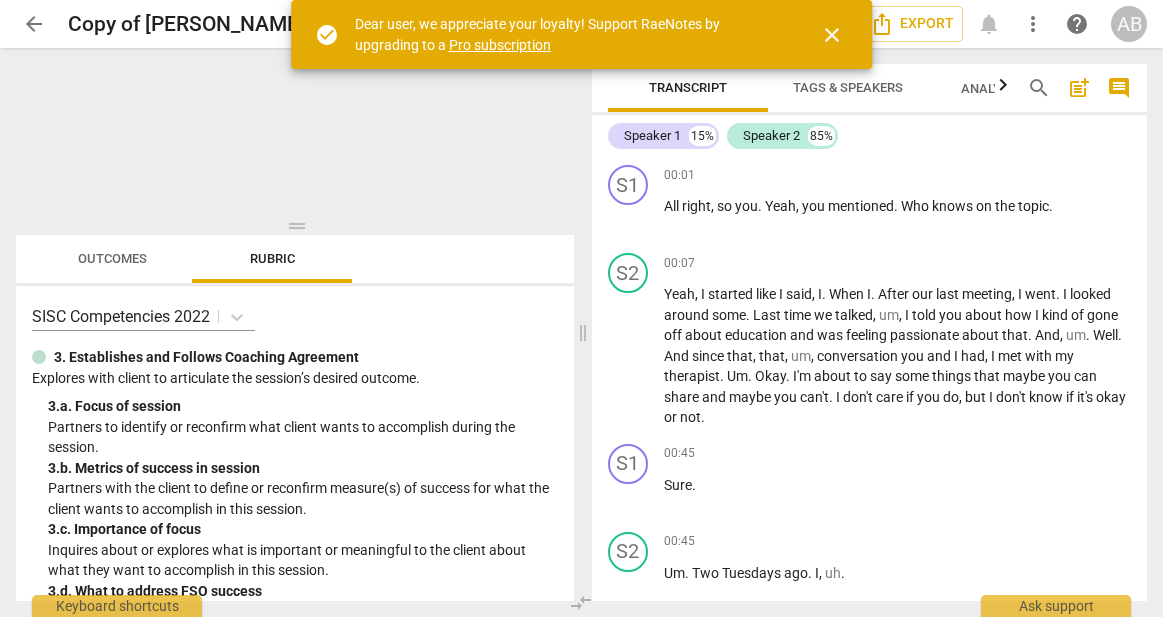 scroll, scrollTop: 0, scrollLeft: 0, axis: both 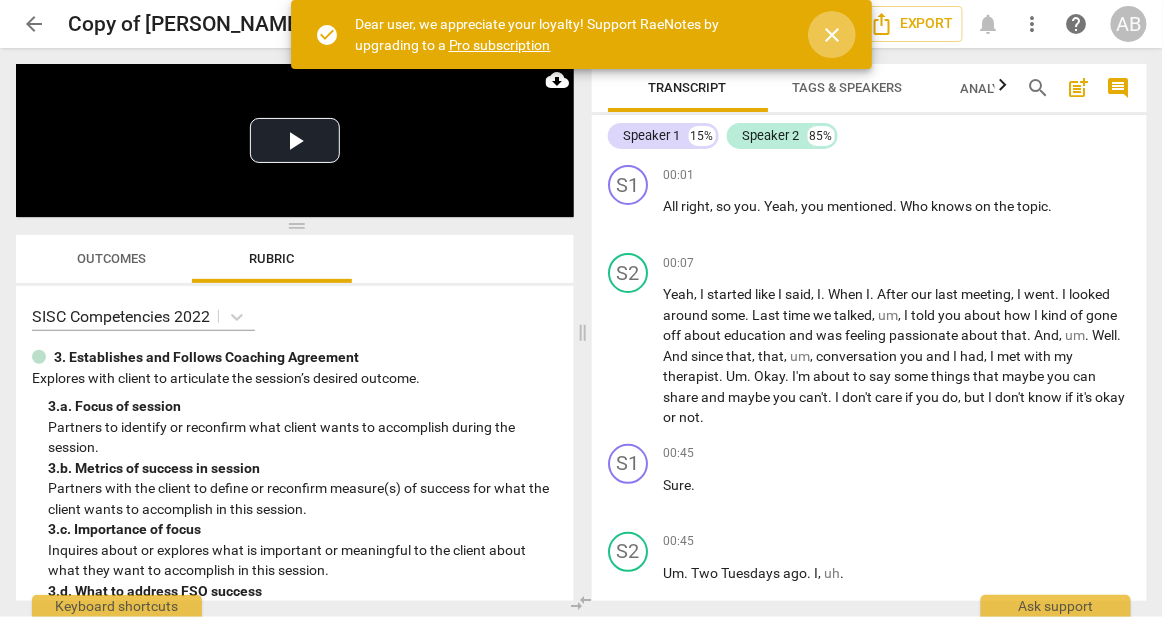 click on "close" at bounding box center (832, 35) 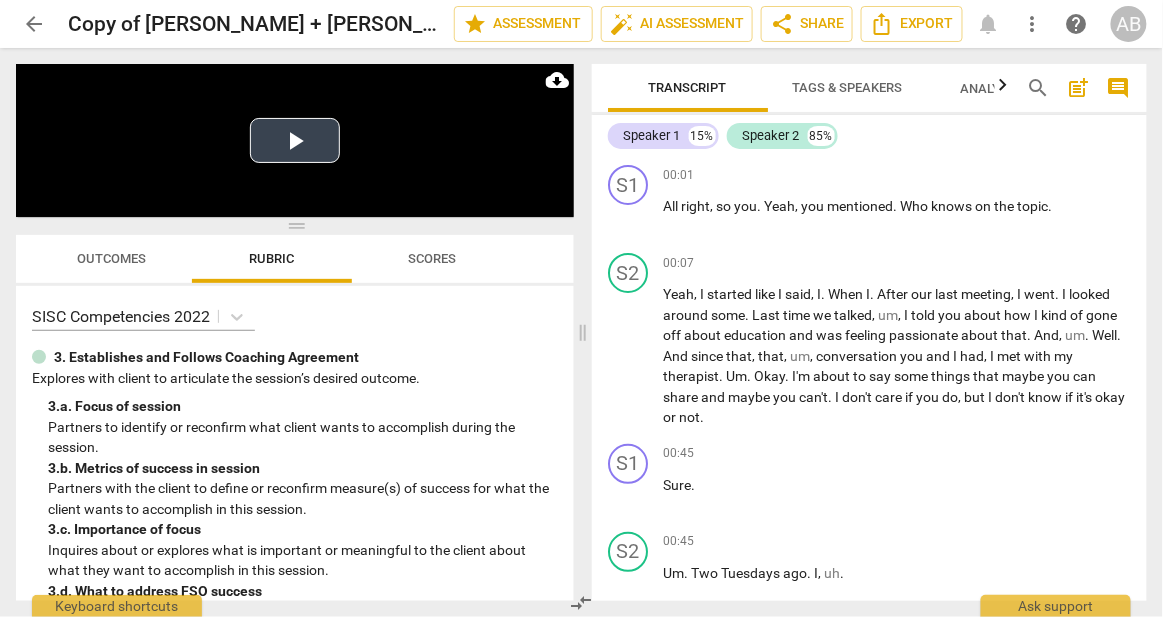 click on "Play Video" at bounding box center (295, 140) 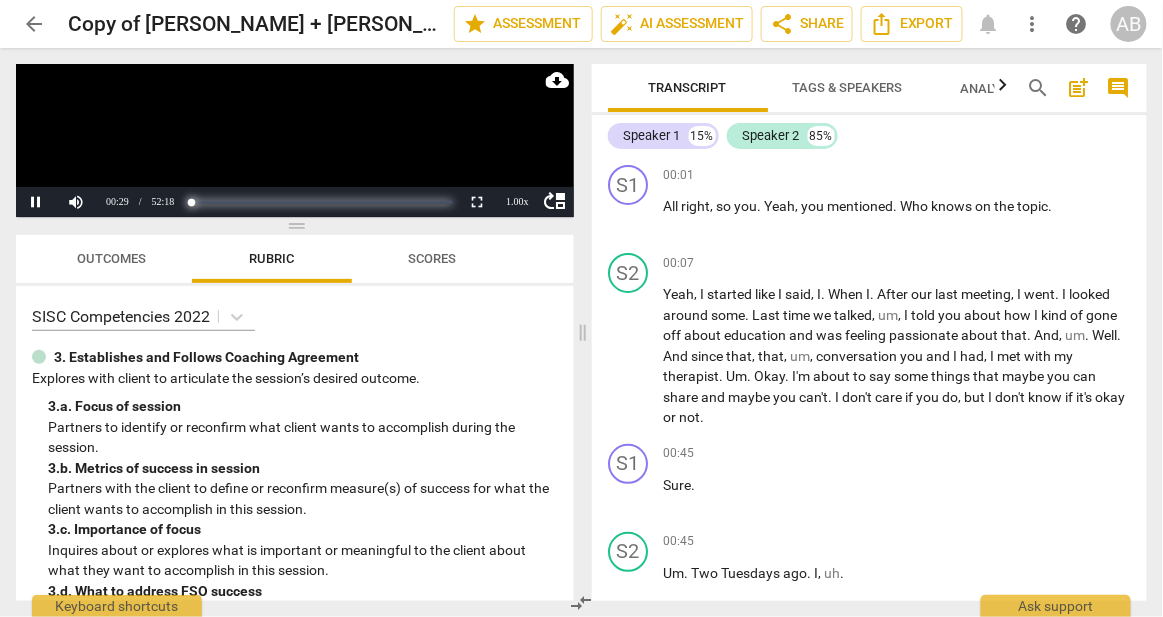 drag, startPoint x: 189, startPoint y: 205, endPoint x: 178, endPoint y: 203, distance: 11.18034 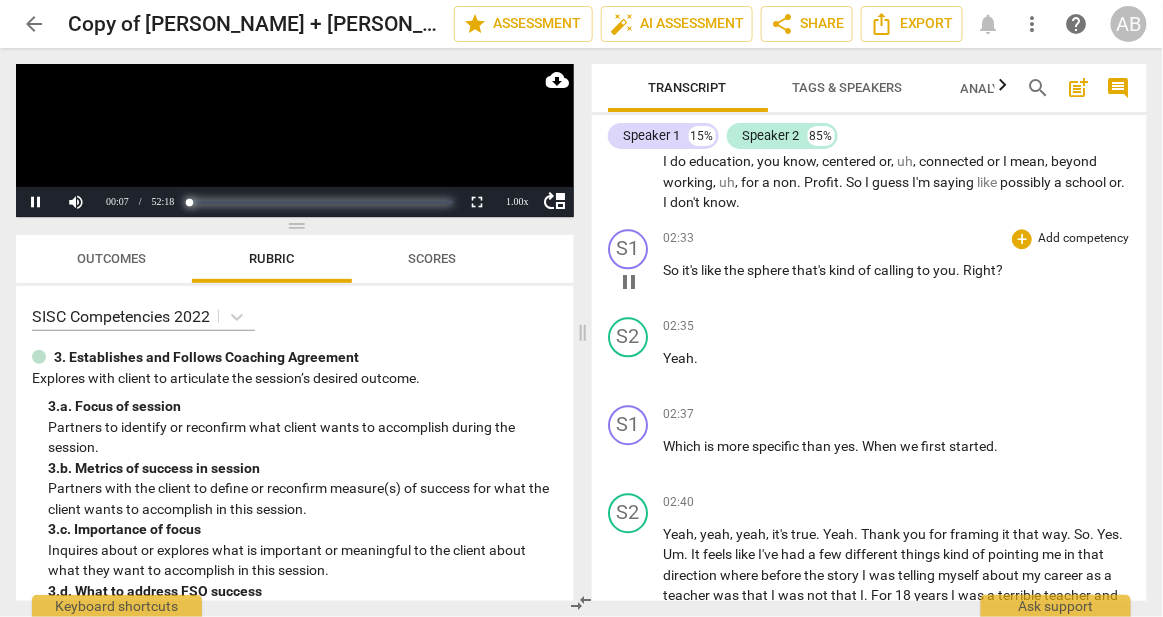 scroll, scrollTop: 0, scrollLeft: 0, axis: both 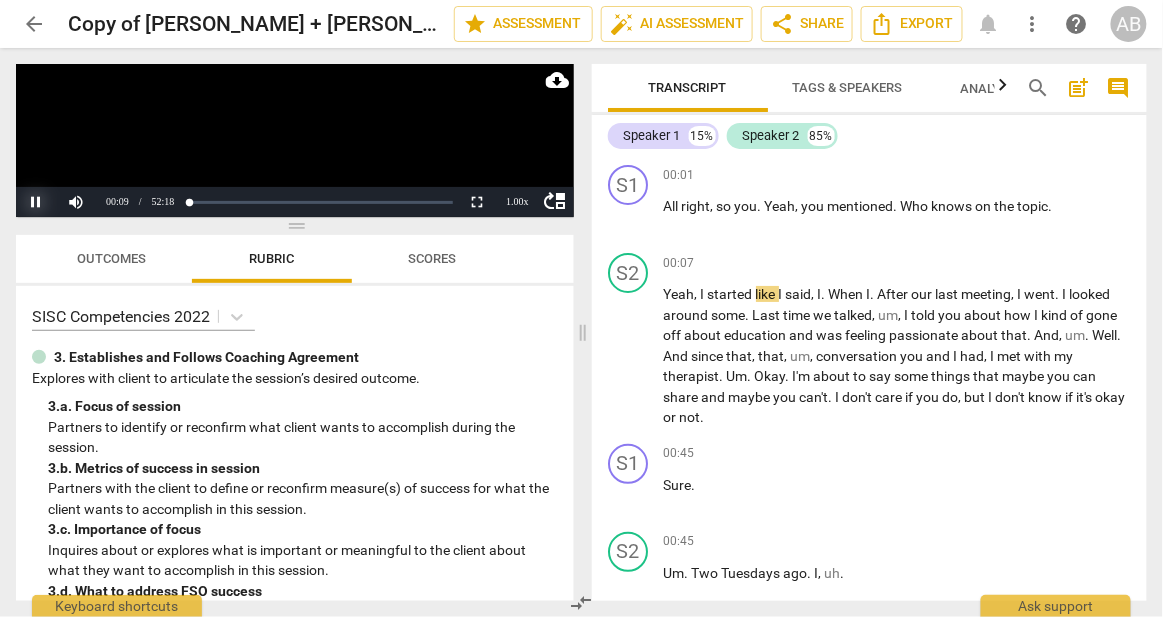 click on "Pause" at bounding box center [36, 202] 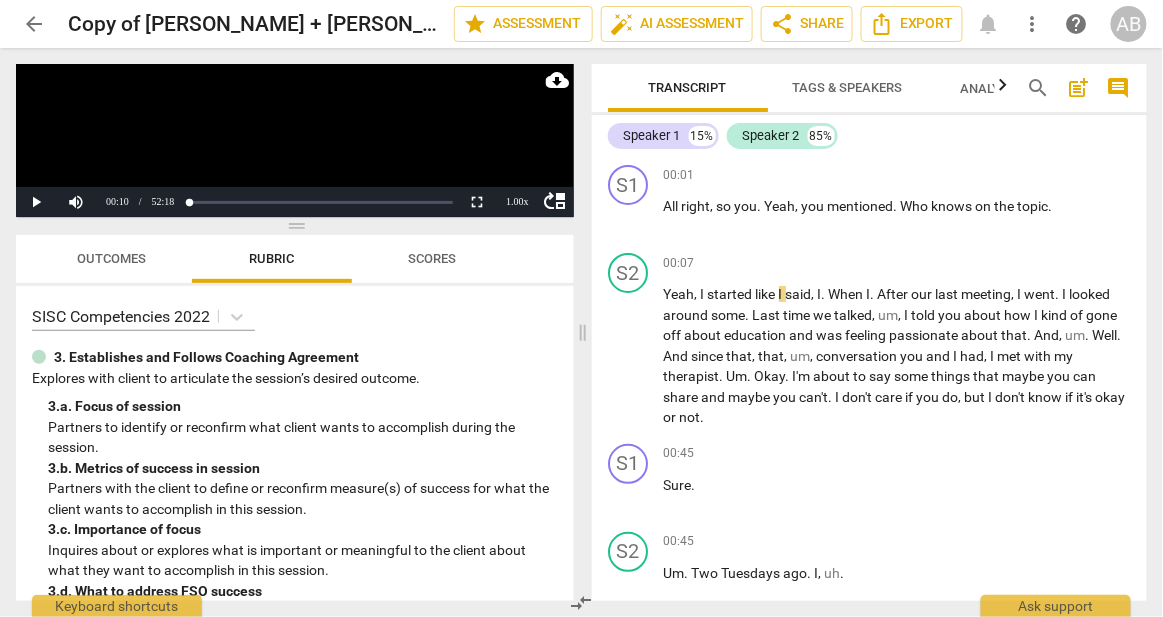 click on "Speaker 1 15% Speaker 2 85%" at bounding box center (870, 136) 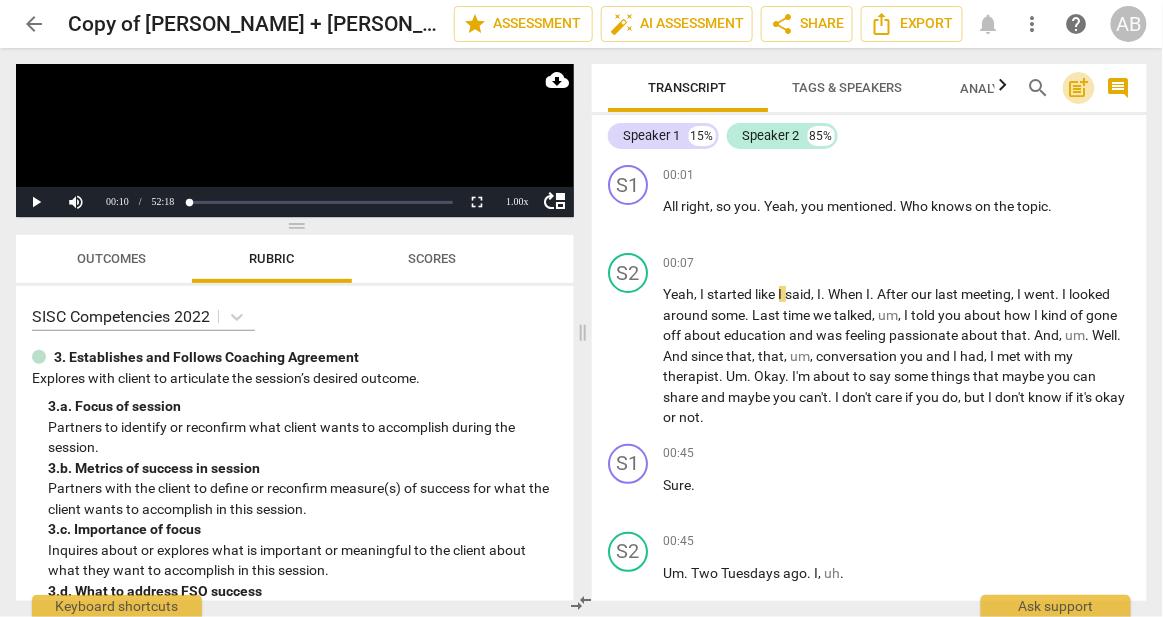 click on "post_add" at bounding box center (1079, 88) 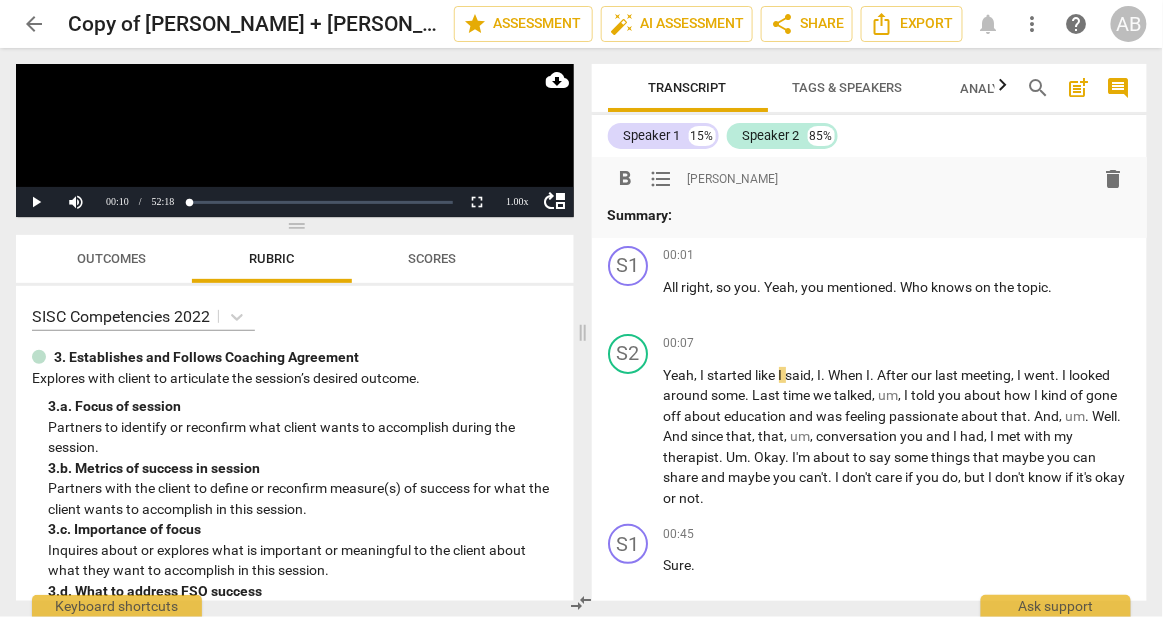 type 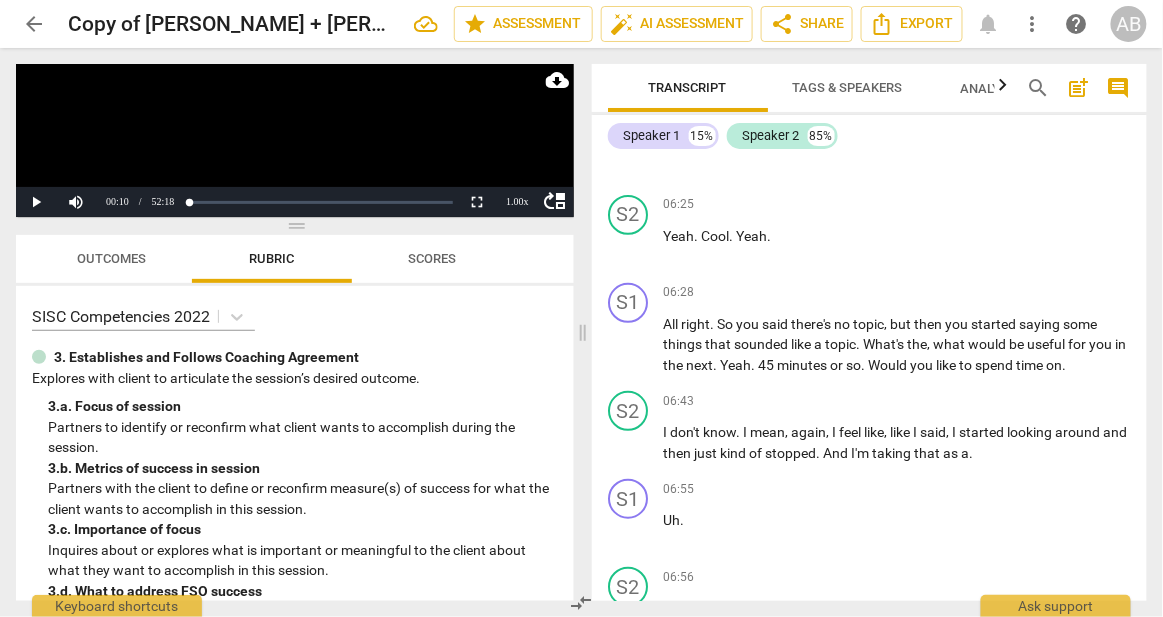 scroll, scrollTop: 3818, scrollLeft: 0, axis: vertical 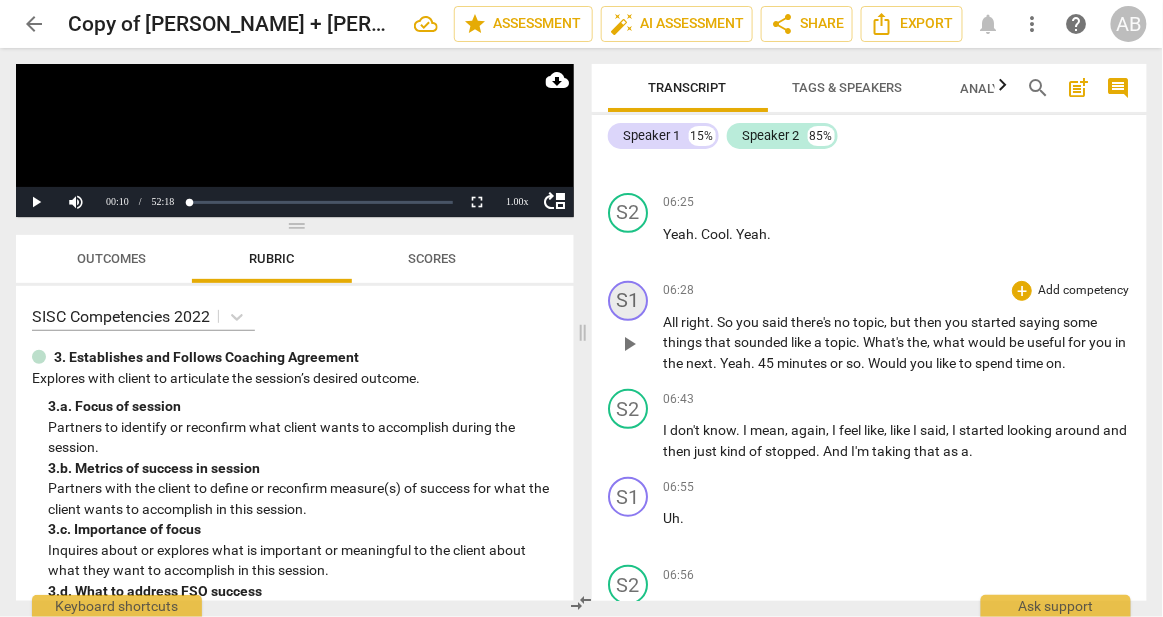 click on "S1" at bounding box center [628, 301] 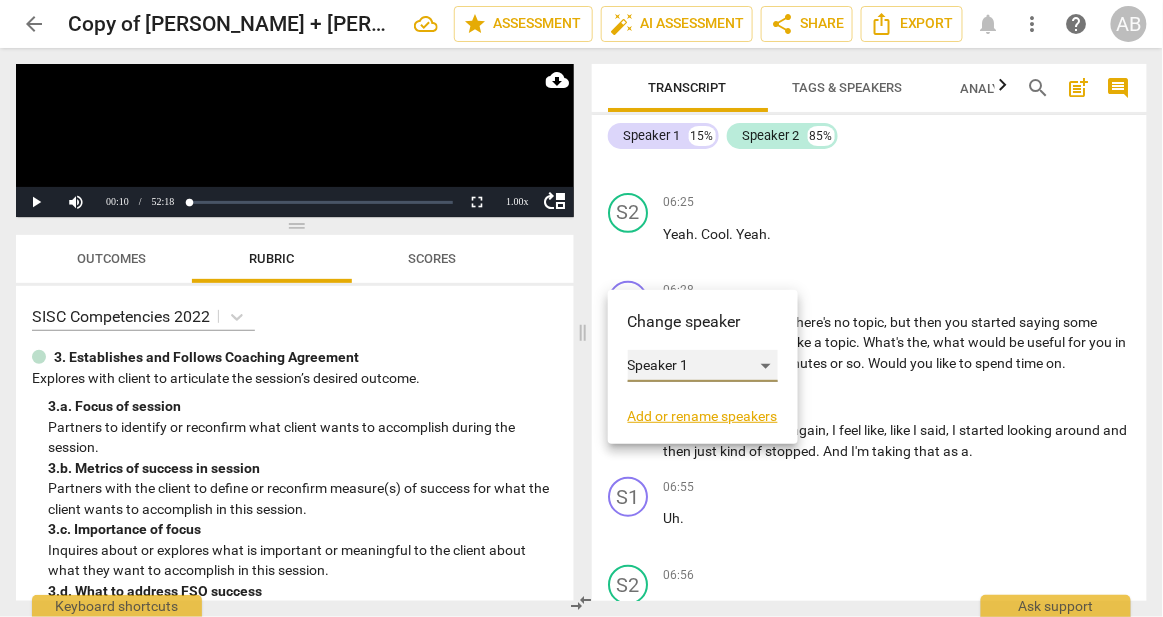 click on "Speaker 1" at bounding box center (703, 366) 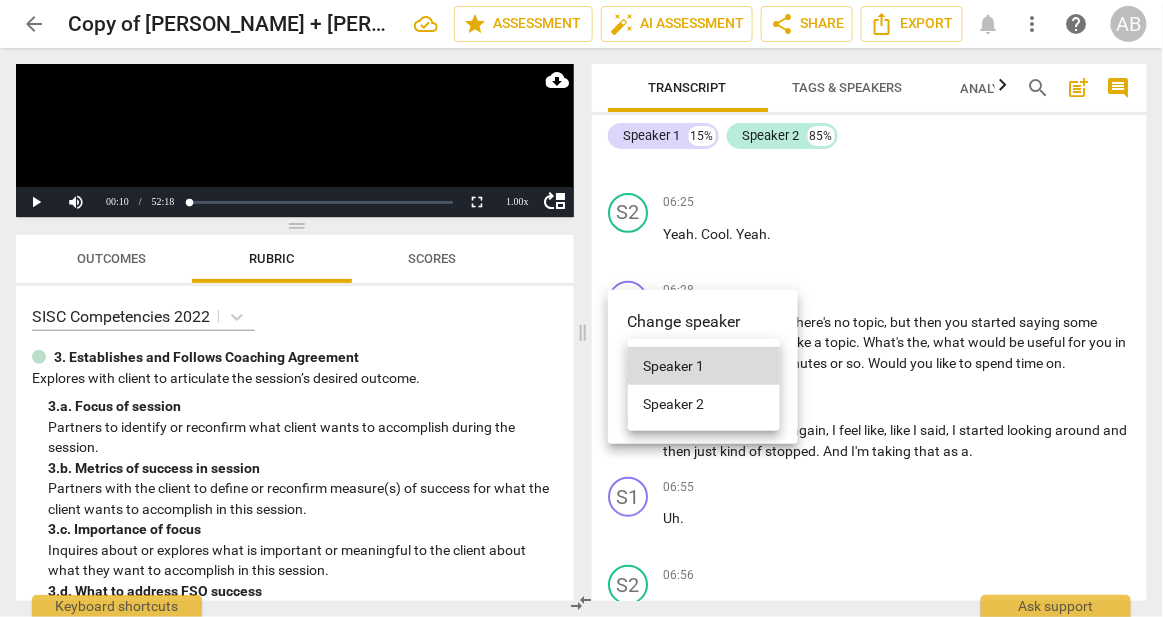 click at bounding box center [581, 308] 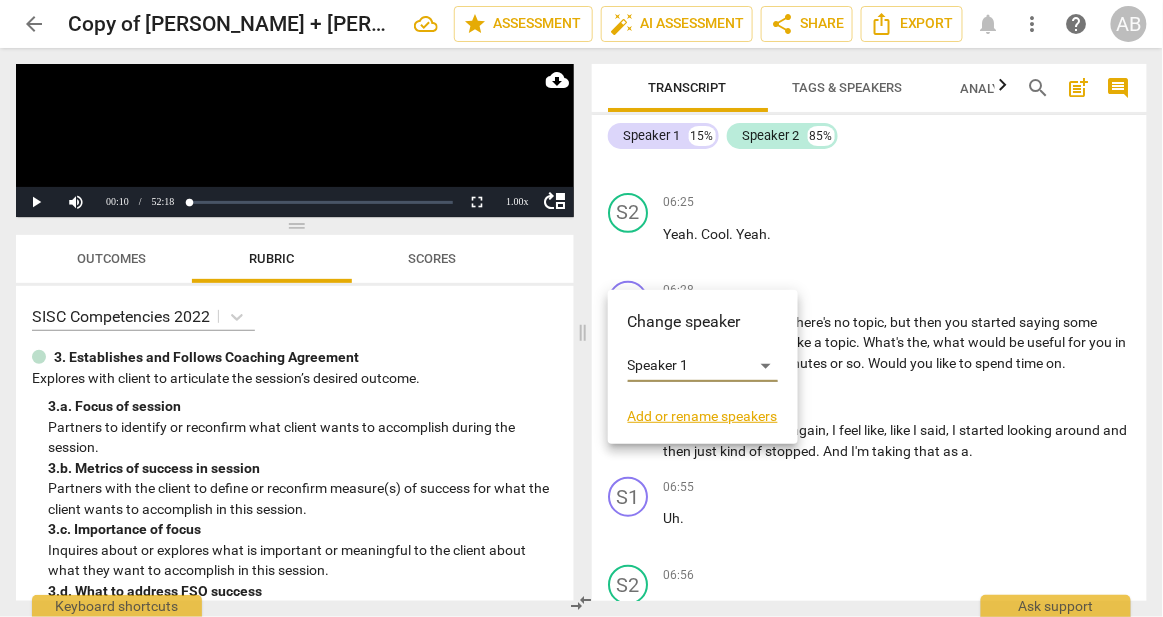 click at bounding box center [581, 308] 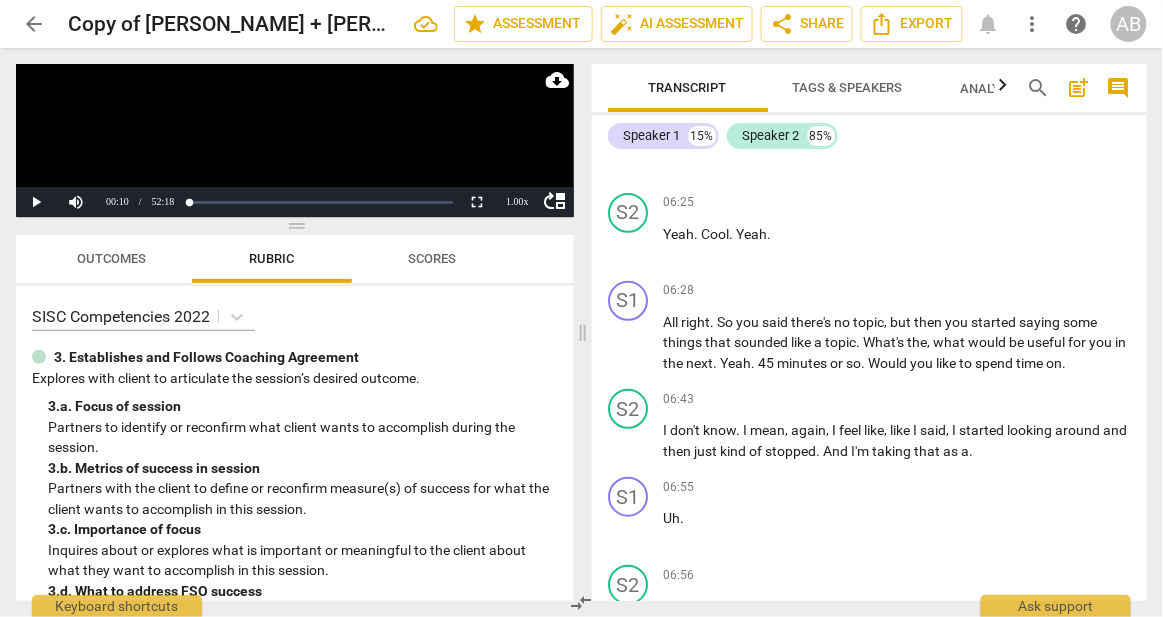 click on "Tags & Speakers" at bounding box center [848, 87] 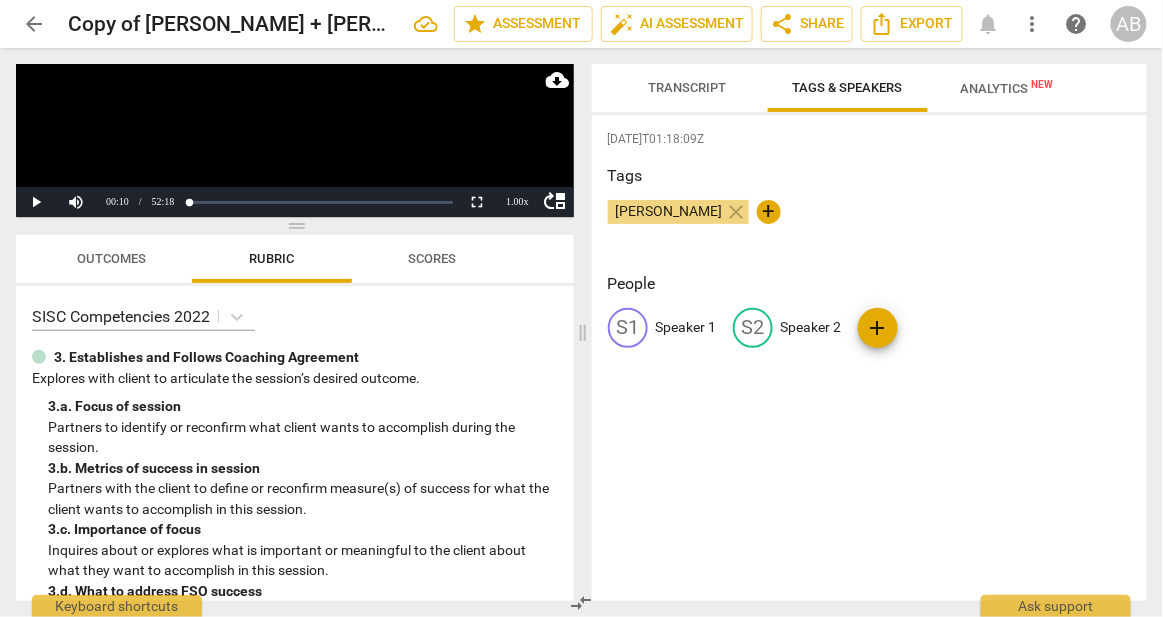 click on "Speaker 1" at bounding box center (686, 327) 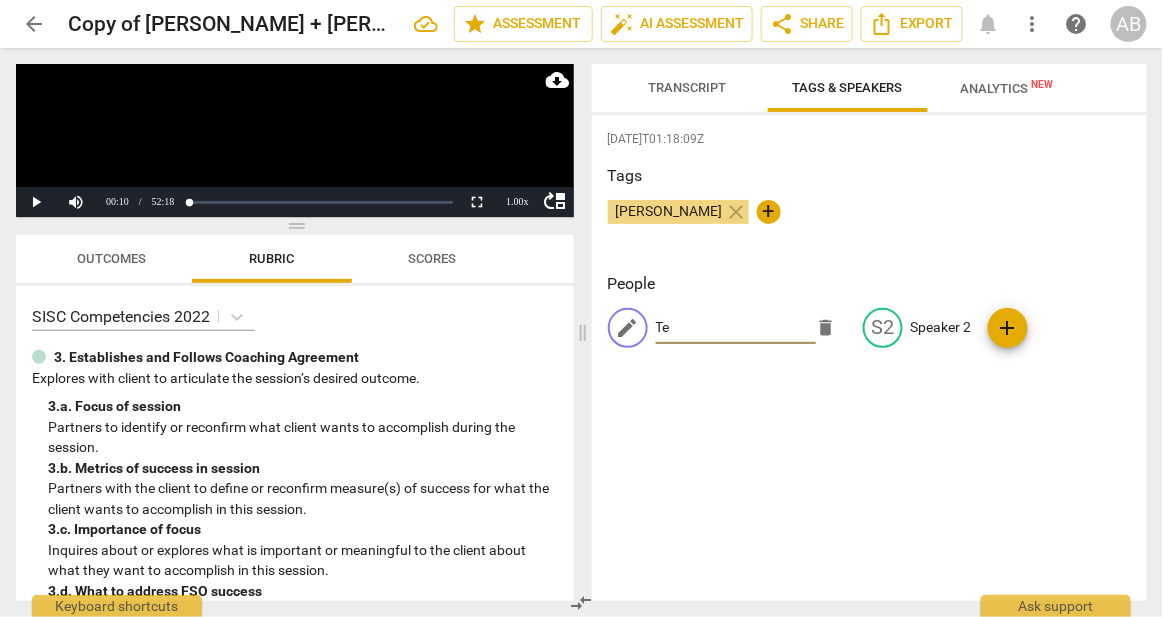 type on "T" 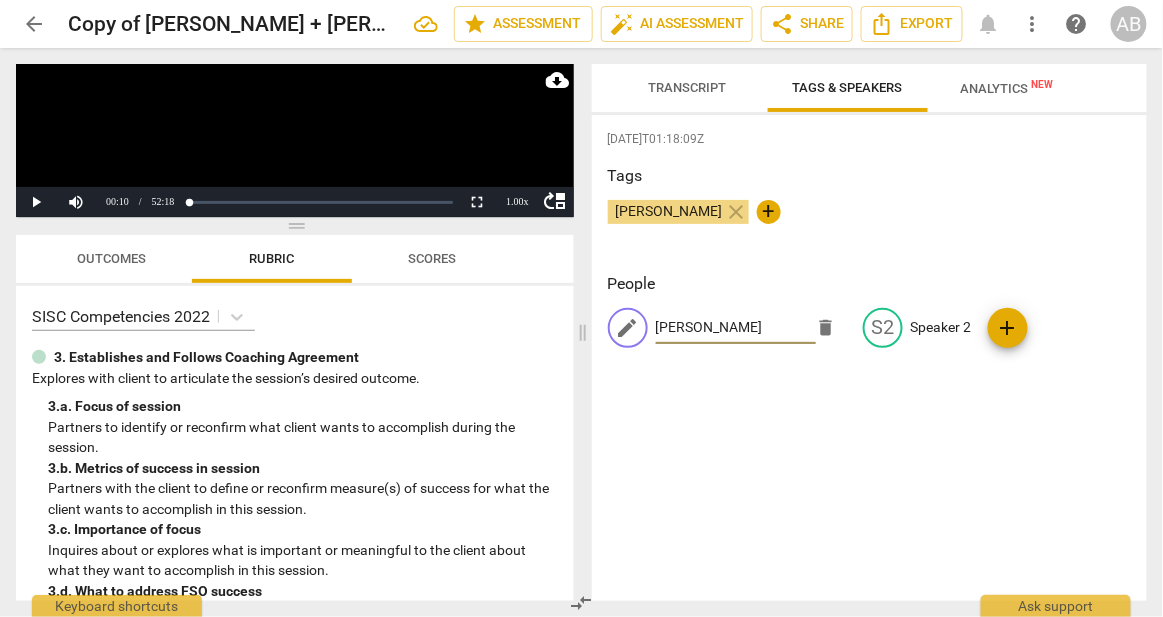 type on "[PERSON_NAME]" 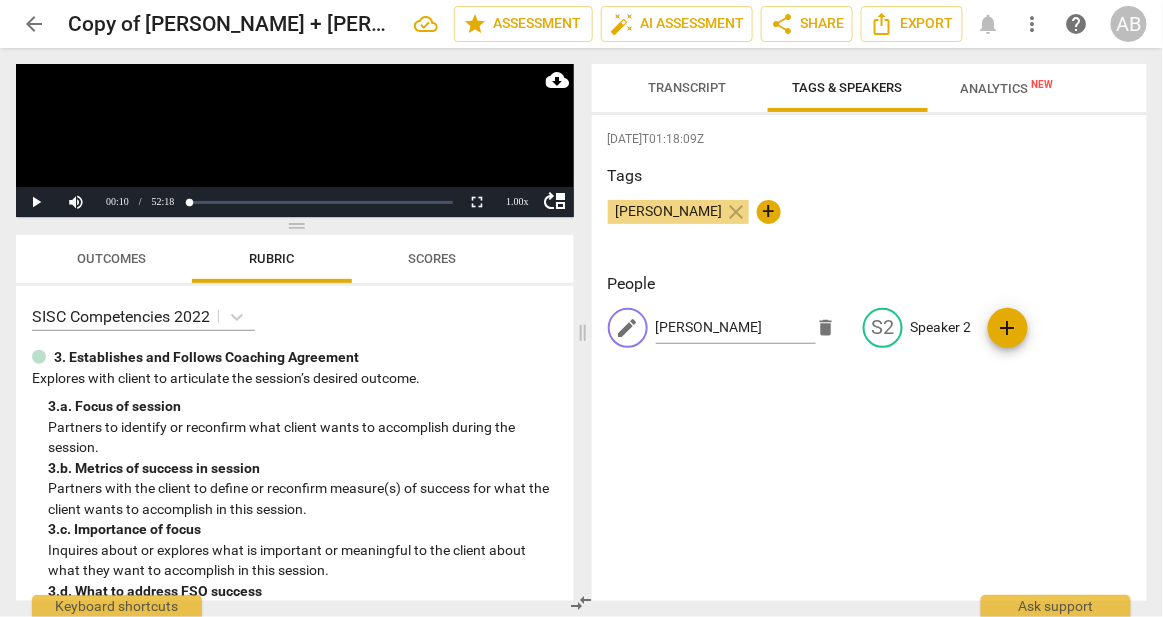 type 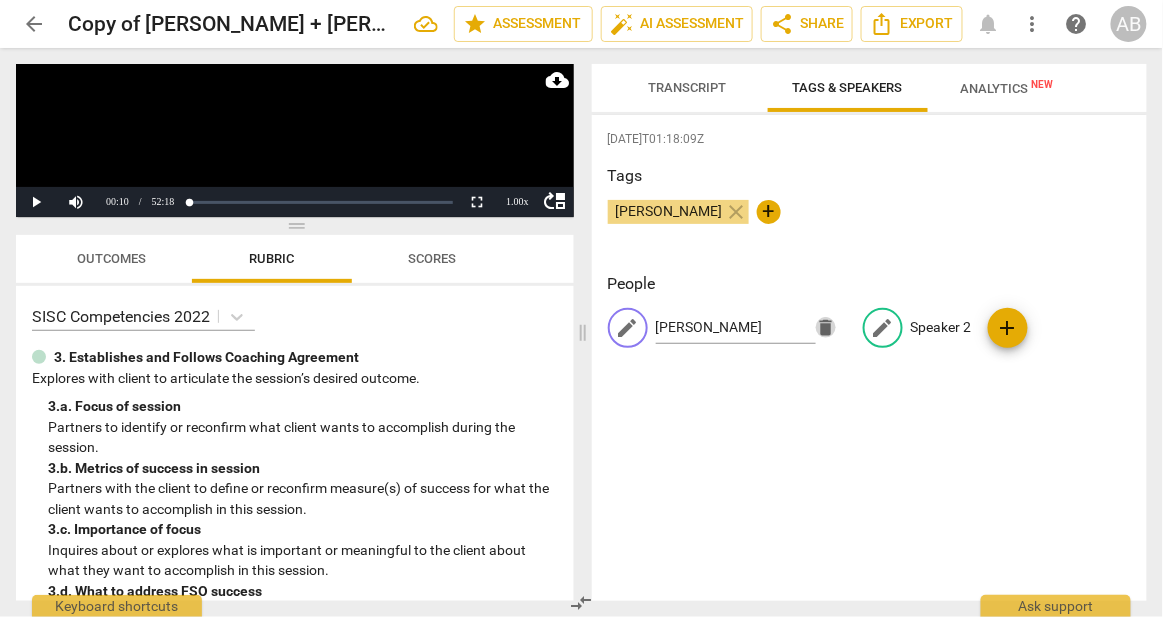 click on "Speaker 2" at bounding box center (941, 327) 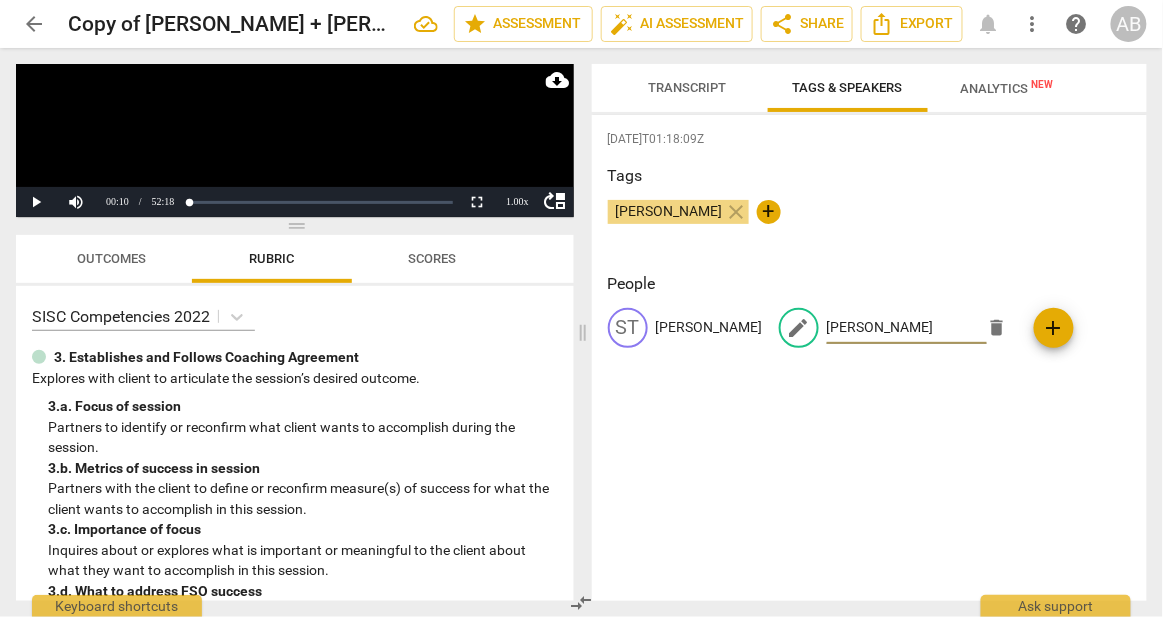 type on "[PERSON_NAME]" 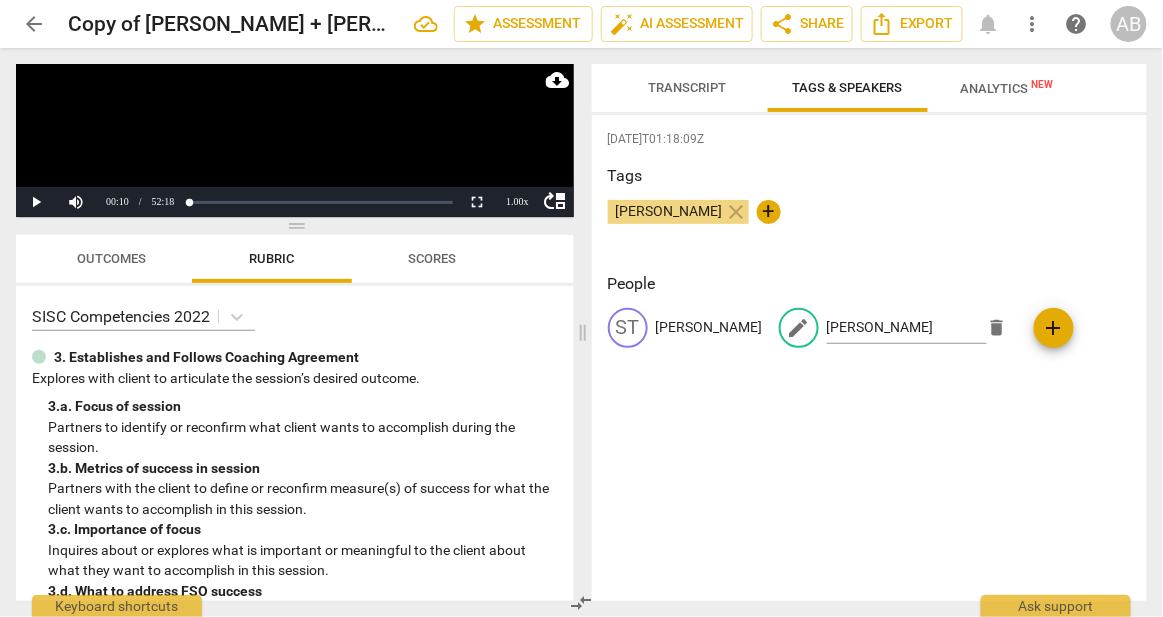 click on "[DATE]T01:18:09Z Tags [PERSON_NAME] close + People ST [PERSON_NAME] edit [PERSON_NAME] add" at bounding box center [870, 358] 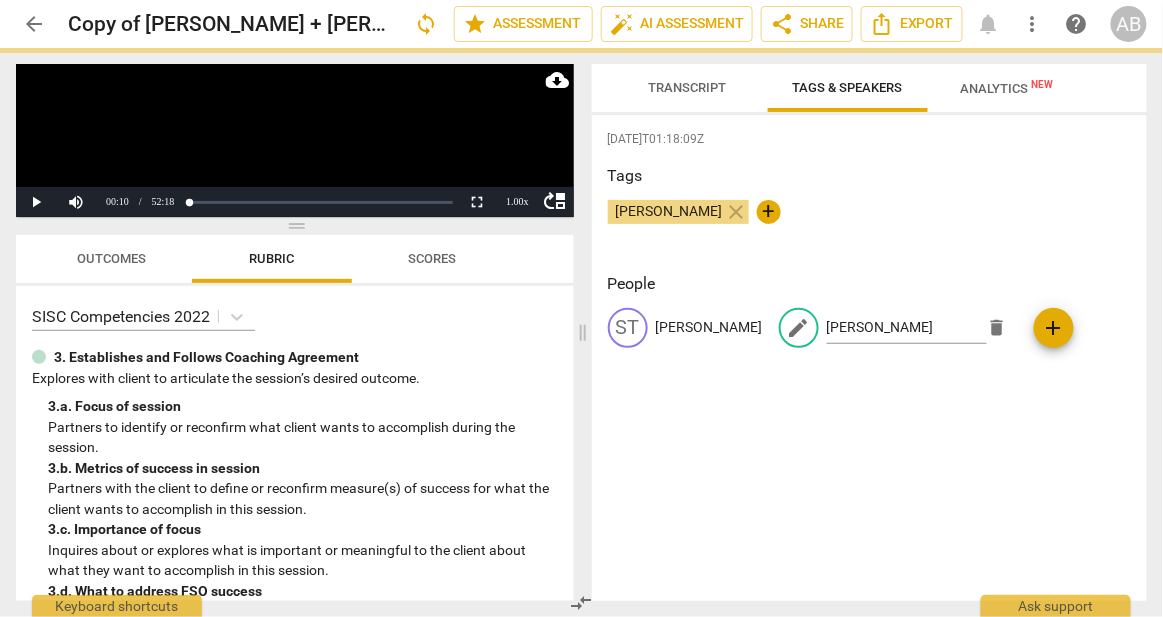 click on "AB" at bounding box center [1129, 24] 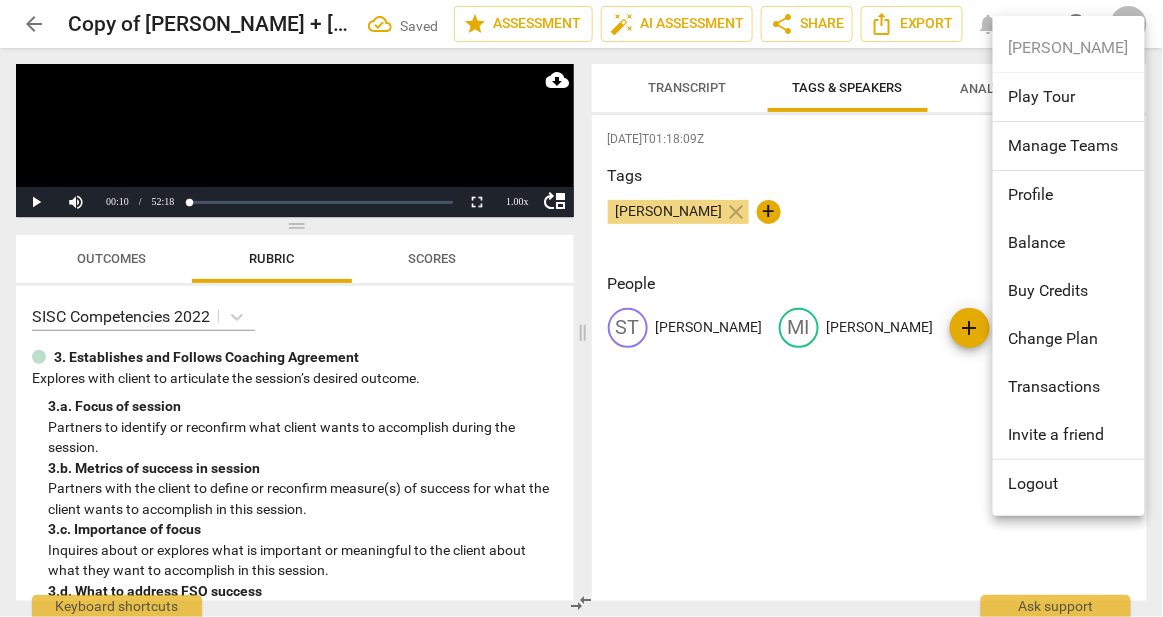 click on "[PERSON_NAME] Play Tour Manage Teams Profile Balance Buy Credits Change Plan Transactions Invite a friend Logout" at bounding box center [1069, 266] 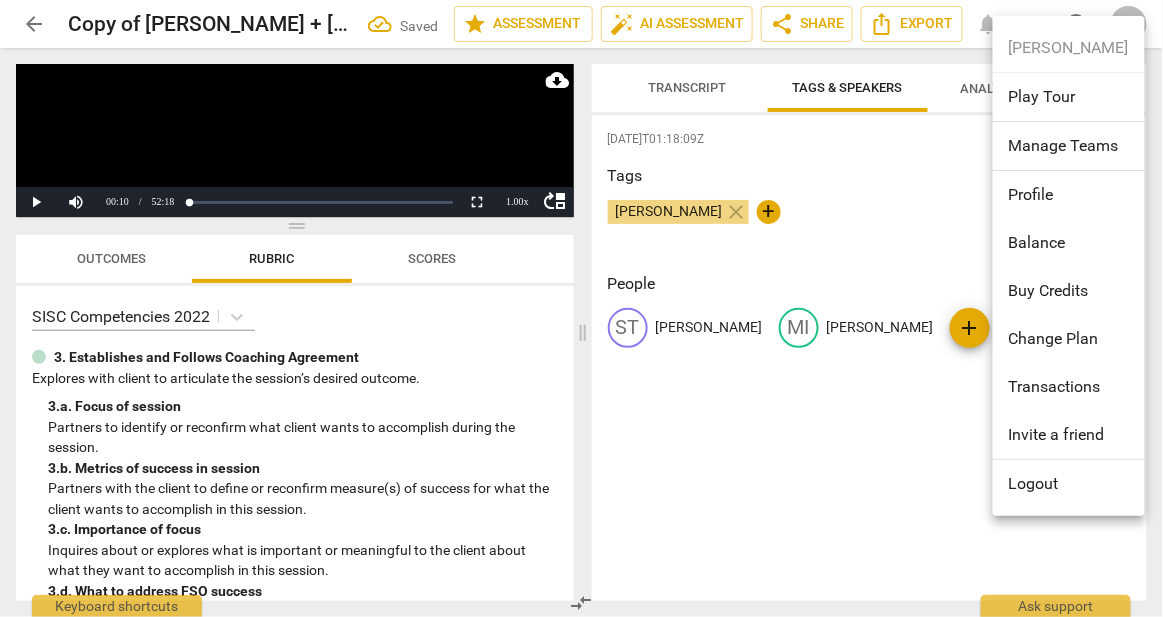 click on "Profile" at bounding box center [1069, 195] 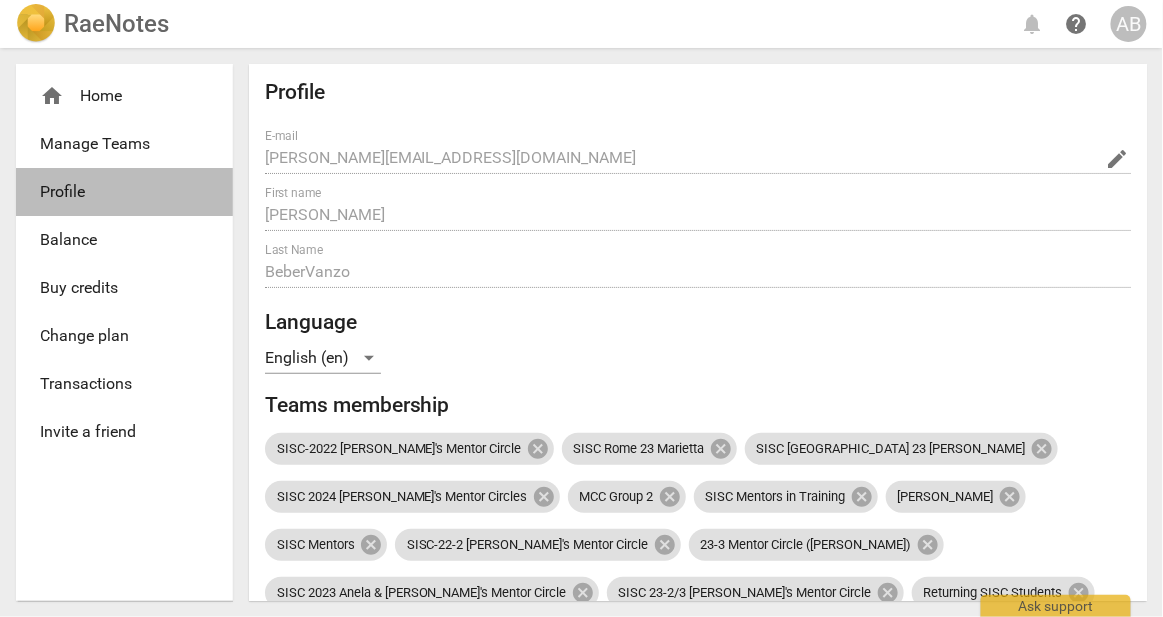 click on "Profile" at bounding box center (116, 192) 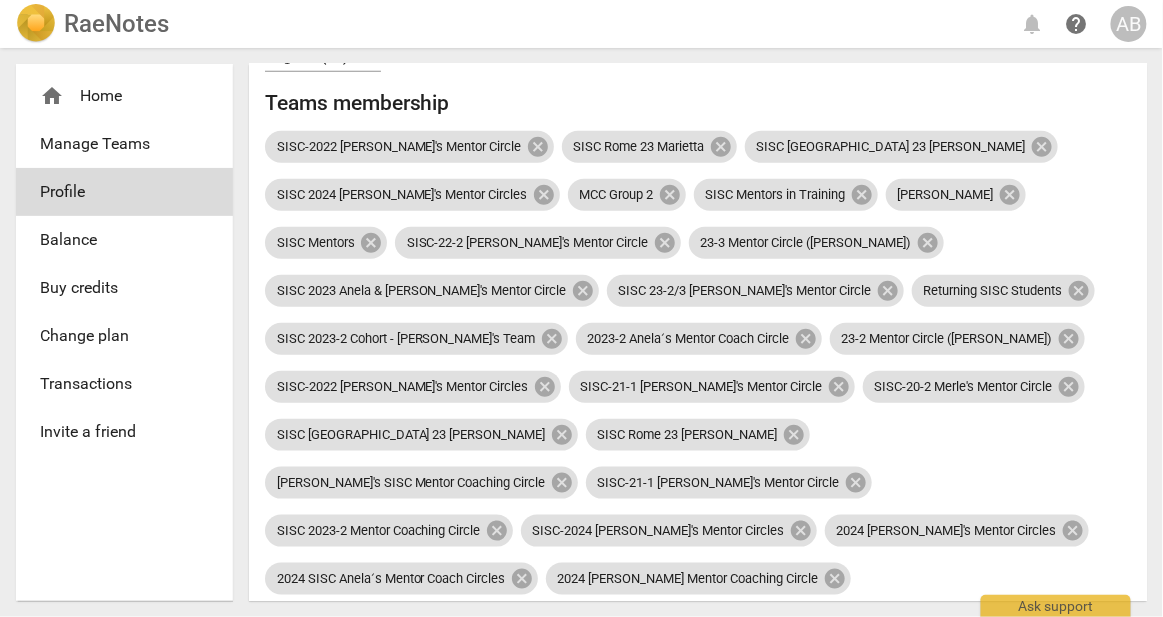scroll, scrollTop: 864, scrollLeft: 0, axis: vertical 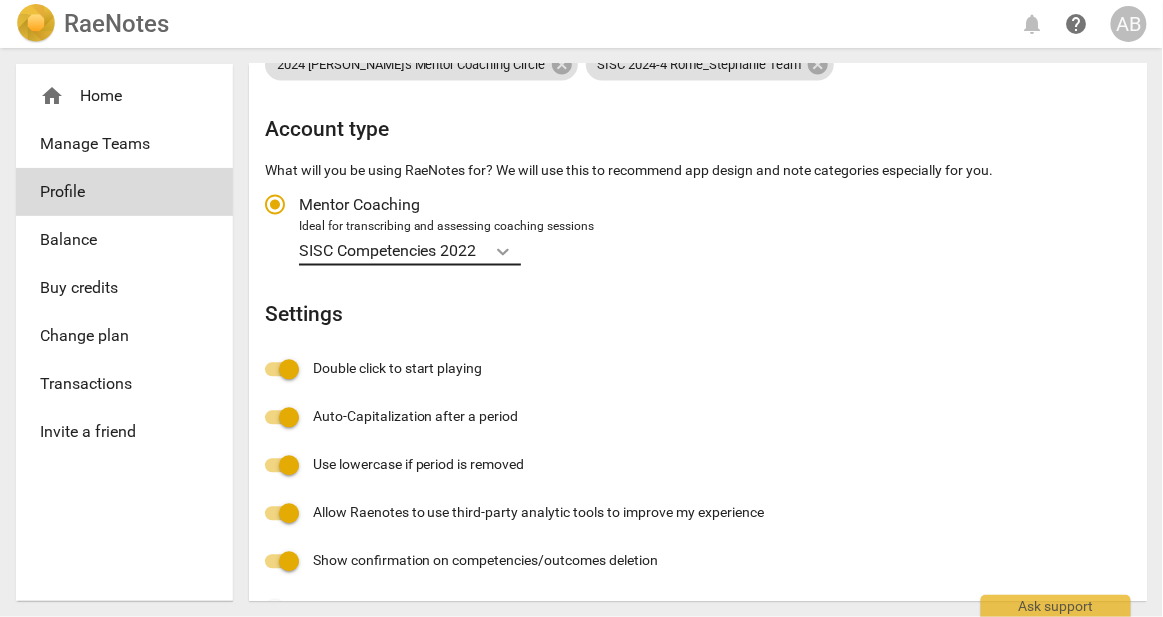 click 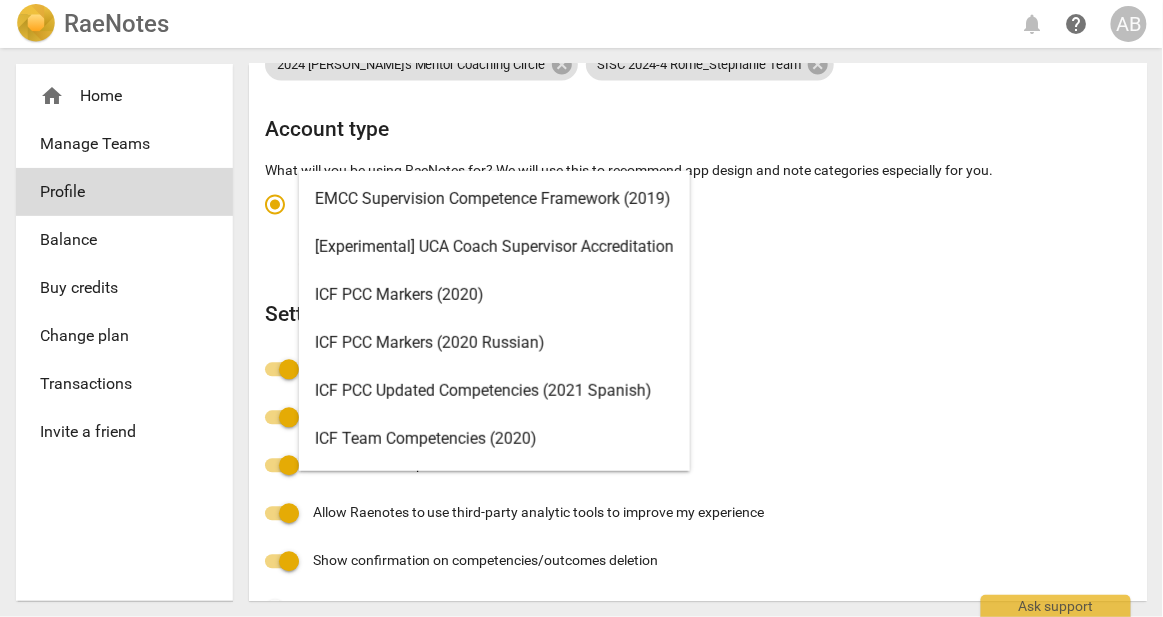 click on "ICF PCC Markers (2020)" at bounding box center (494, 295) 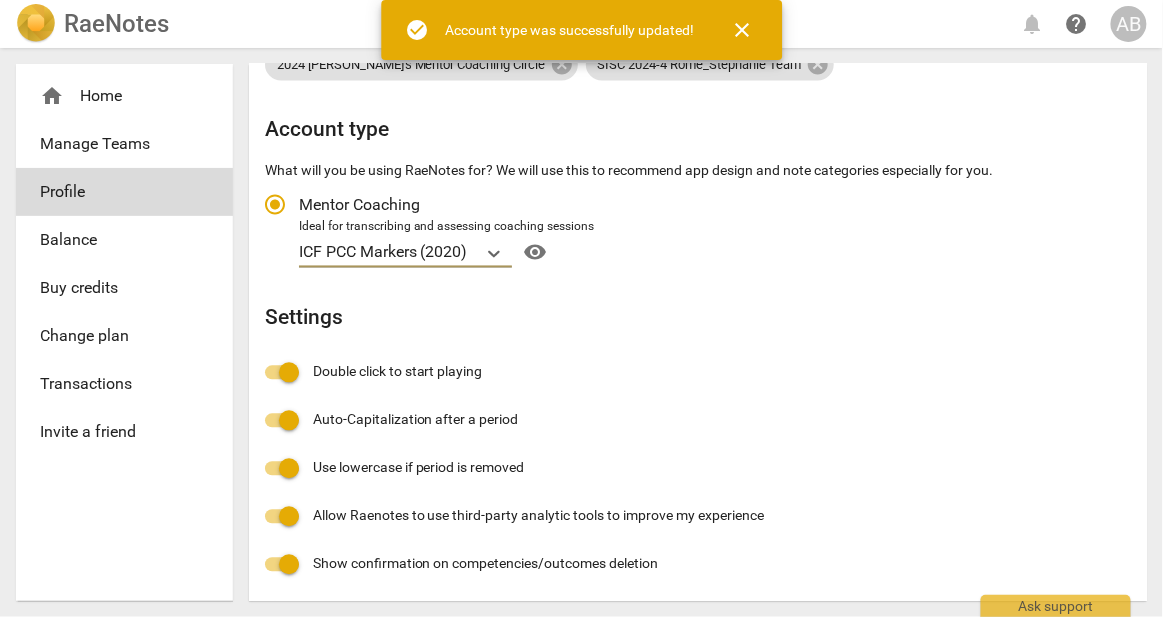 click on "close" at bounding box center [742, 30] 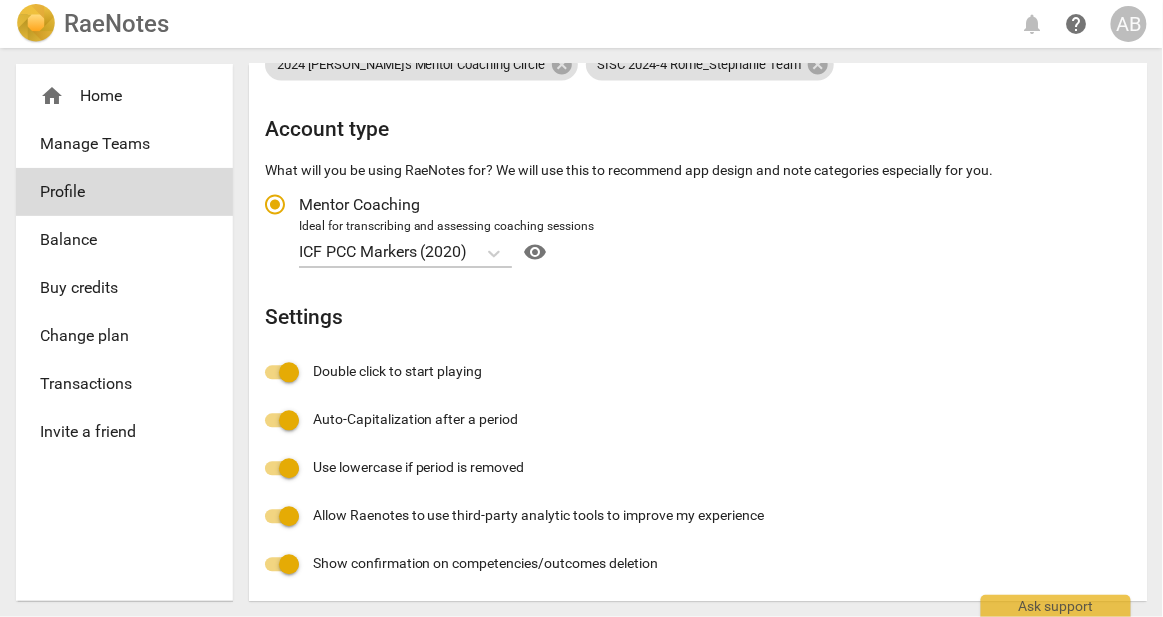 radio on "false" 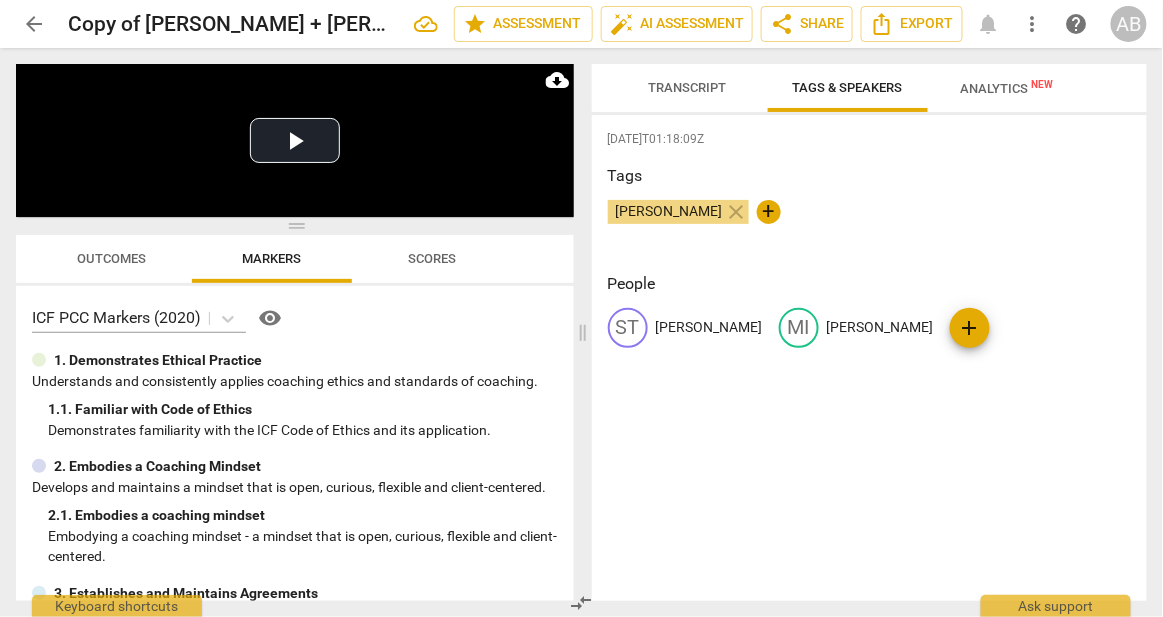 click on "Tags" at bounding box center [870, 176] 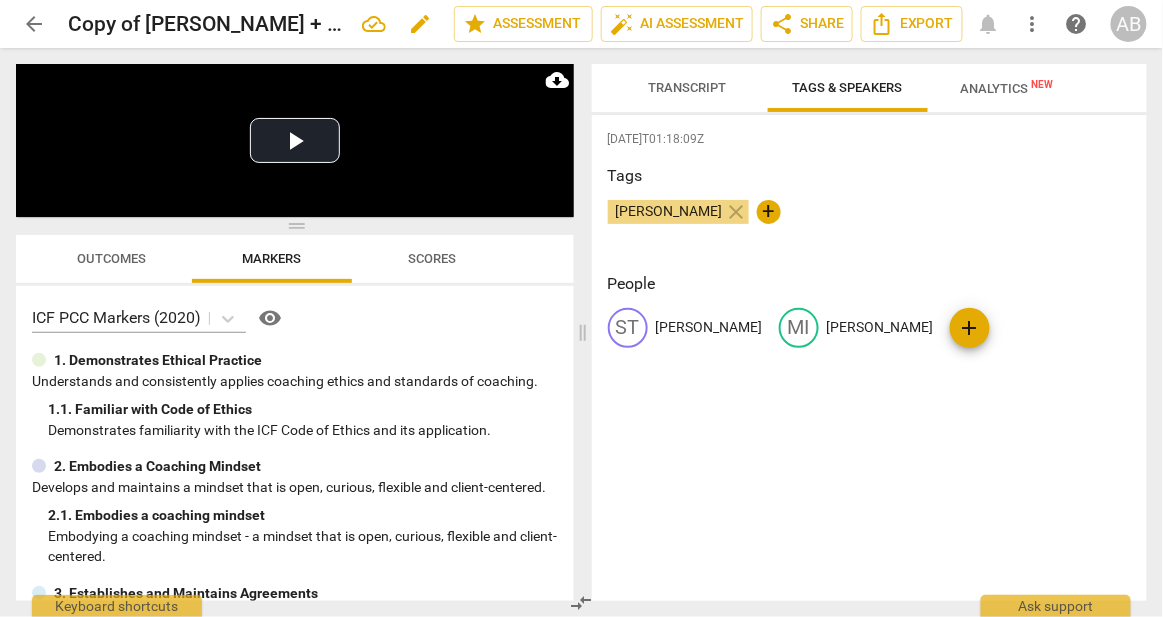 click on "edit" at bounding box center [420, 24] 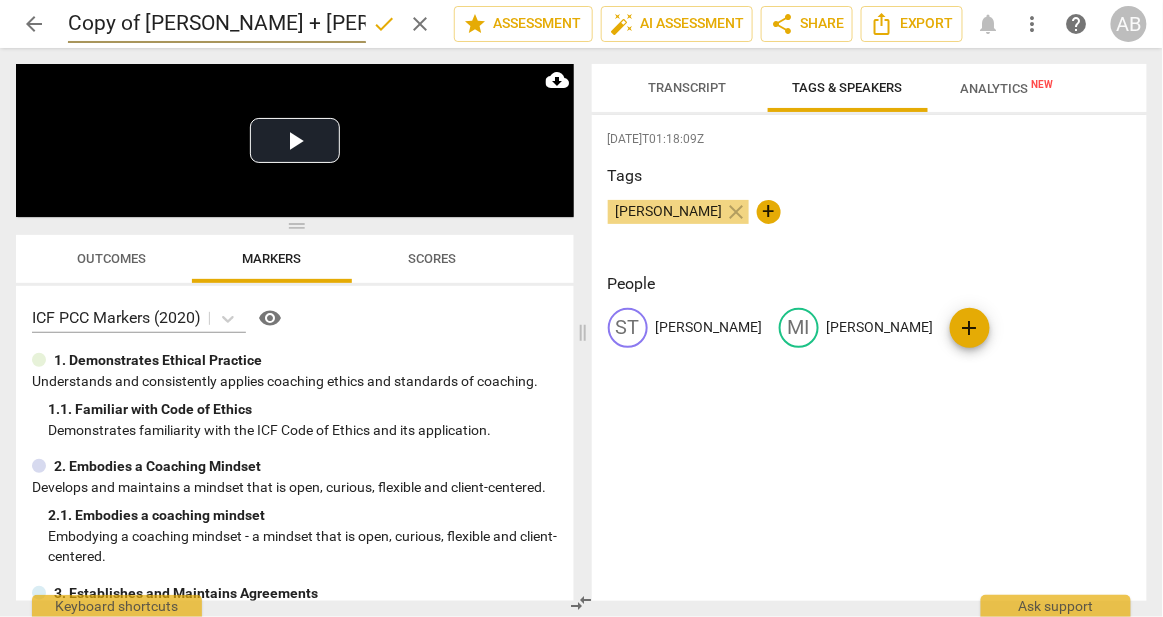 scroll, scrollTop: 0, scrollLeft: 462, axis: horizontal 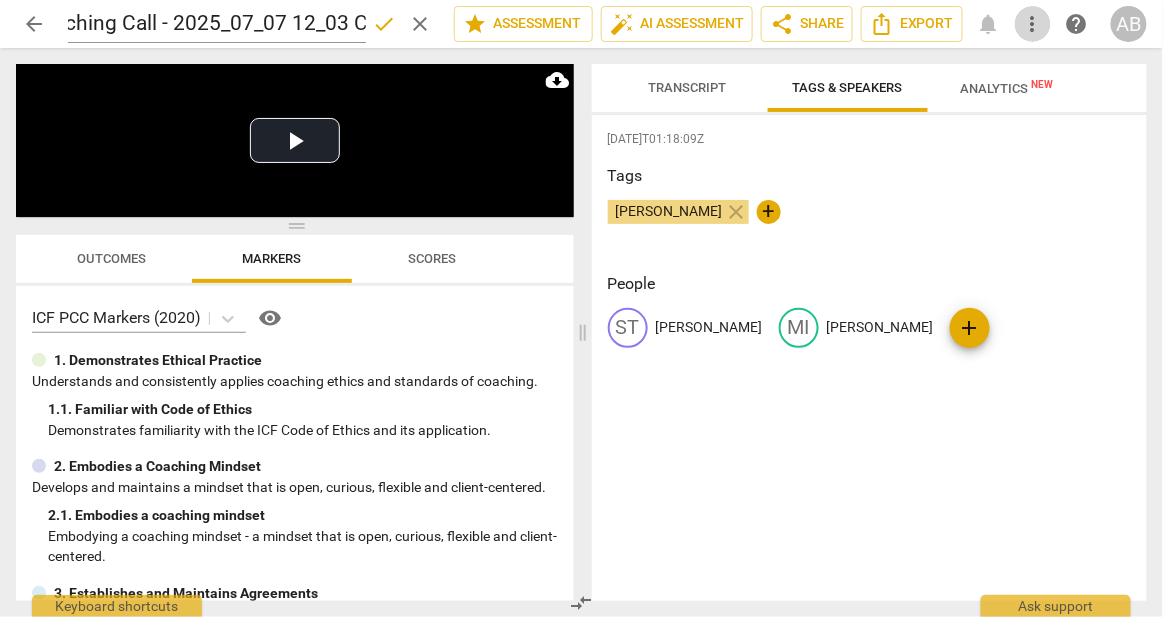 click on "more_vert" at bounding box center (1033, 24) 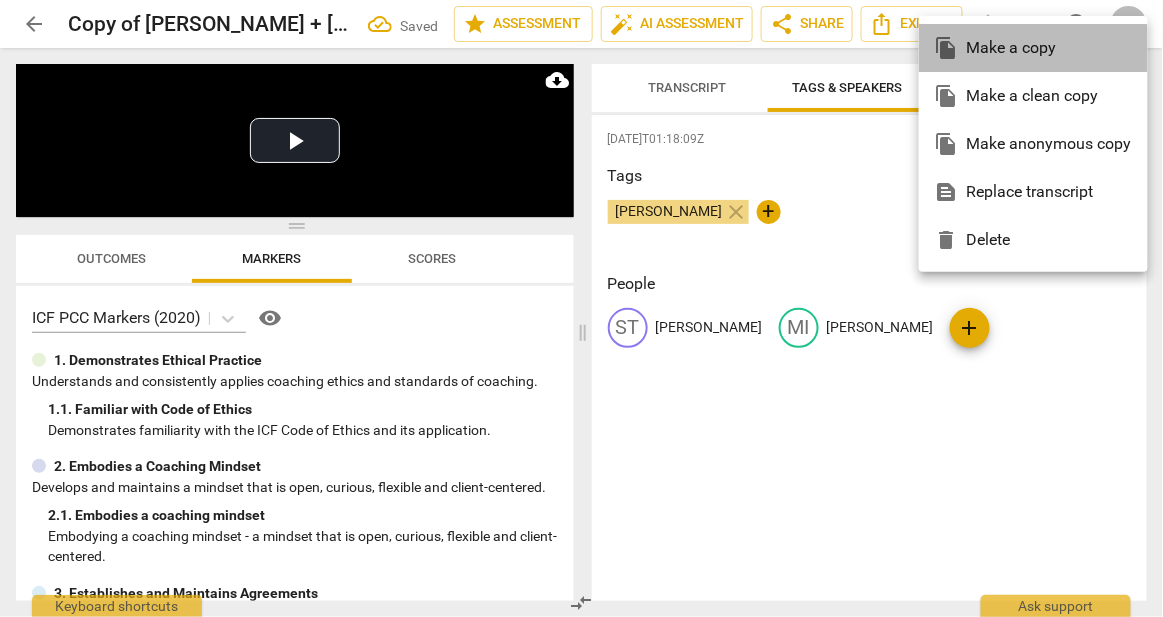 click on "file_copy    Make a copy" at bounding box center (1033, 48) 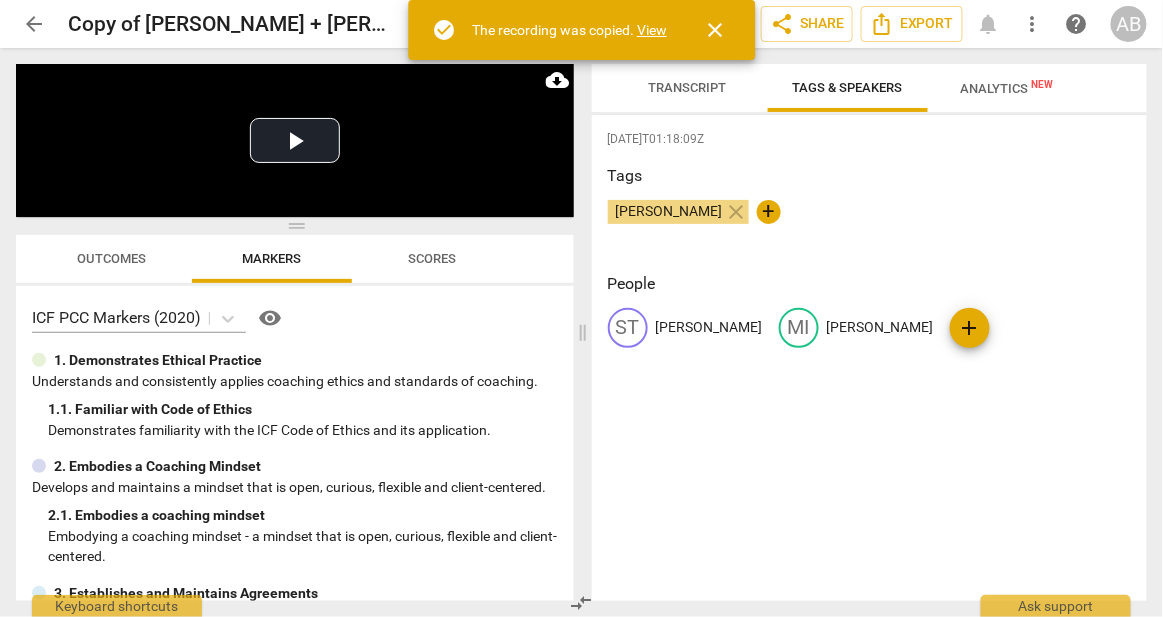 click on "View" at bounding box center (652, 30) 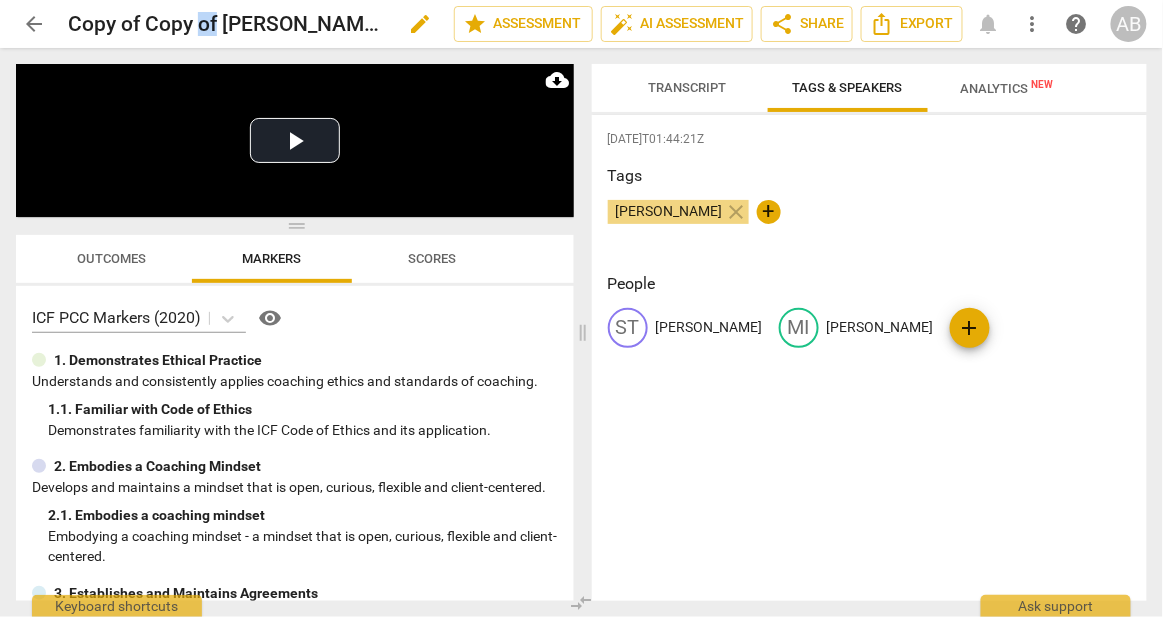 drag, startPoint x: 218, startPoint y: 26, endPoint x: 202, endPoint y: 25, distance: 16.03122 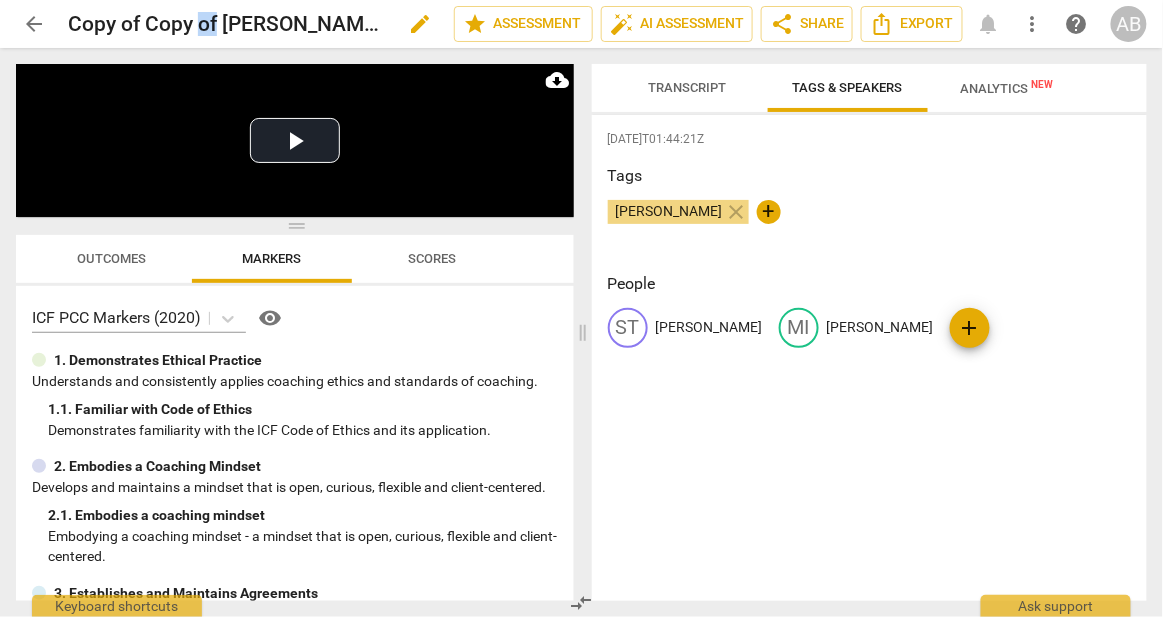 click on "edit" at bounding box center (420, 24) 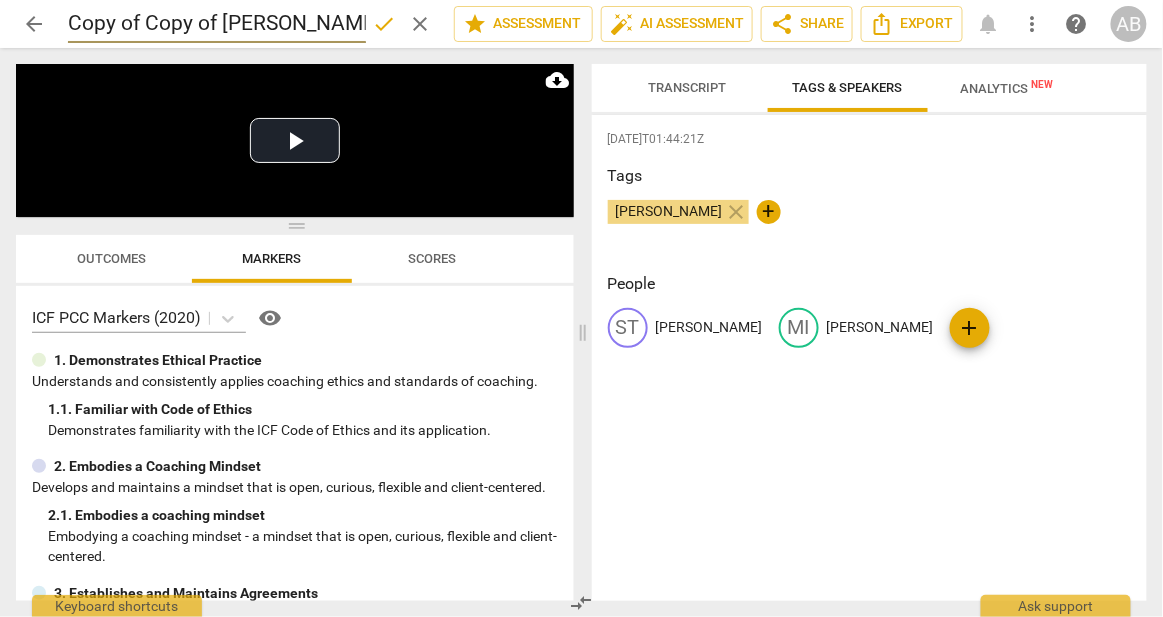 scroll, scrollTop: 0, scrollLeft: 540, axis: horizontal 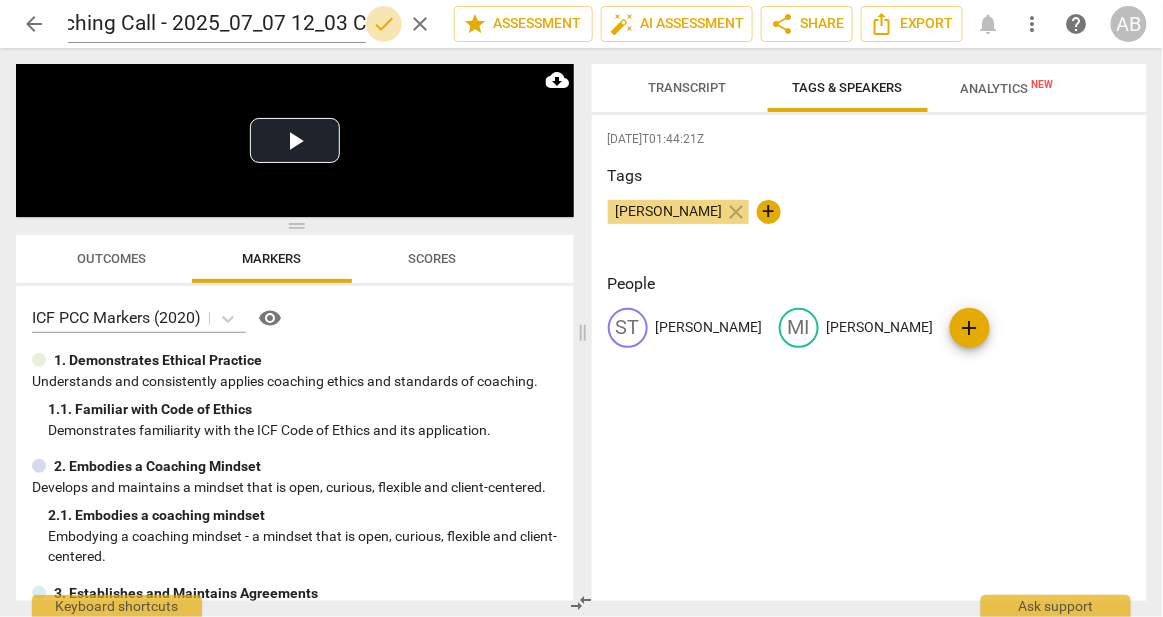 click on "done" at bounding box center [384, 24] 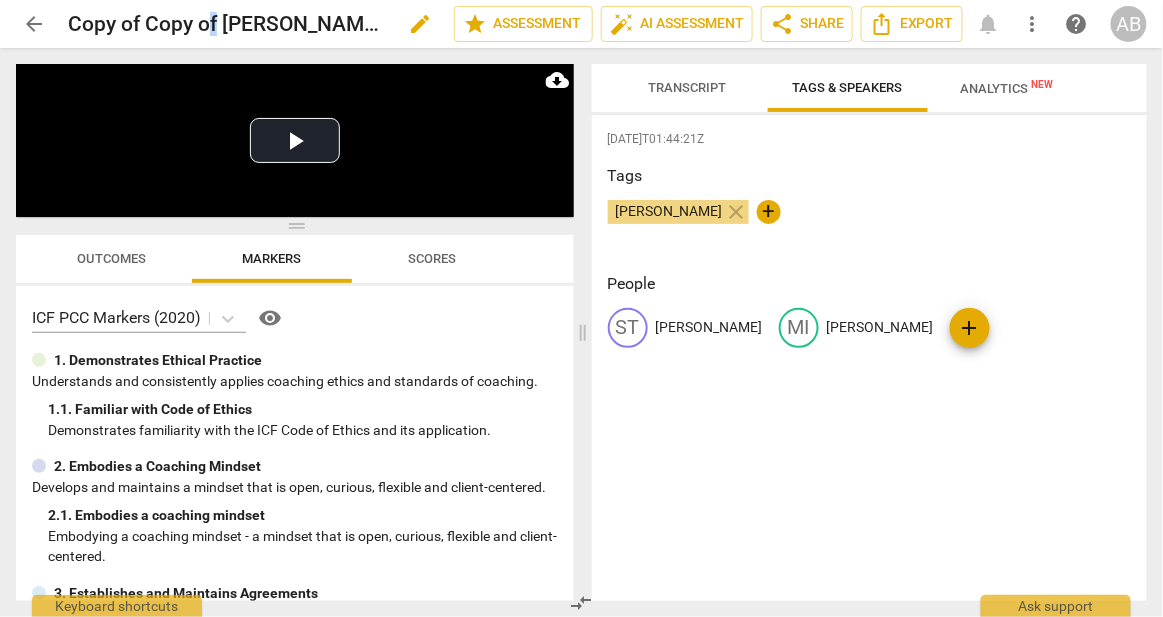 drag, startPoint x: 218, startPoint y: 28, endPoint x: 205, endPoint y: 27, distance: 13.038404 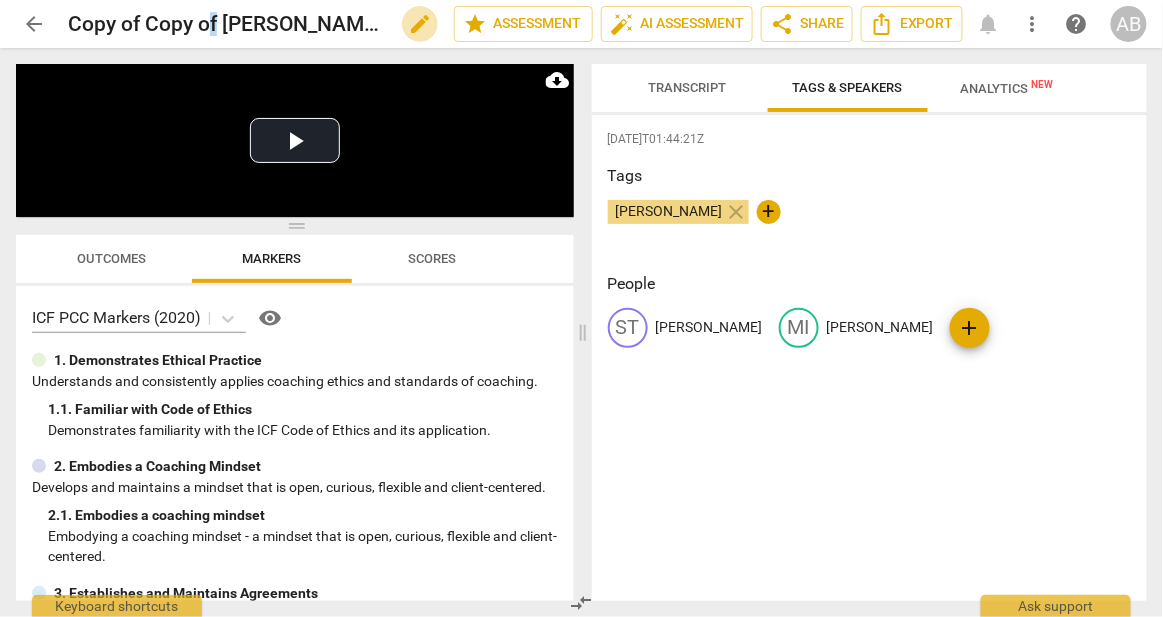 click on "edit" at bounding box center (420, 24) 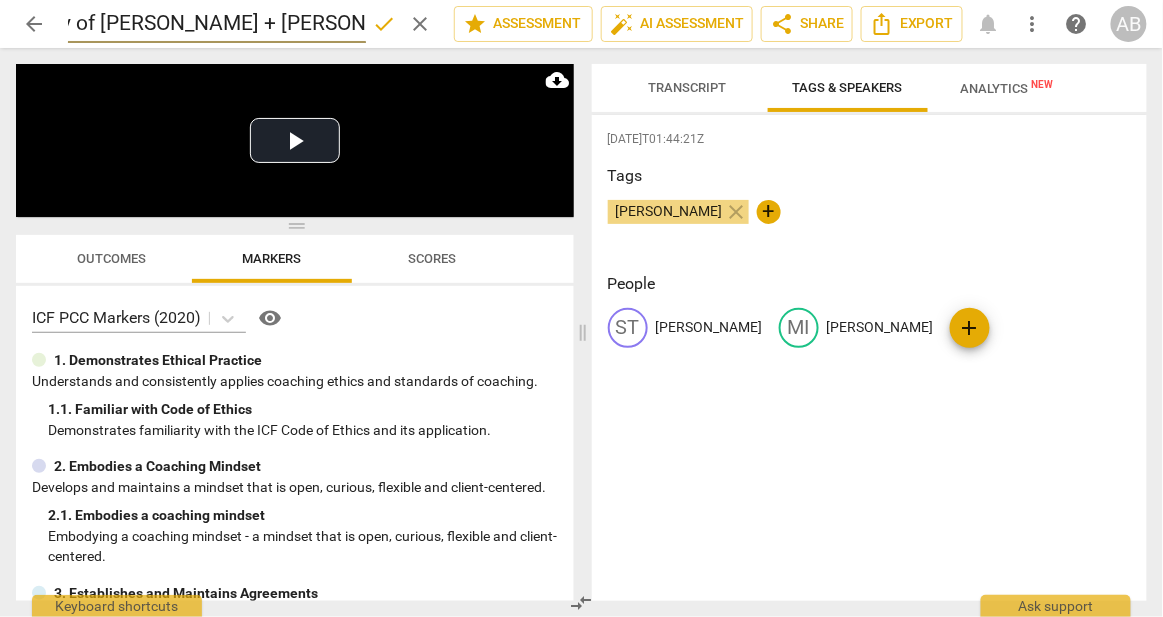 scroll, scrollTop: 0, scrollLeft: 0, axis: both 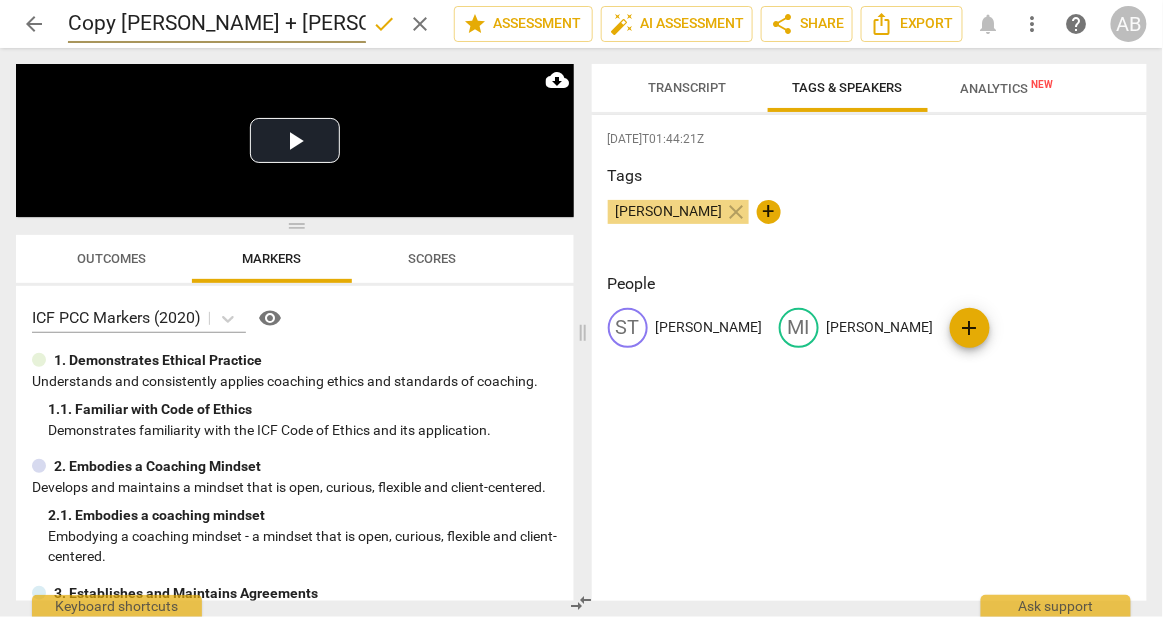 click on "Copy [PERSON_NAME] + [PERSON_NAME] Coaching Call - 2025_07_07 12_03 CDT" at bounding box center (217, 24) 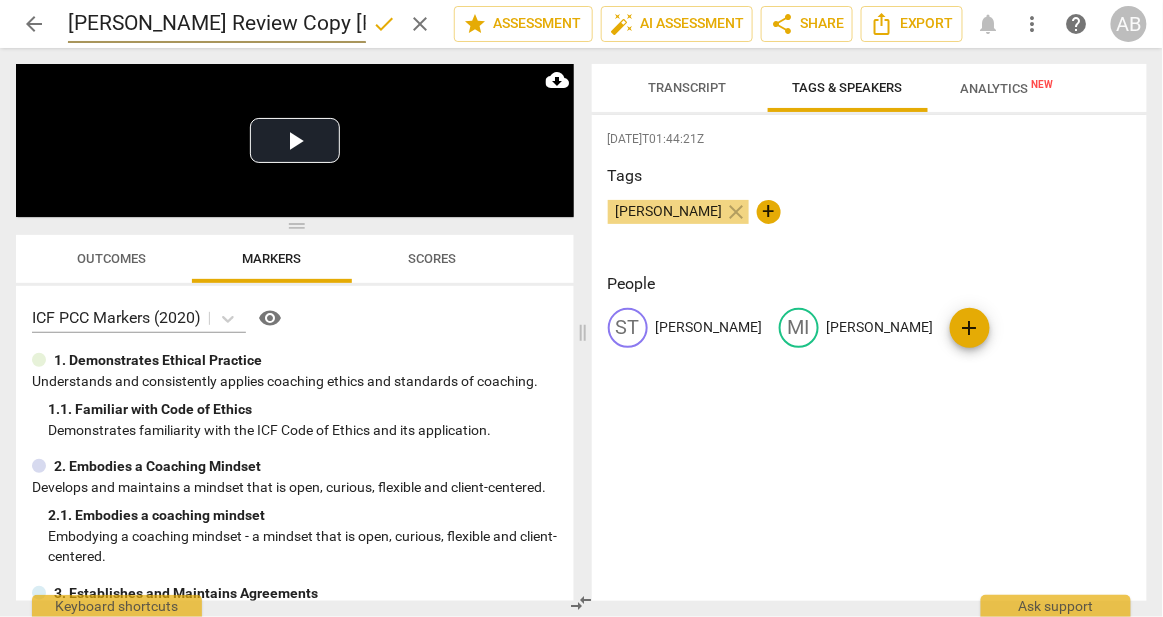 type on "[PERSON_NAME] Review Copy [PERSON_NAME] + [PERSON_NAME] Coaching Call - 2025_07_07 12_03 CDT" 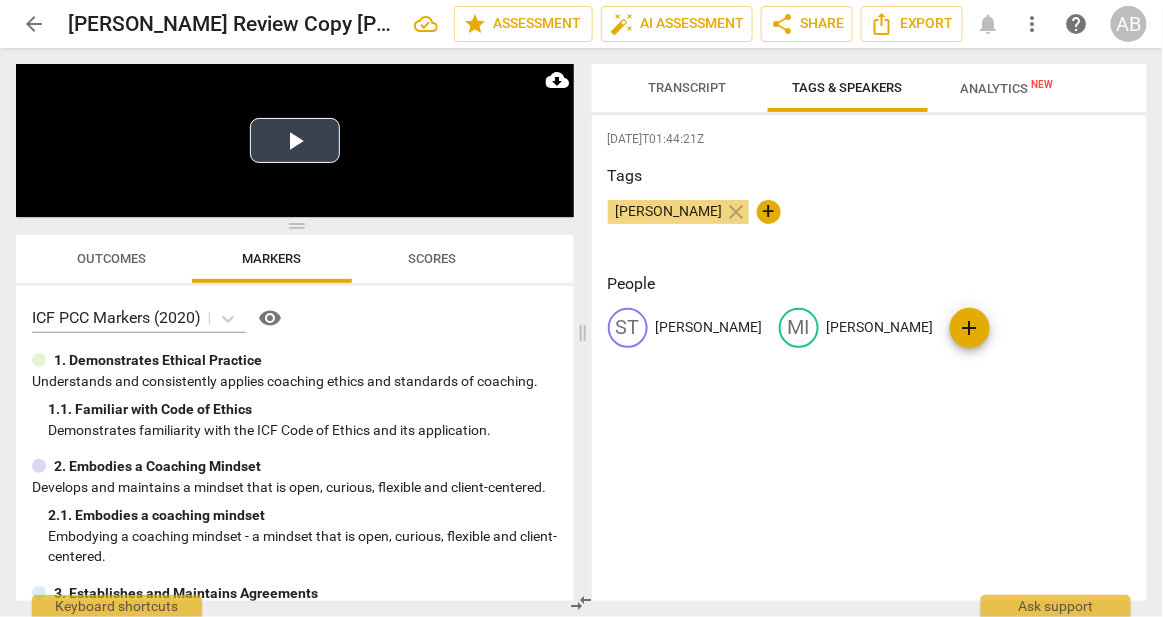 click on "Play Video" at bounding box center (295, 140) 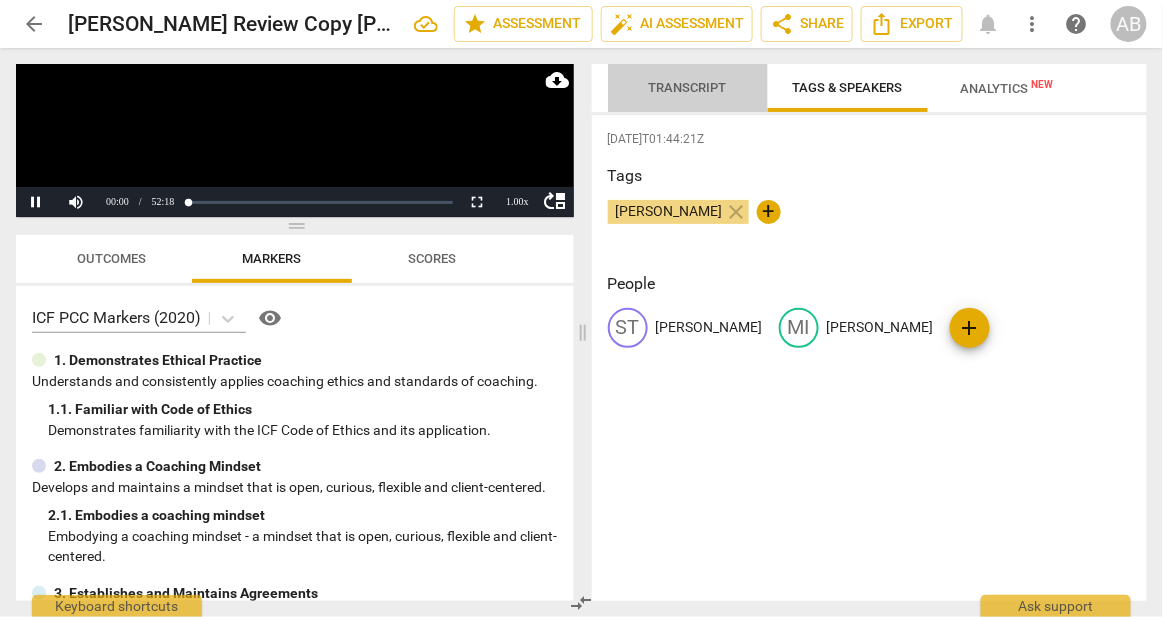 click on "Transcript" at bounding box center (688, 87) 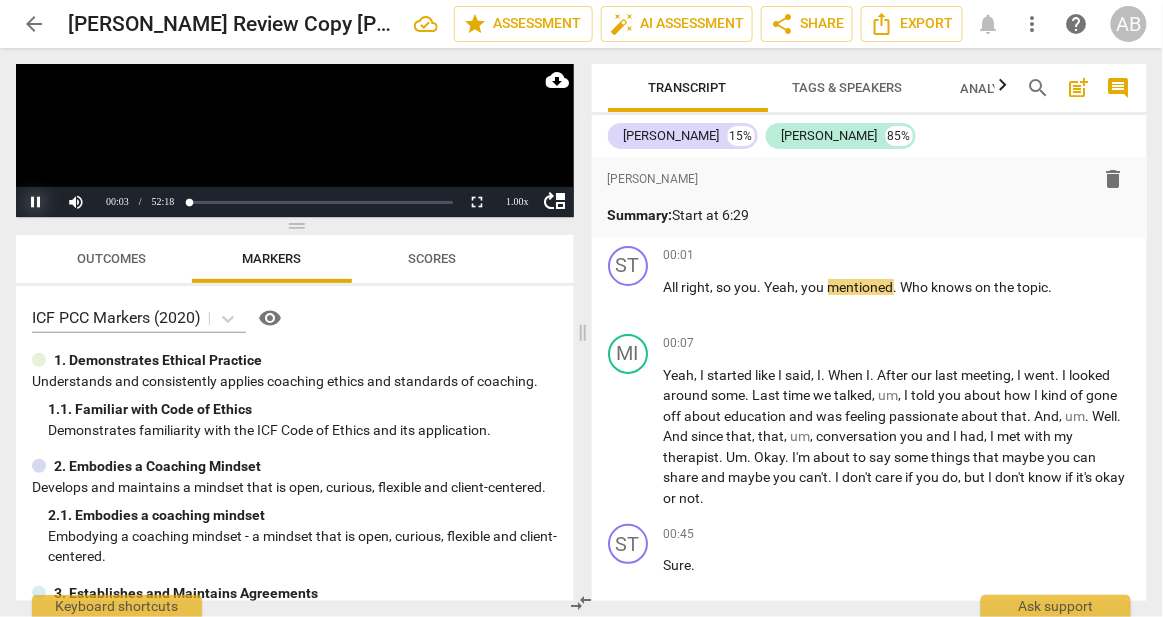 click on "Pause" at bounding box center (36, 202) 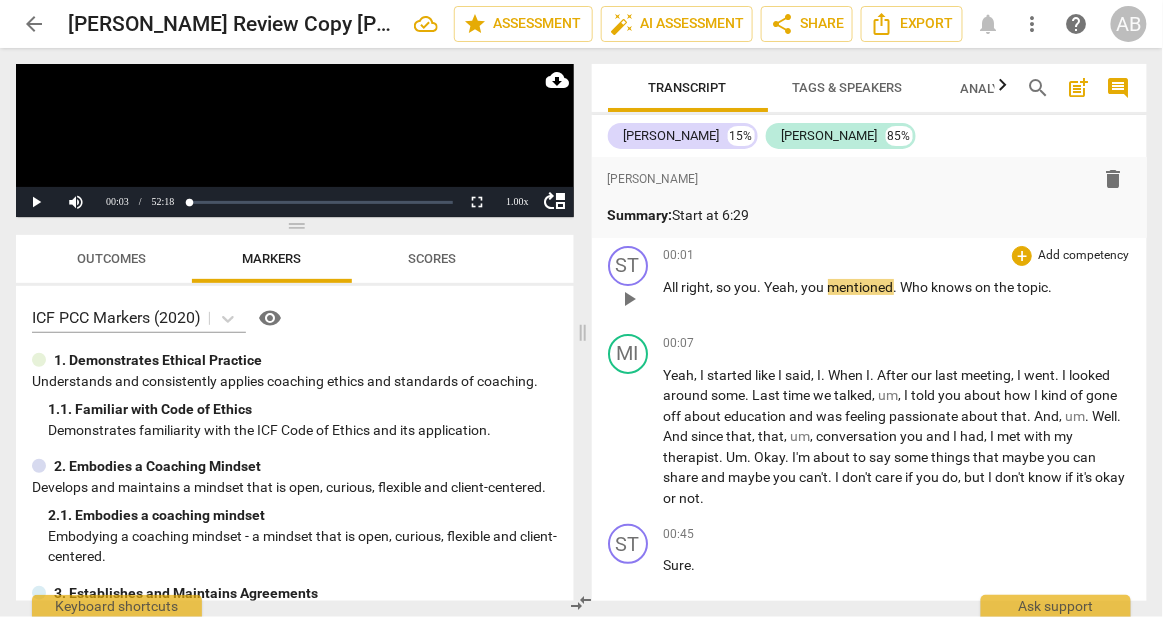 click on "play_arrow pause" at bounding box center [638, 299] 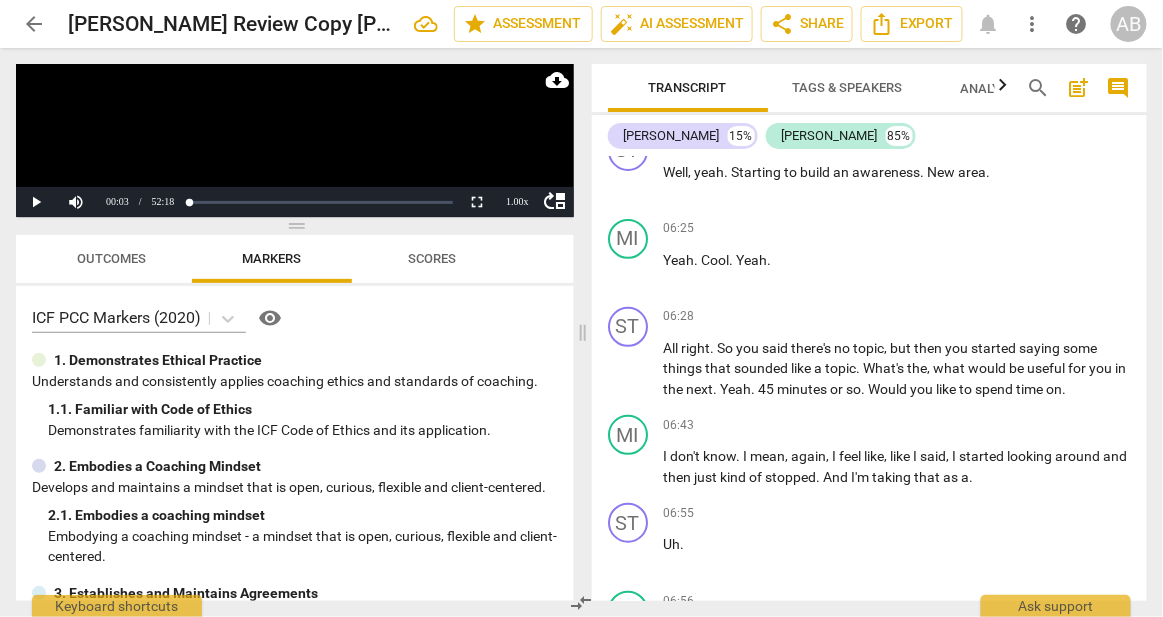 scroll, scrollTop: 3796, scrollLeft: 0, axis: vertical 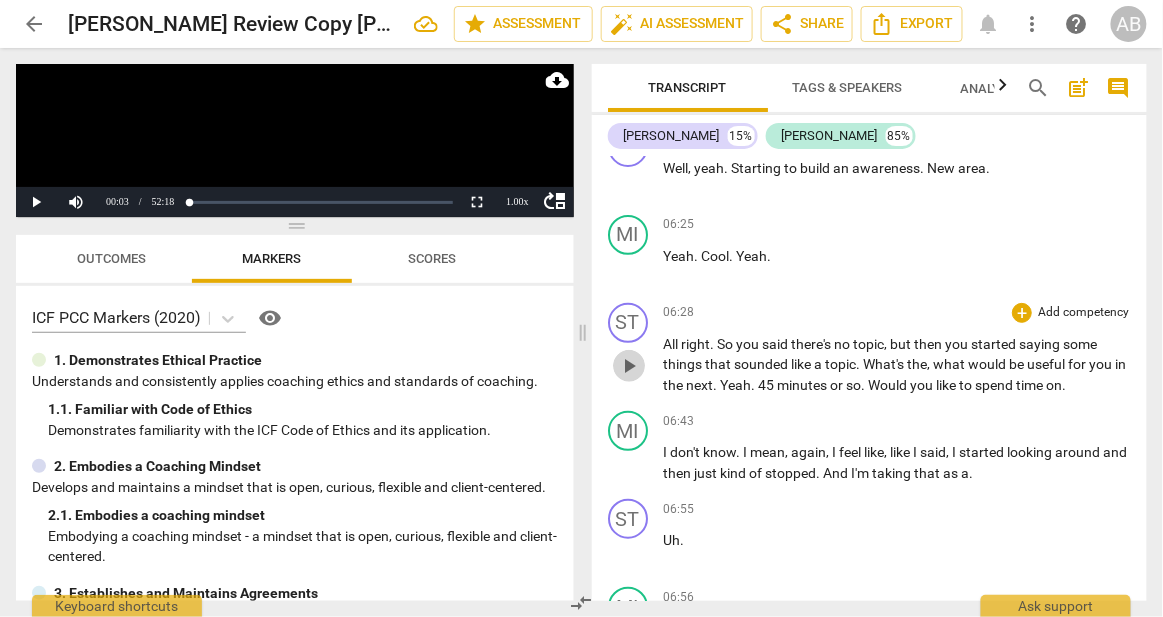 click on "play_arrow" at bounding box center (629, 366) 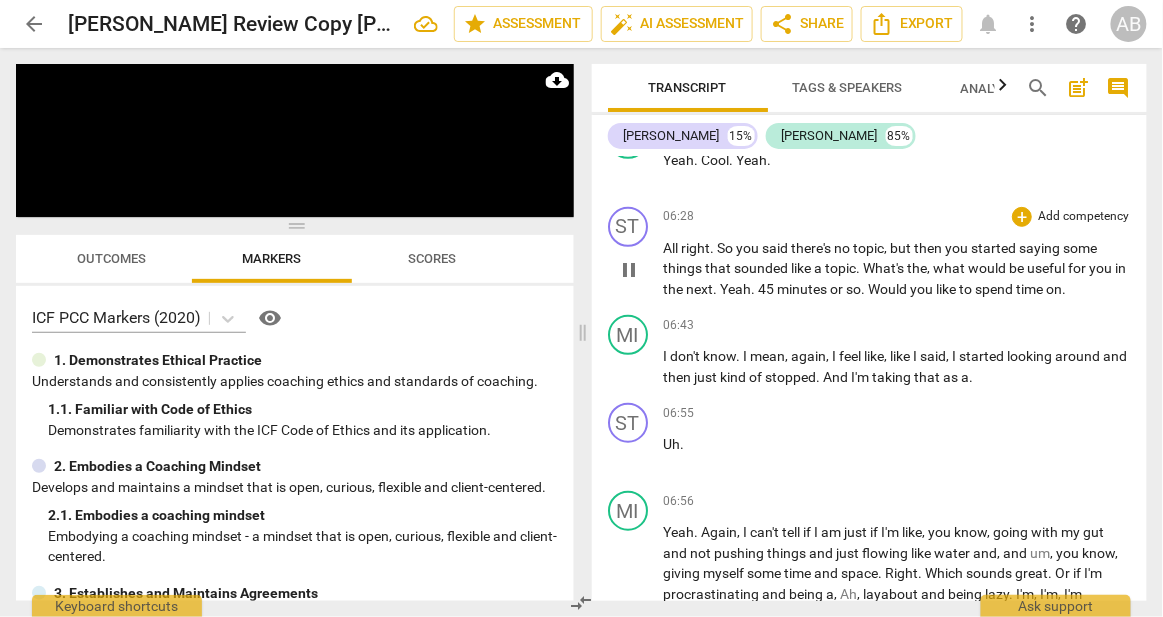 scroll, scrollTop: 3895, scrollLeft: 0, axis: vertical 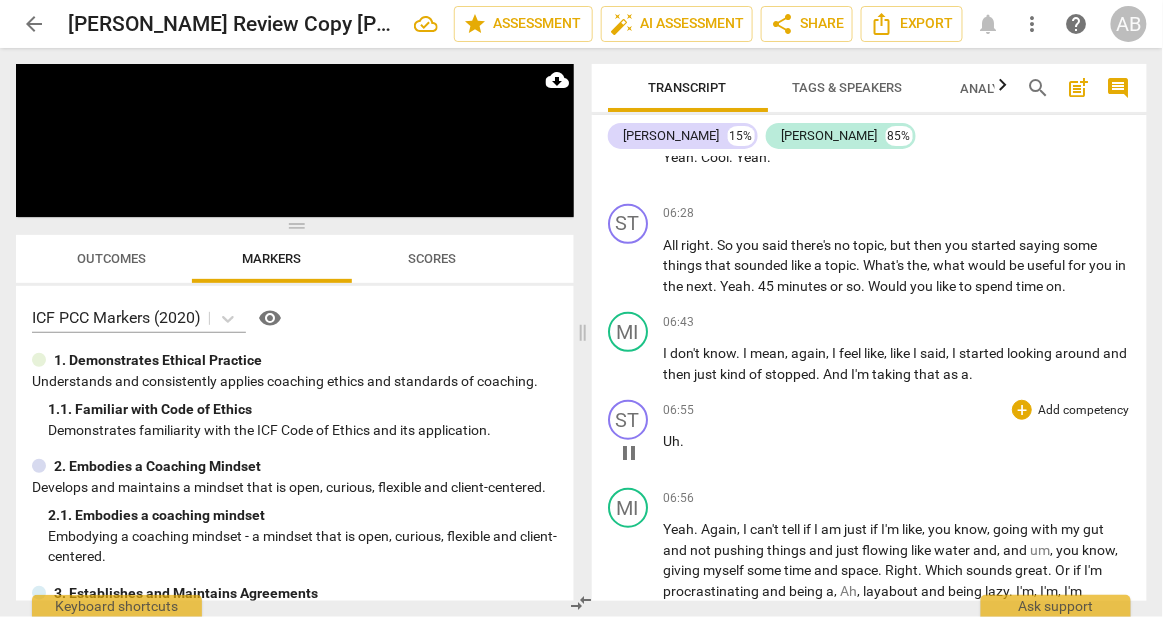 click on "play_arrow pause" at bounding box center [638, 453] 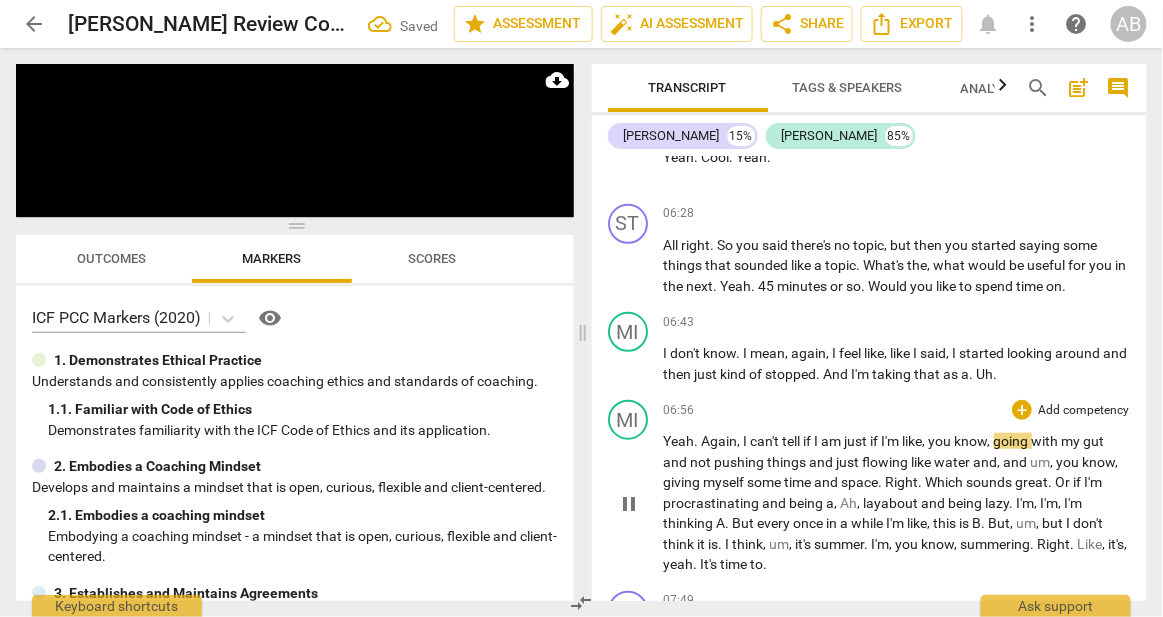 click on "Yeah" at bounding box center [679, 441] 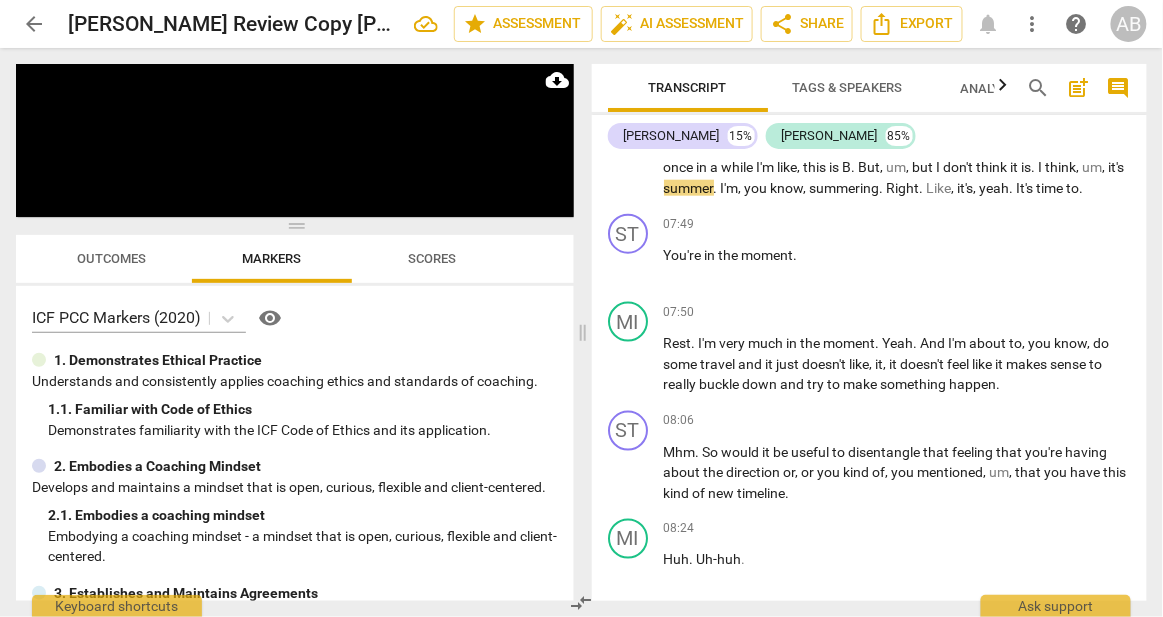 scroll, scrollTop: 4185, scrollLeft: 0, axis: vertical 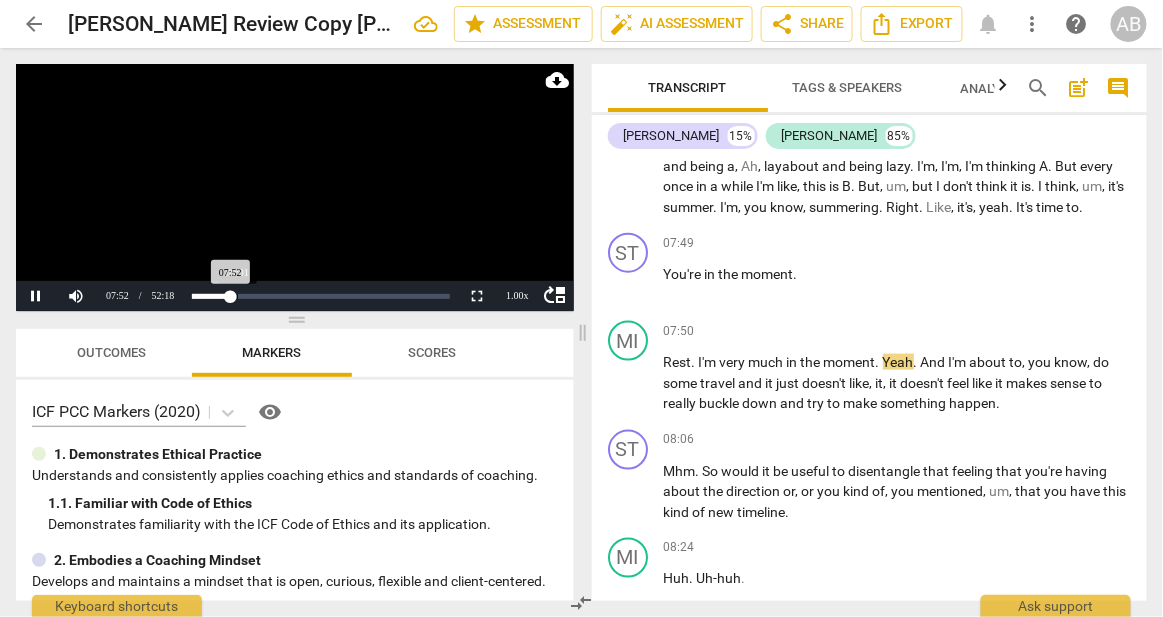 drag, startPoint x: 297, startPoint y: 225, endPoint x: 297, endPoint y: 304, distance: 79 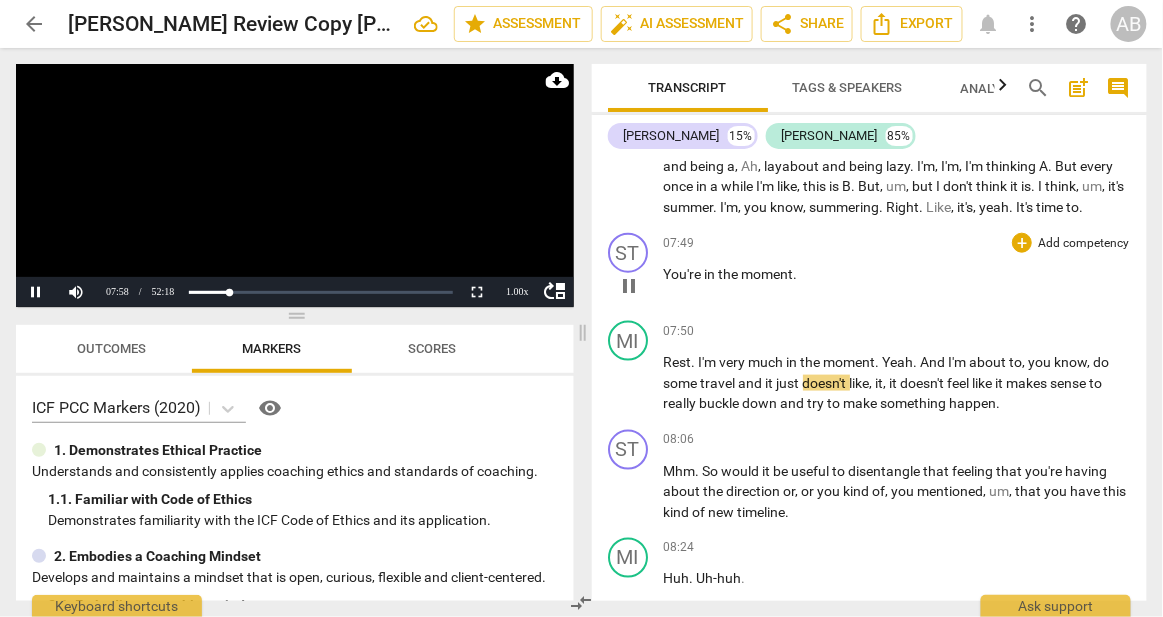 click on "pause" at bounding box center [629, 286] 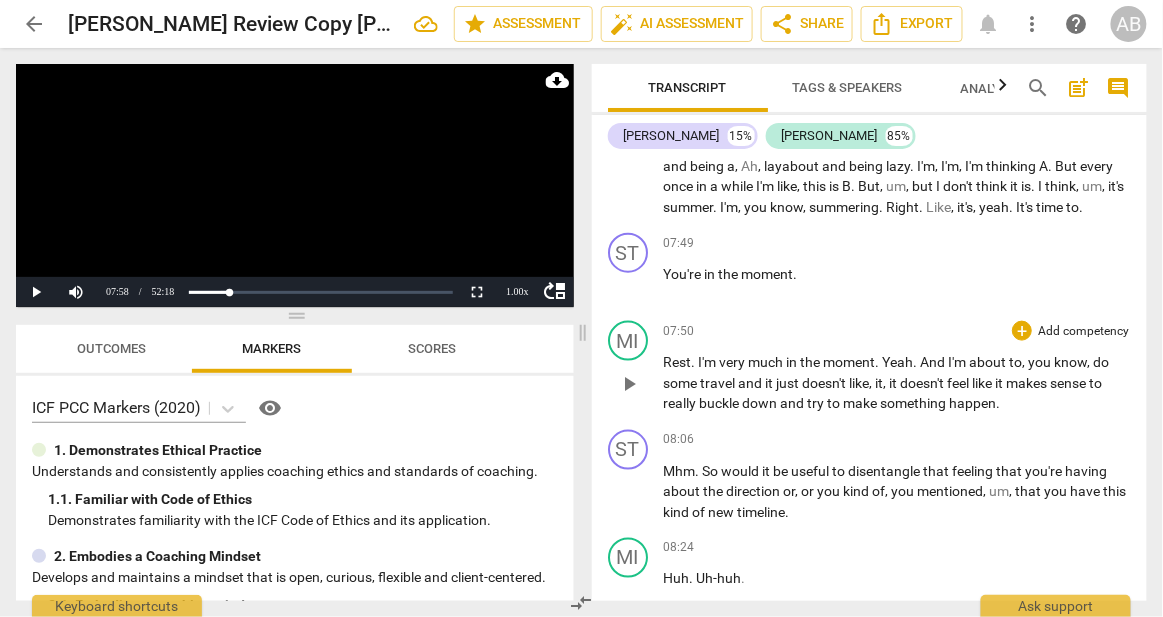 click on "play_arrow" at bounding box center [629, 384] 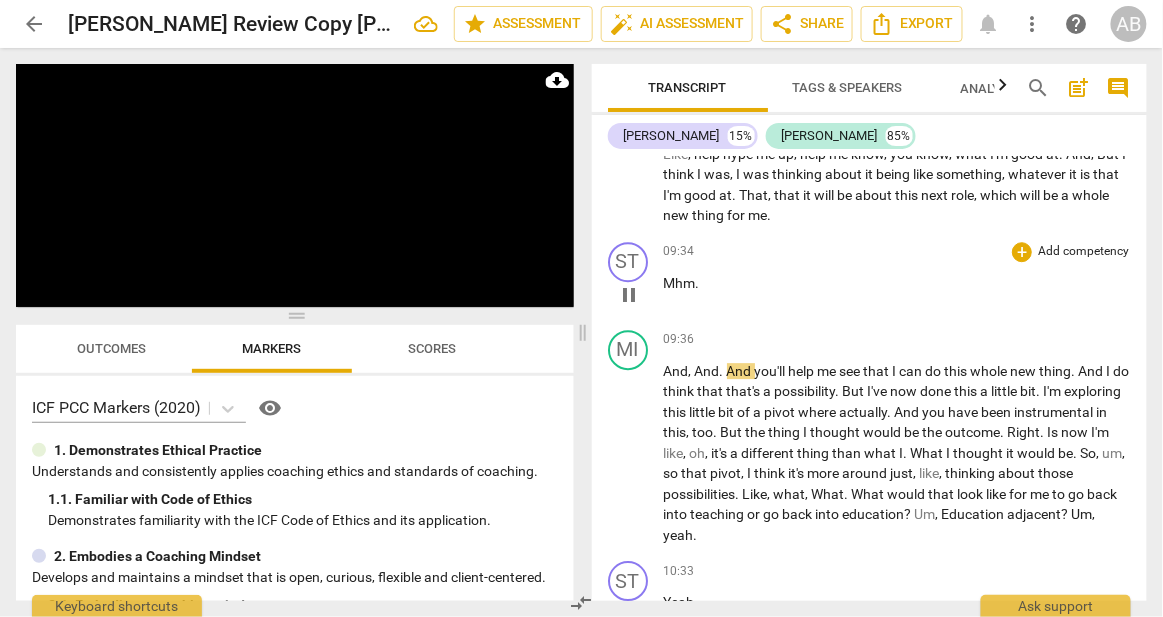 scroll, scrollTop: 5020, scrollLeft: 0, axis: vertical 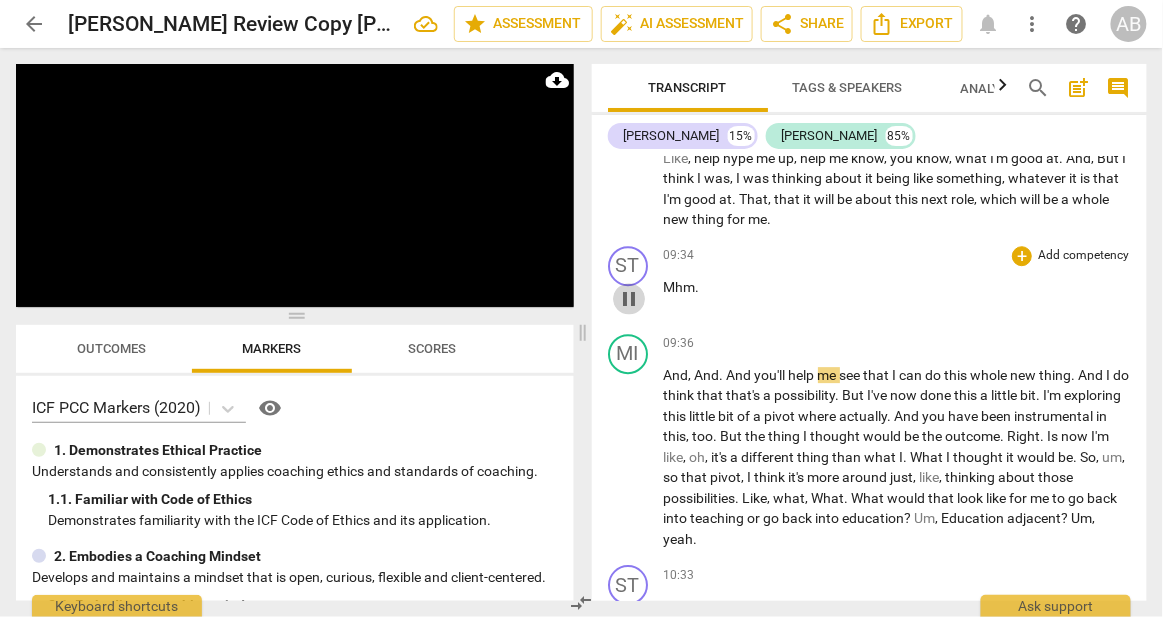 click on "pause" at bounding box center [629, 299] 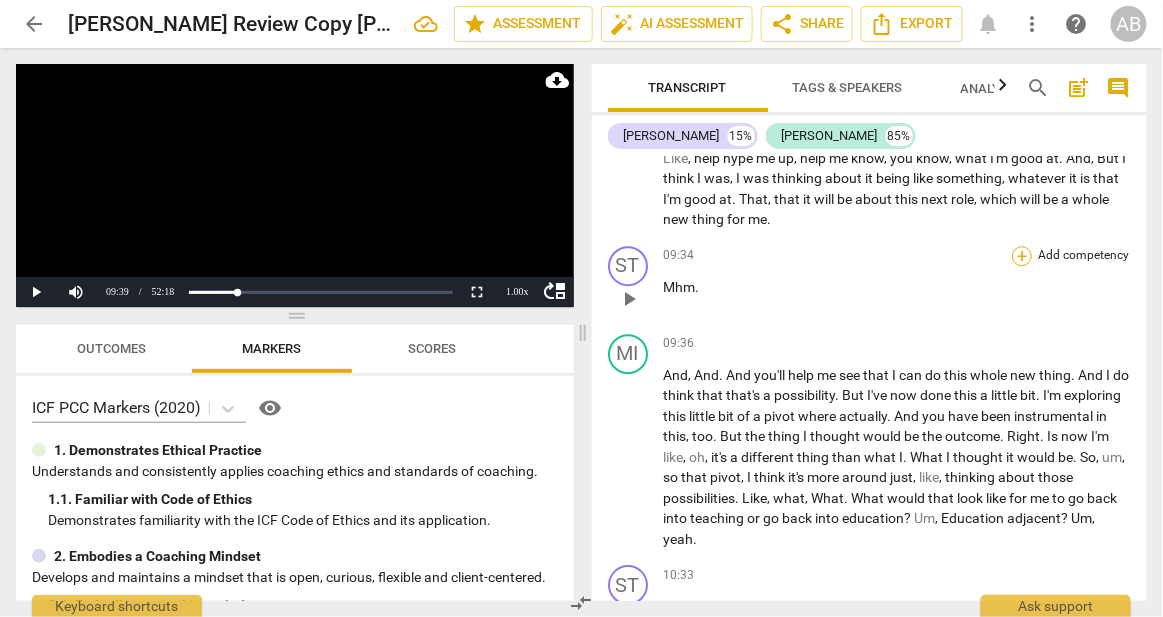 click on "+" at bounding box center (1022, 256) 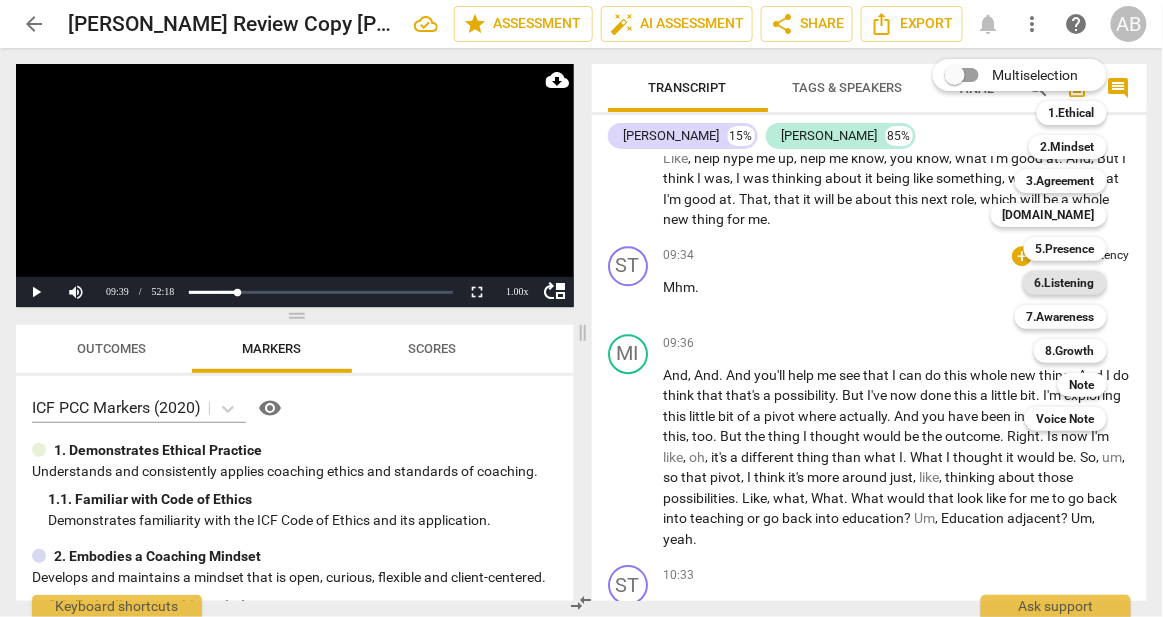 click on "6.Listening" at bounding box center (1065, 283) 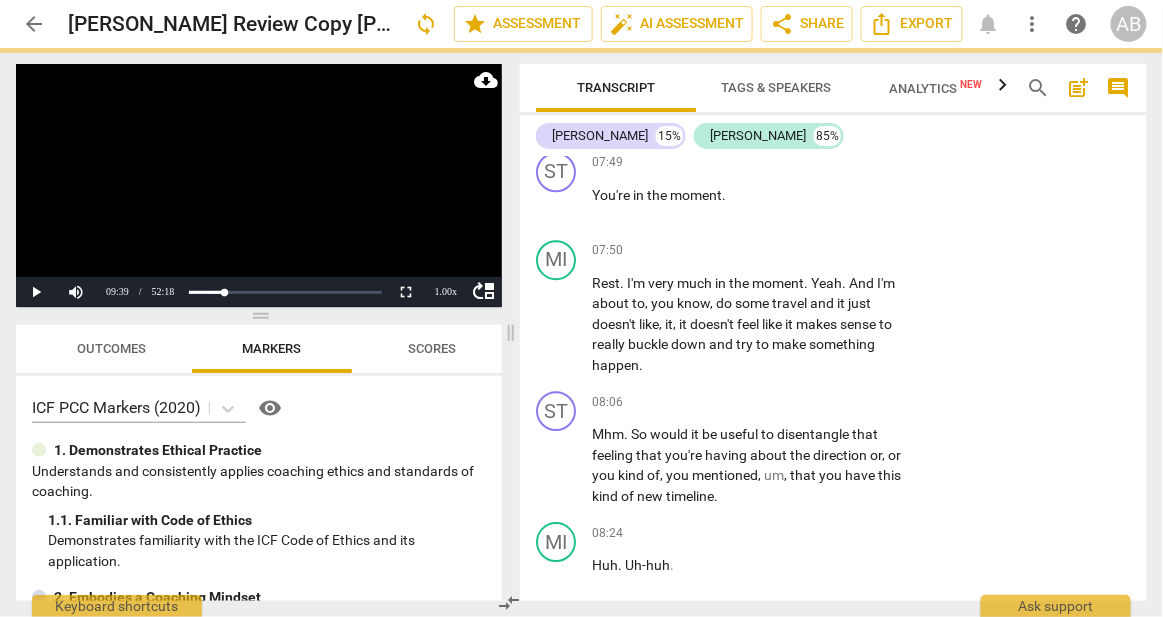 scroll, scrollTop: 5876, scrollLeft: 0, axis: vertical 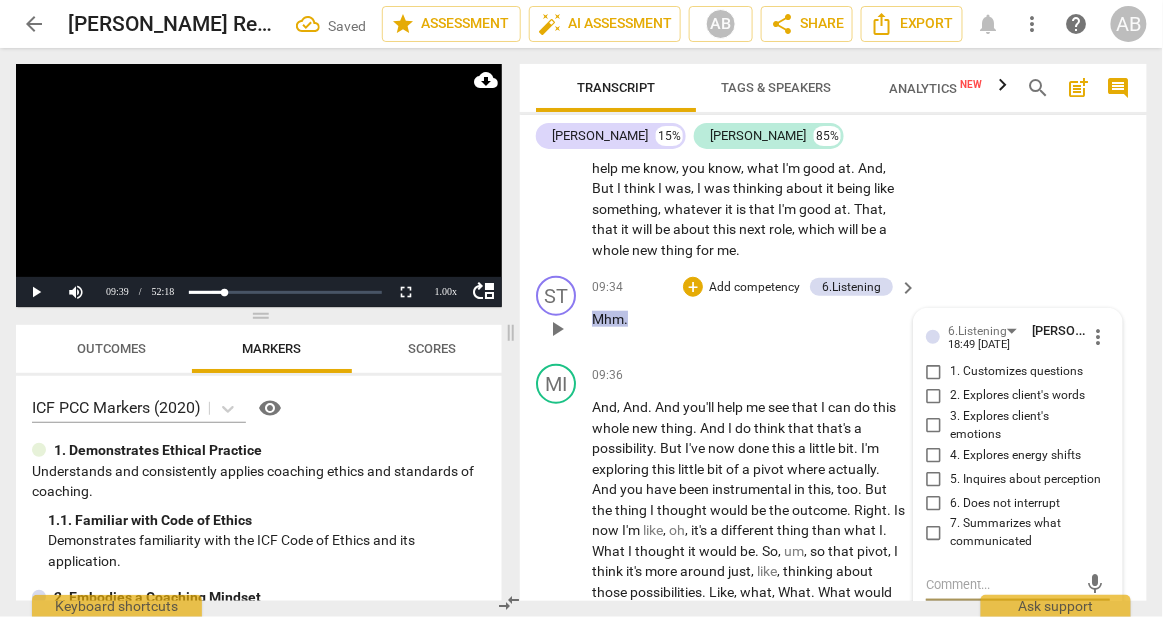 click on "6. Does not interrupt" at bounding box center (934, 503) 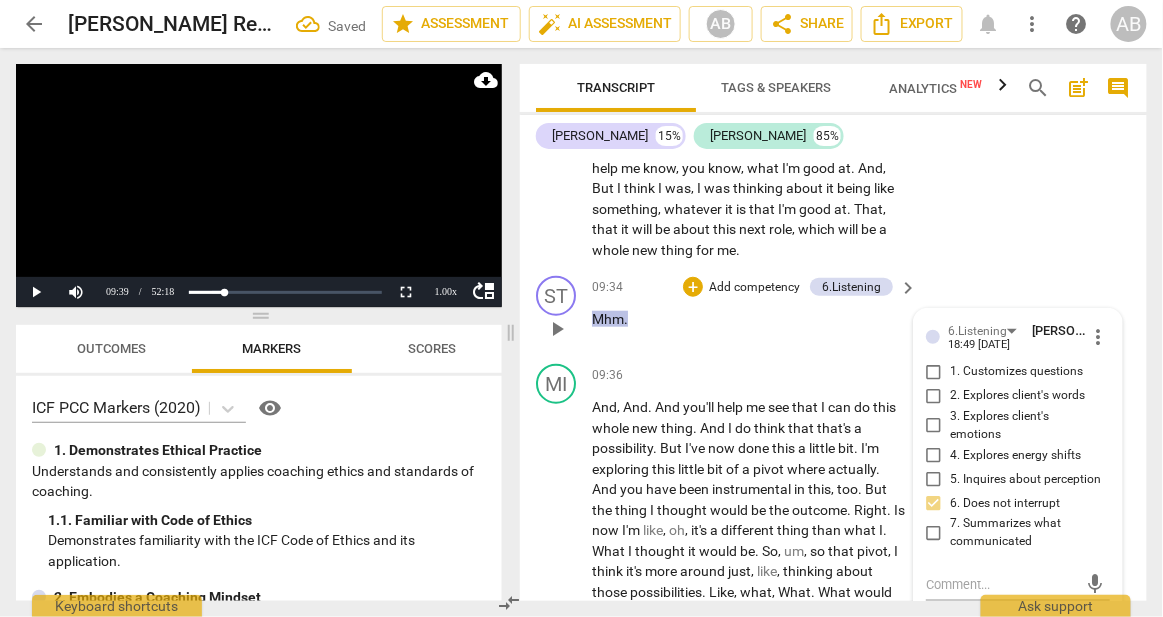 click on "6. Does not interrupt" at bounding box center (934, 503) 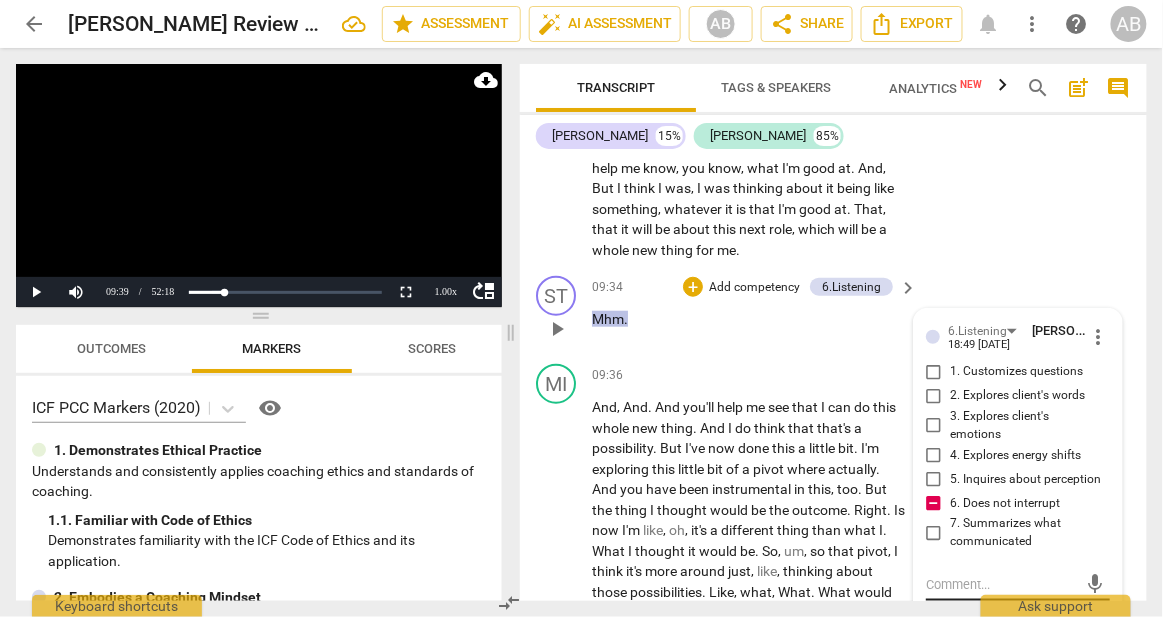 click at bounding box center [1002, 584] 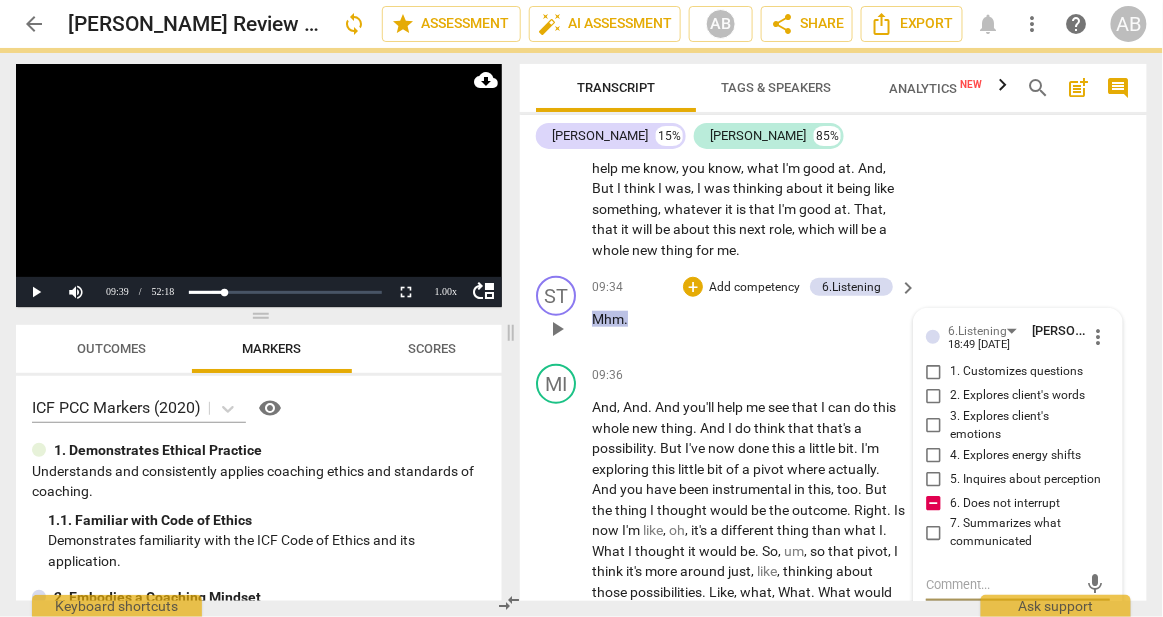 type on "M" 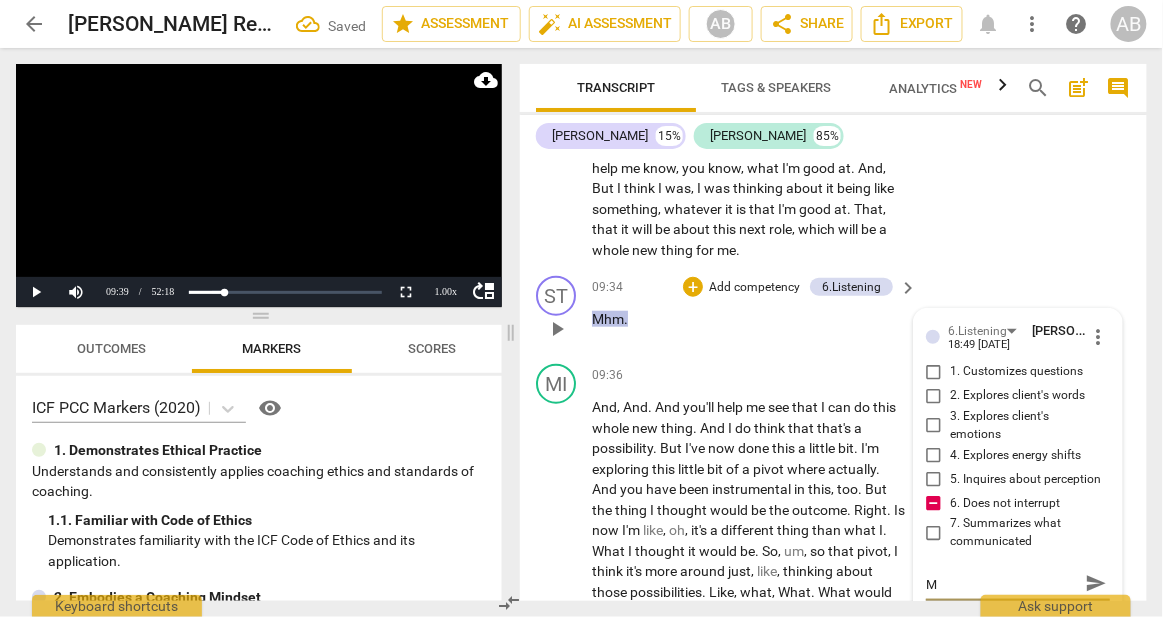 type on "Mh" 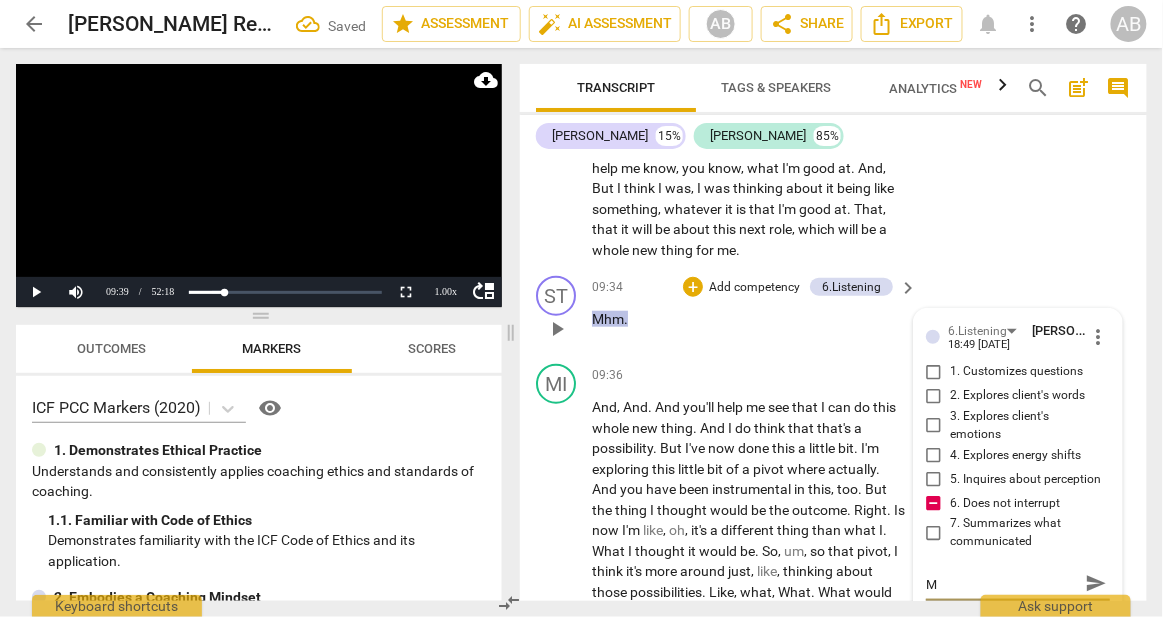 type on "Mh" 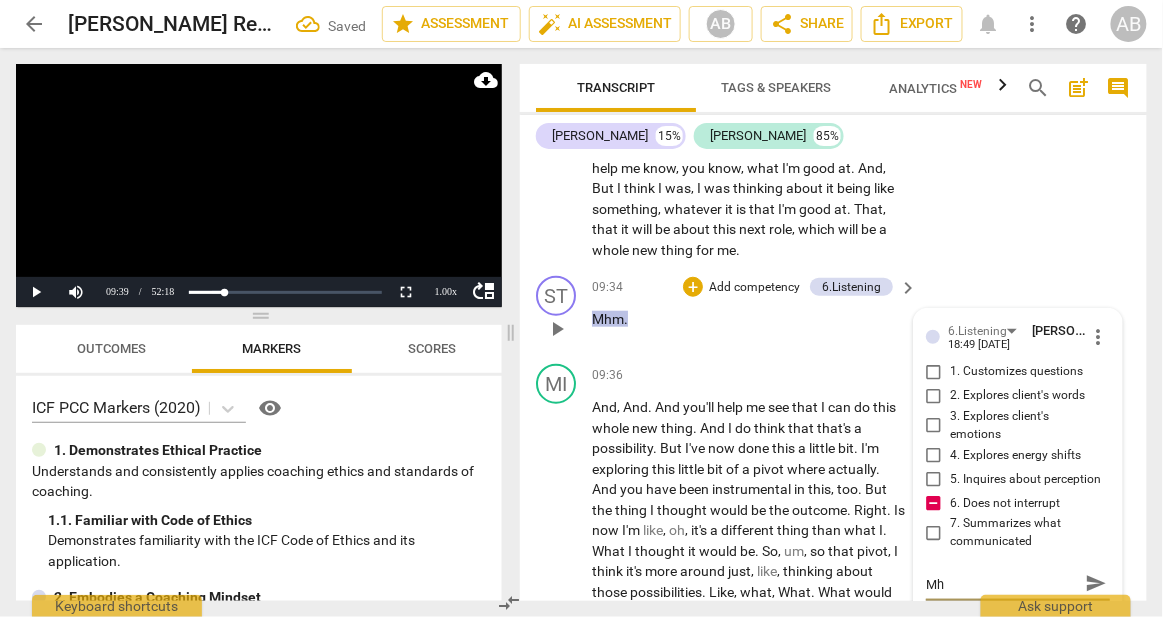 type on "Mhm" 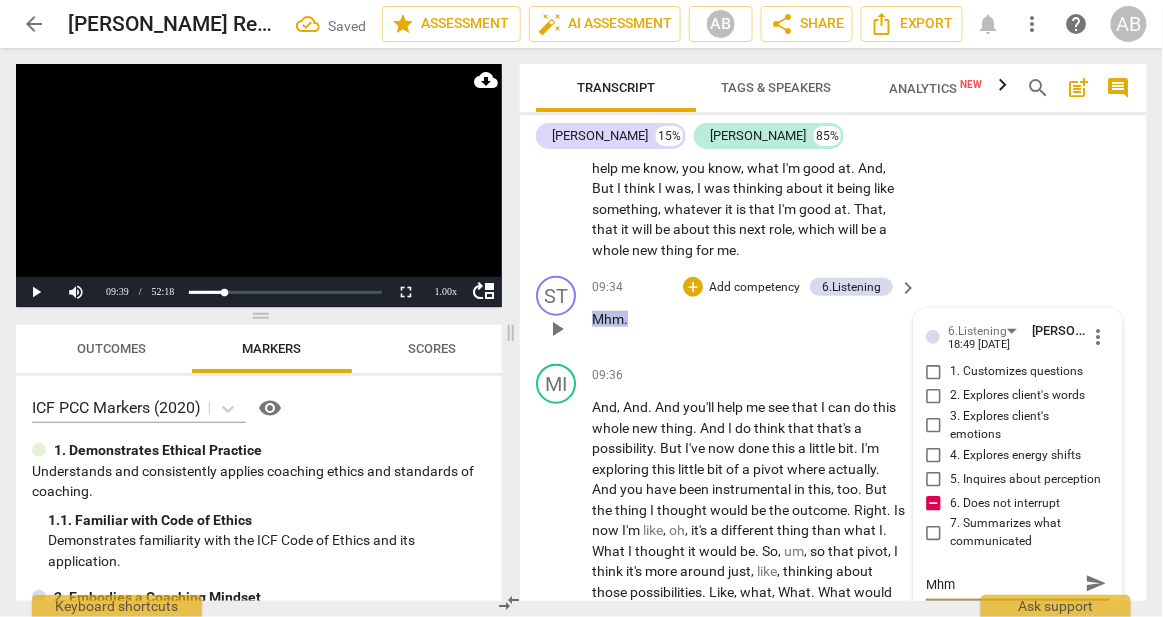 type on "Mhm'" 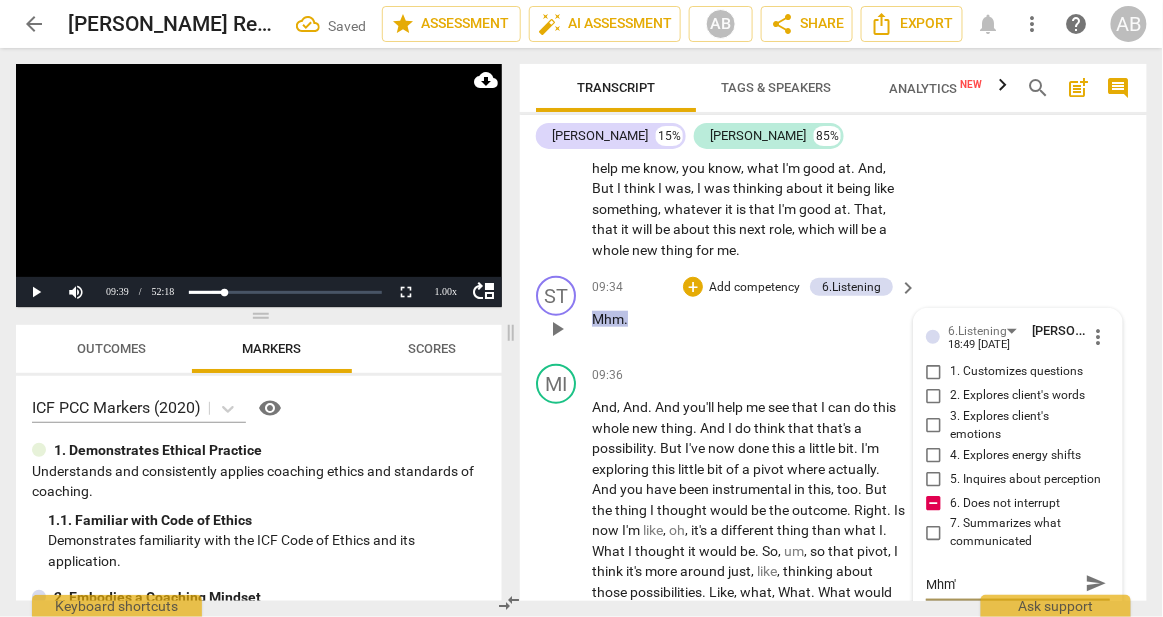 type on "Mhm'i" 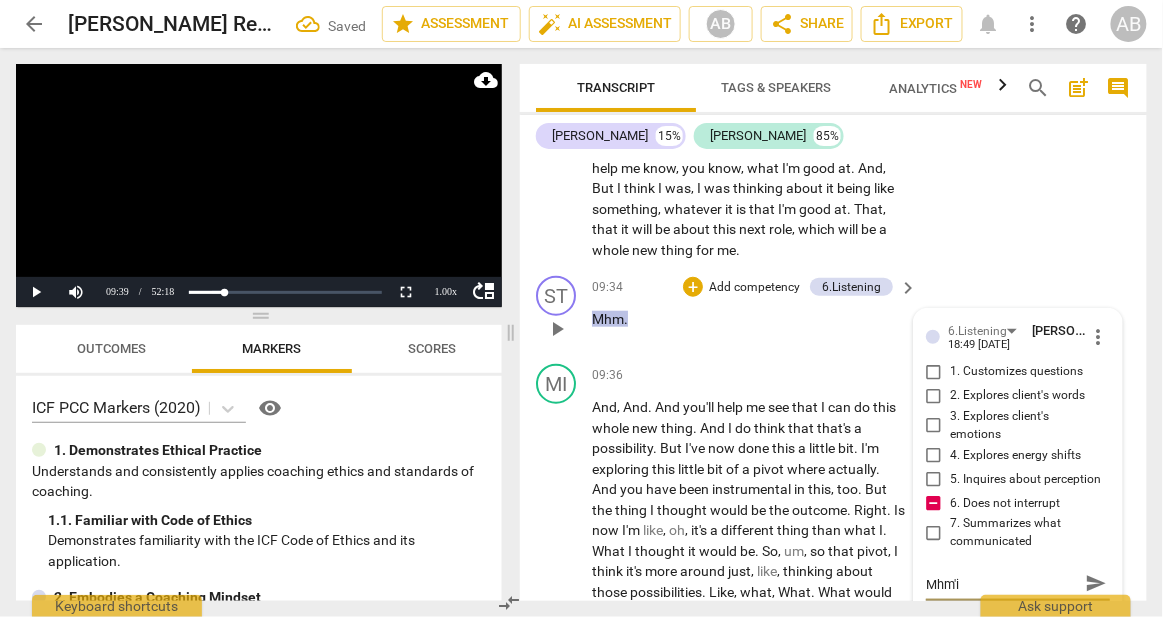 type on "Mhm'in" 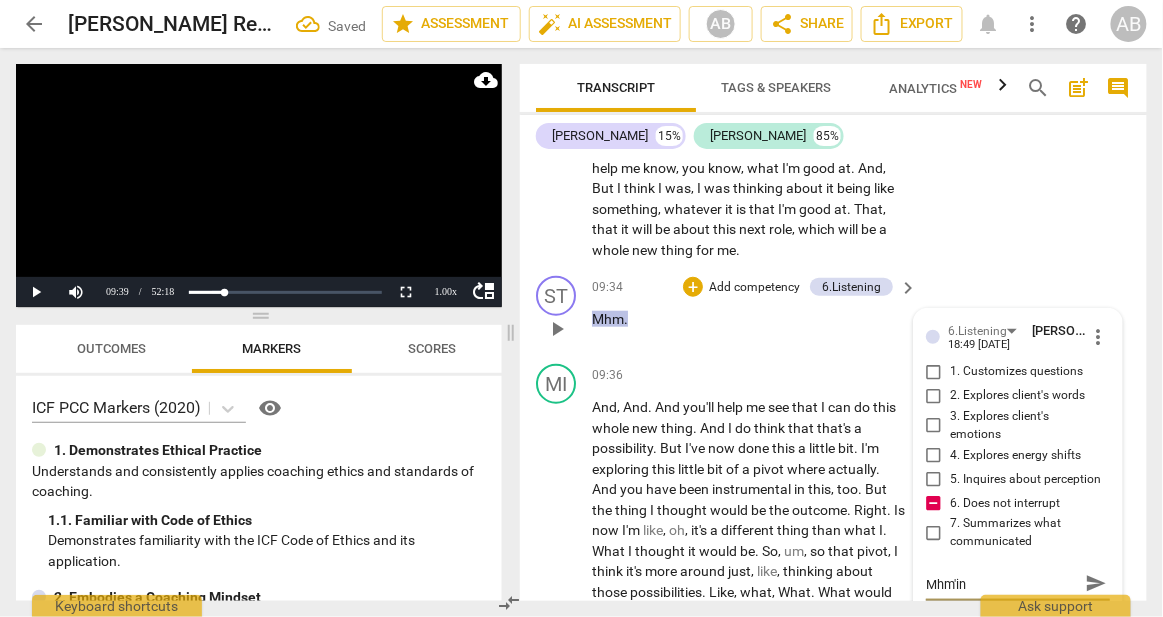 type on "Mhm'ing" 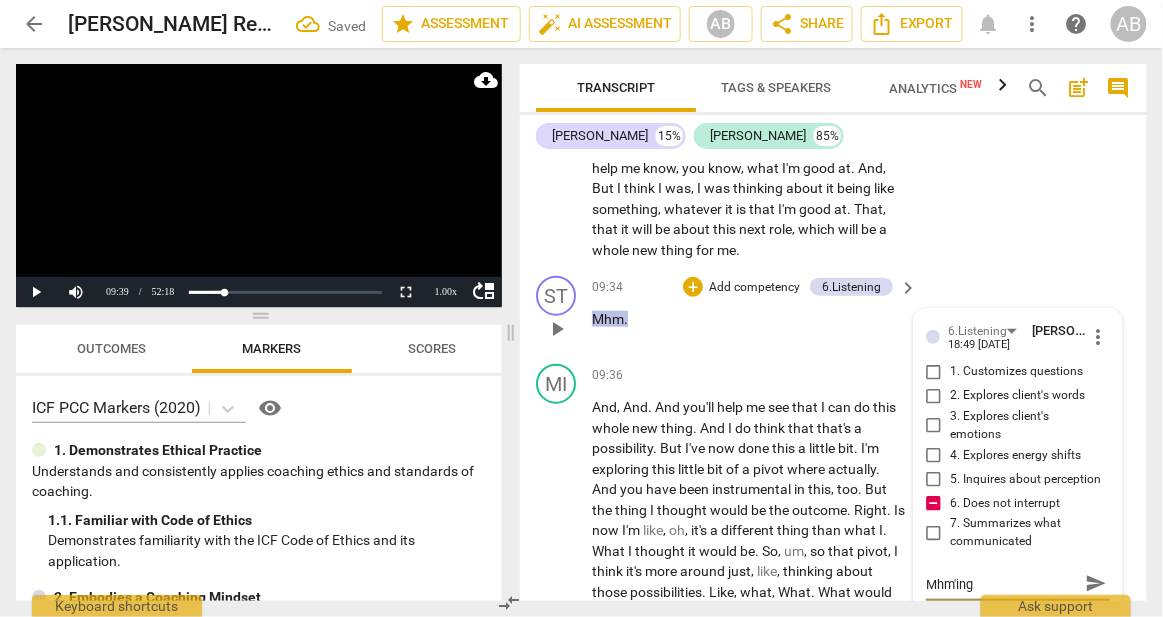 type on "Mhm'ing" 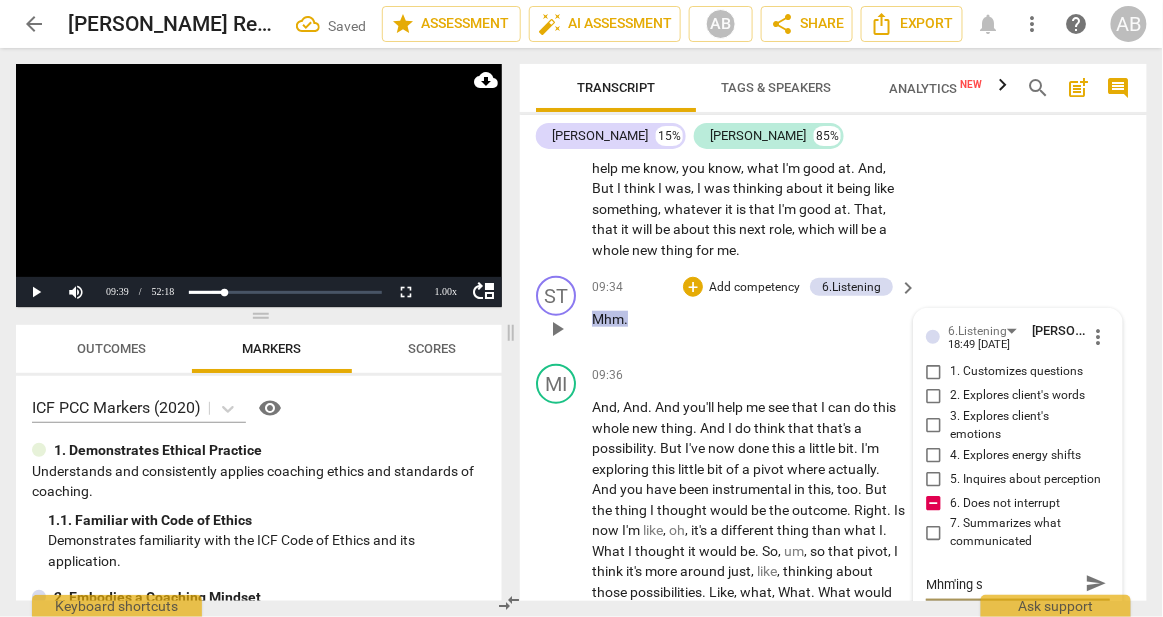 type on "Mhm'ing so" 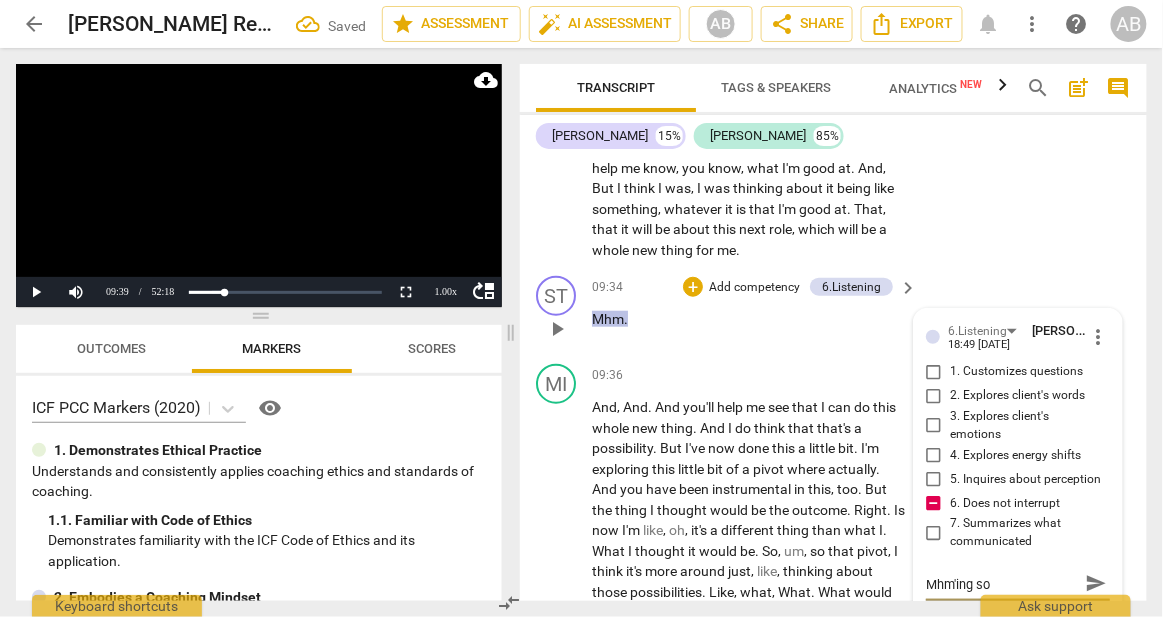 type on "Mhm'ing sou" 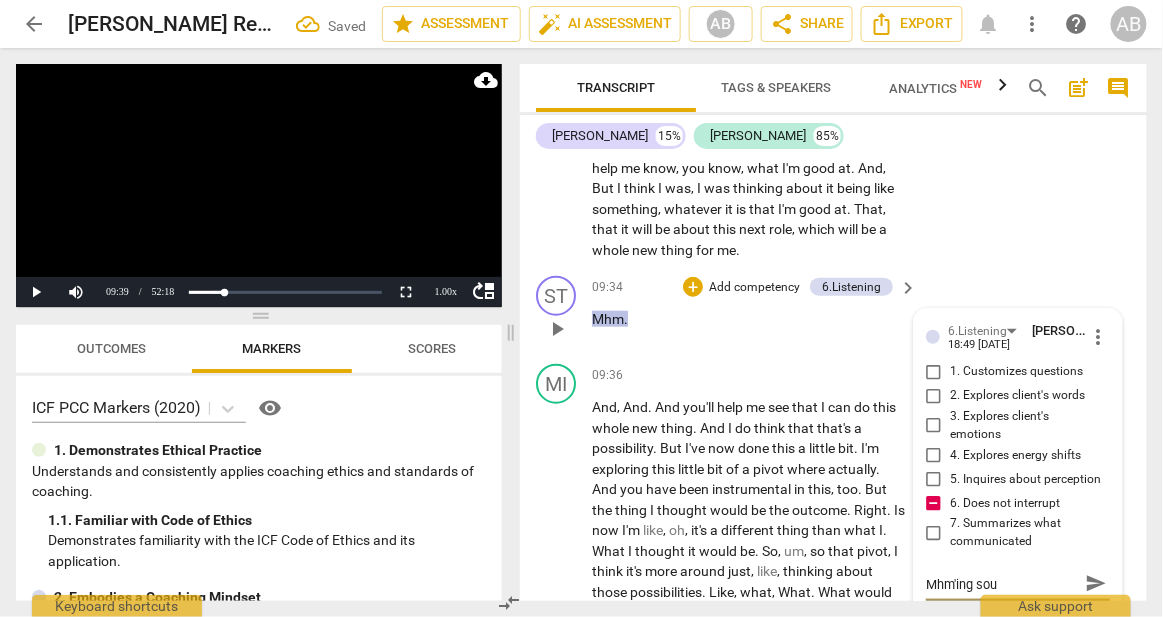 type on "Mhm'ing soud" 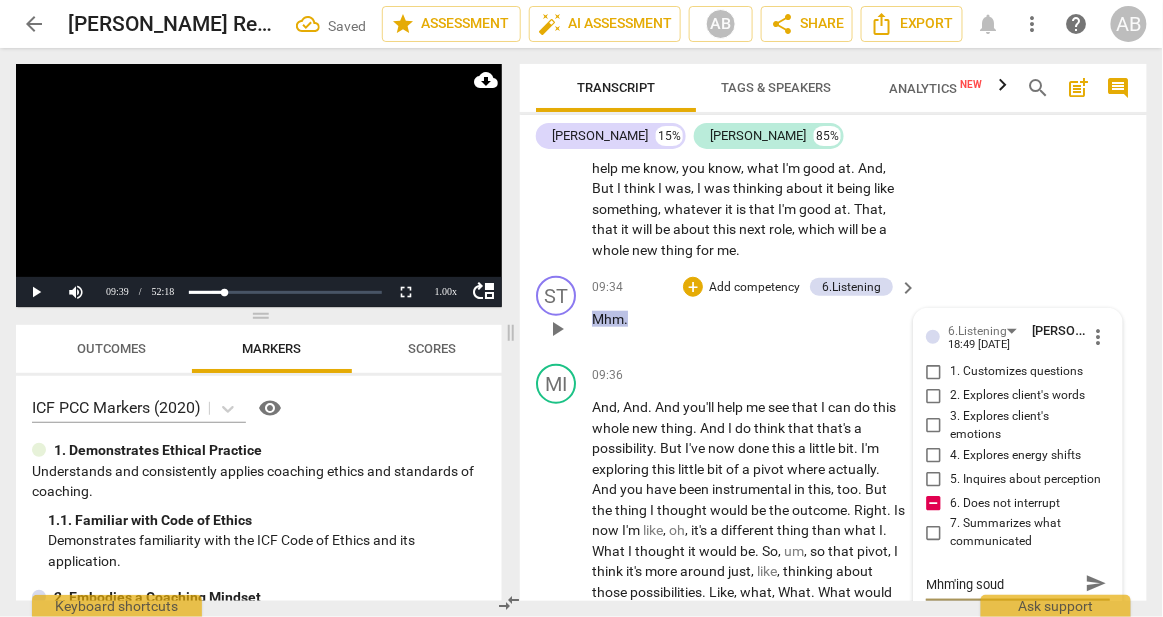 type on "Mhm'ing sou" 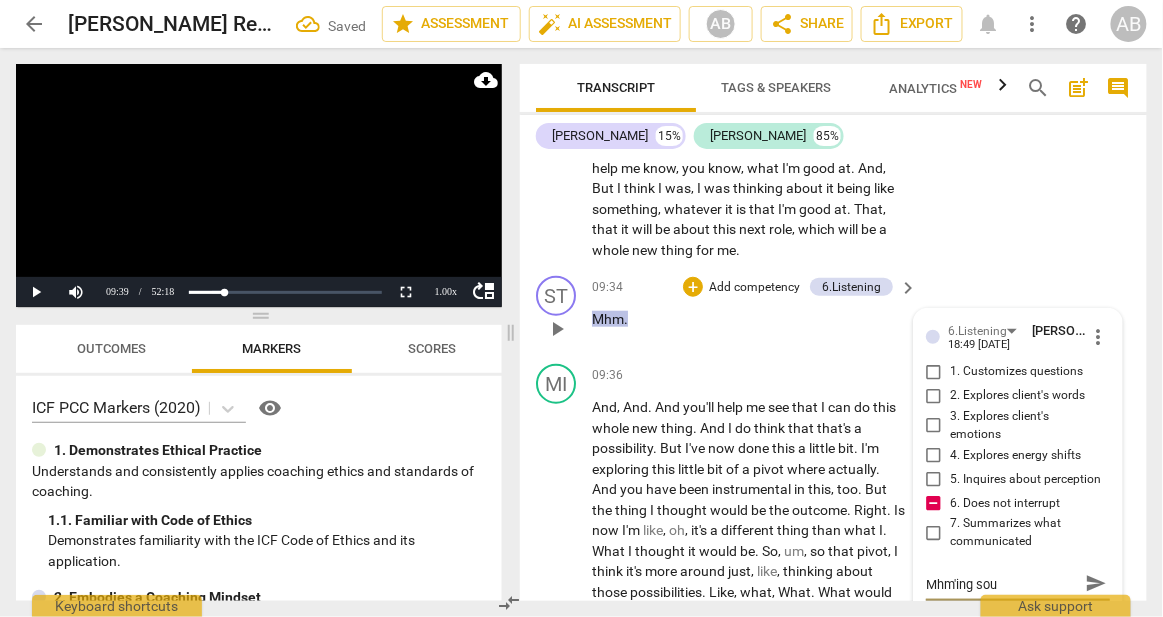 type on "Mhm'ing soun" 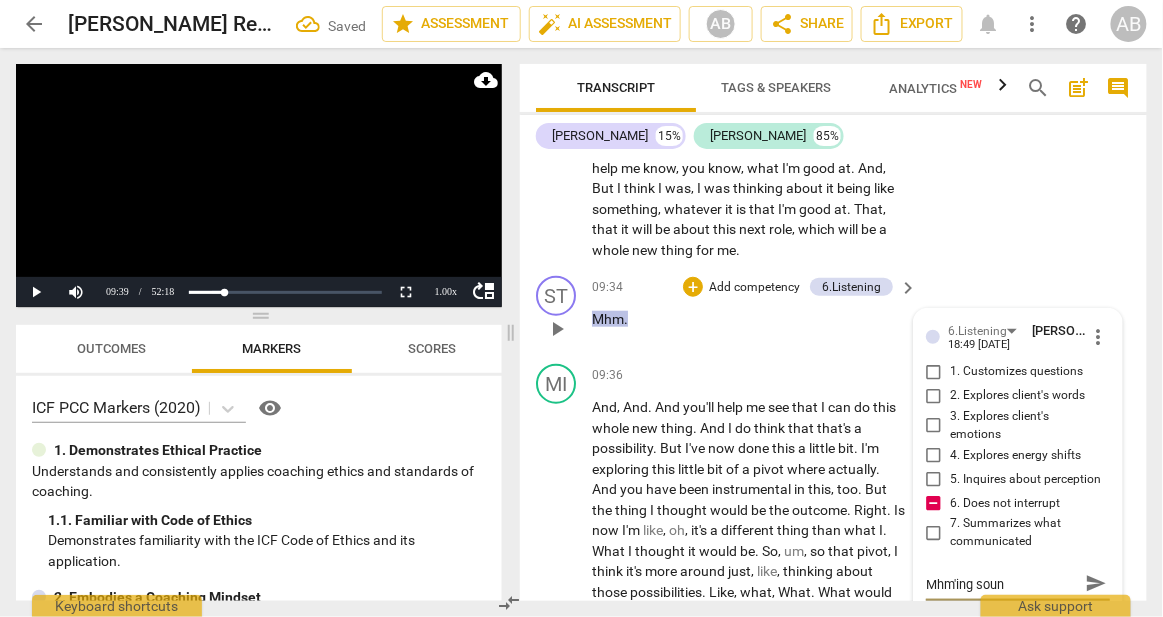 type on "Mhm'ing sound" 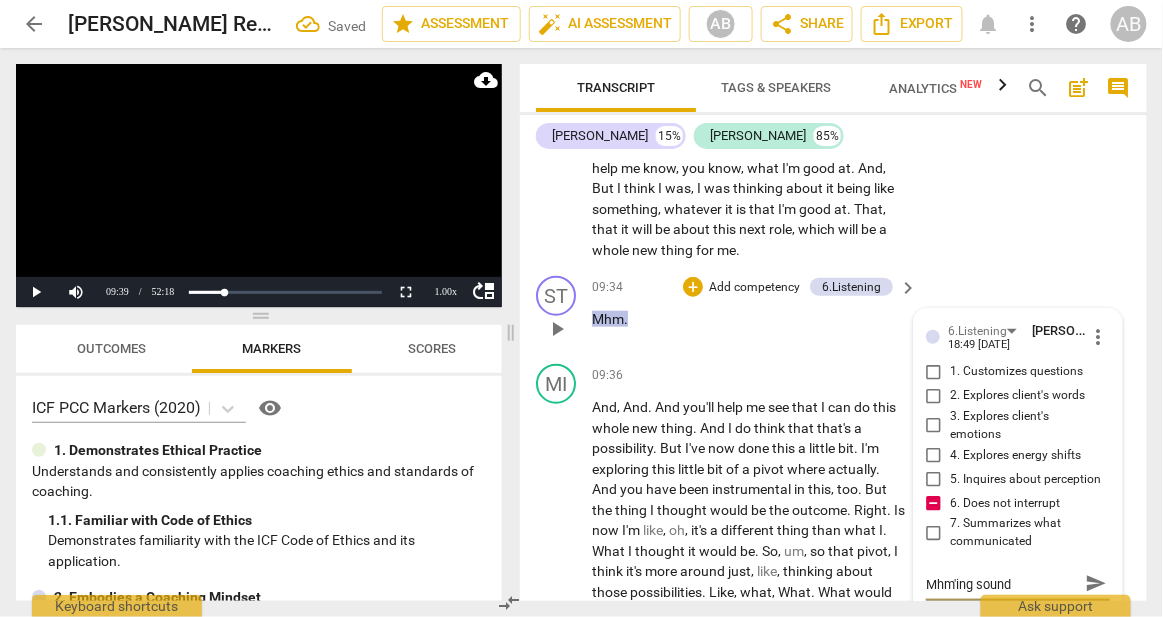type on "Mhm'ing sounds" 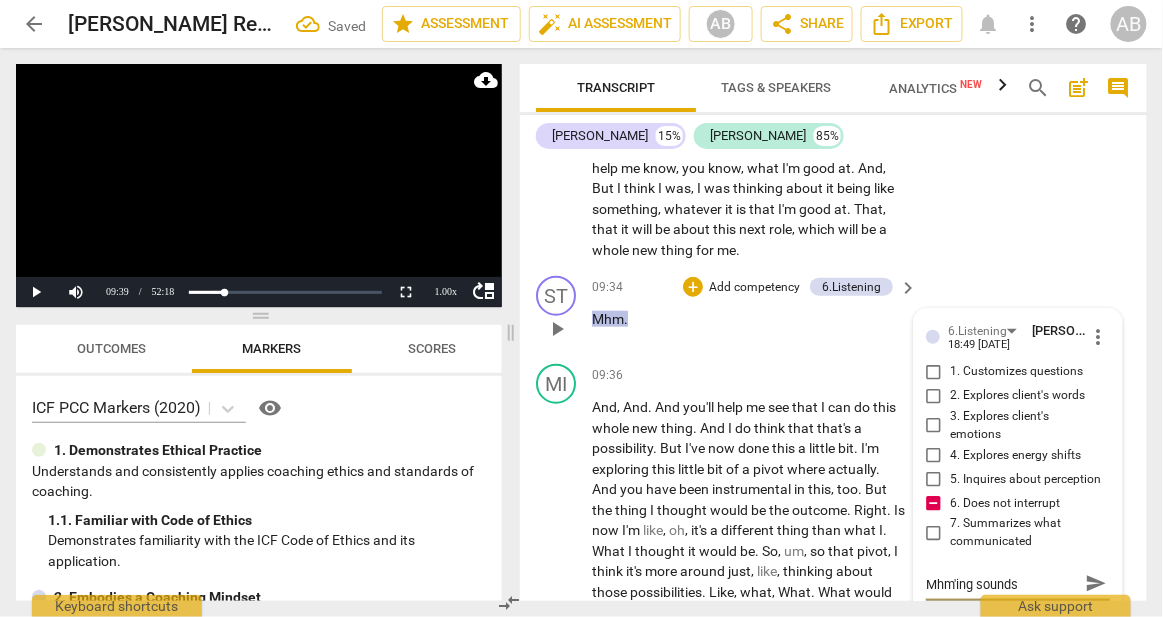 type on "Mhm'ing sounds" 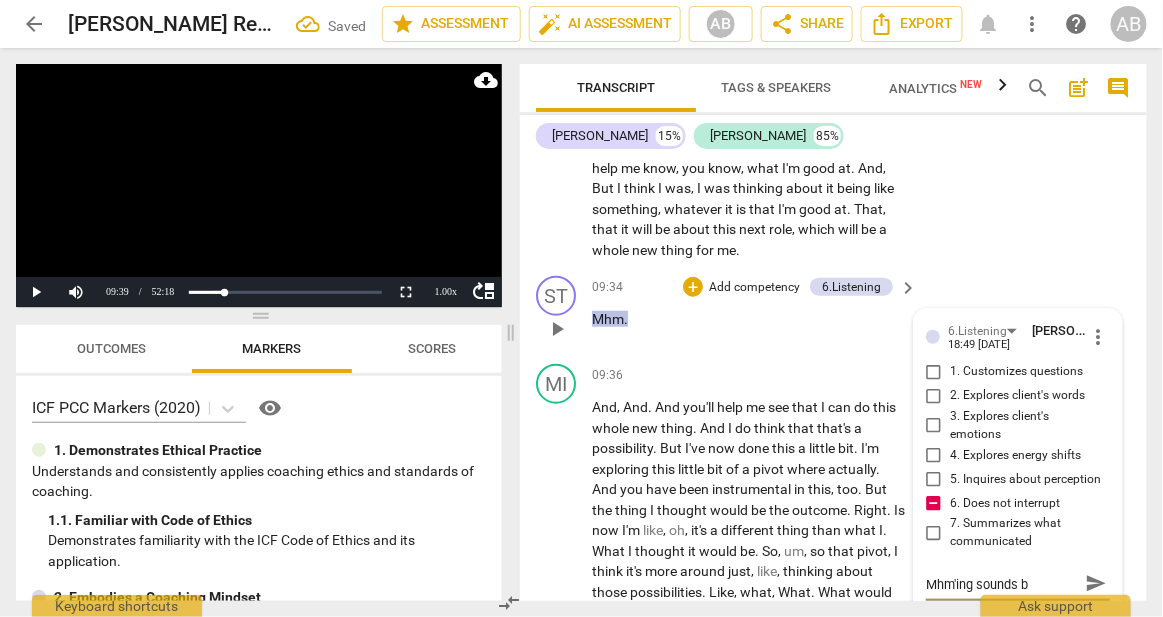 type on "Mhm'ing sounds bi" 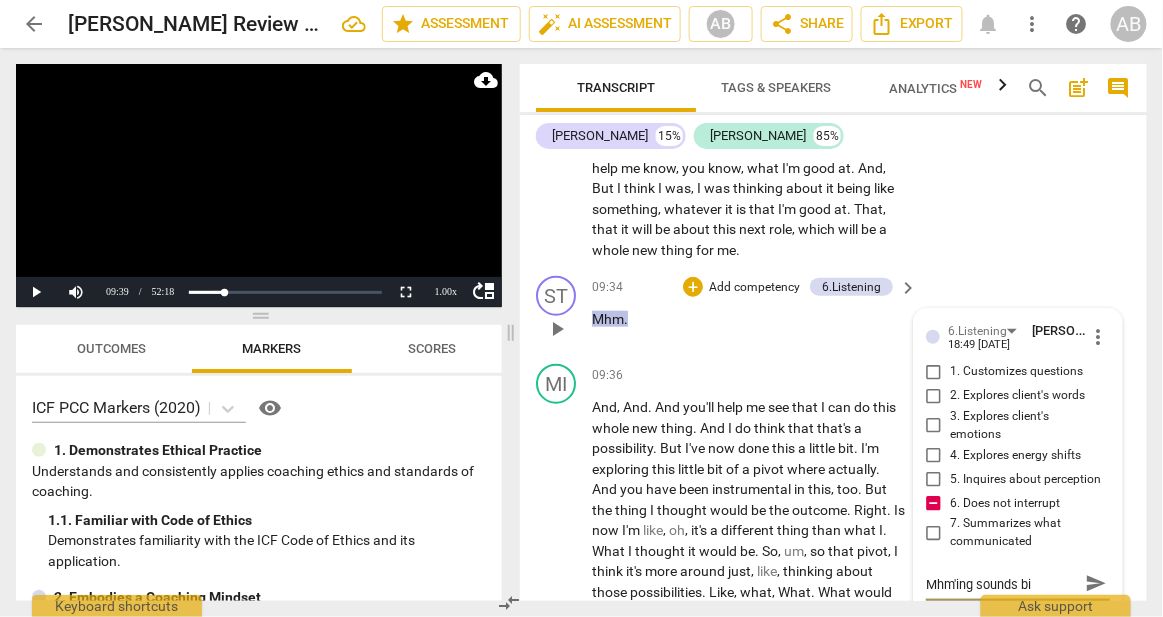 type on "Mhm'ing sounds bin" 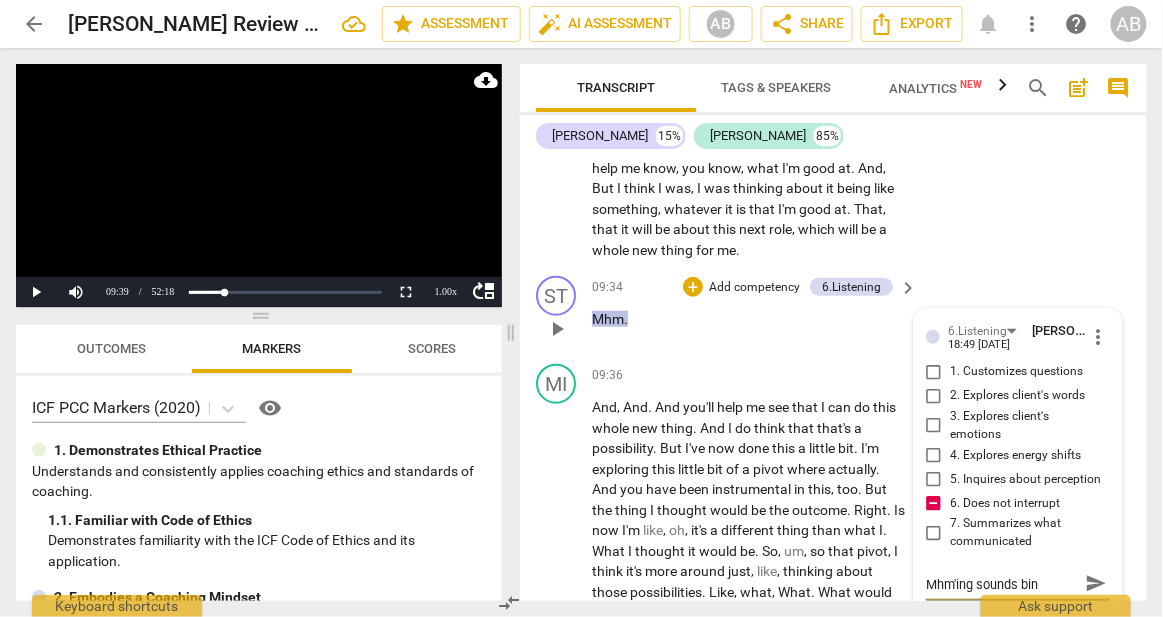 type on "Mhm'ing sounds bi" 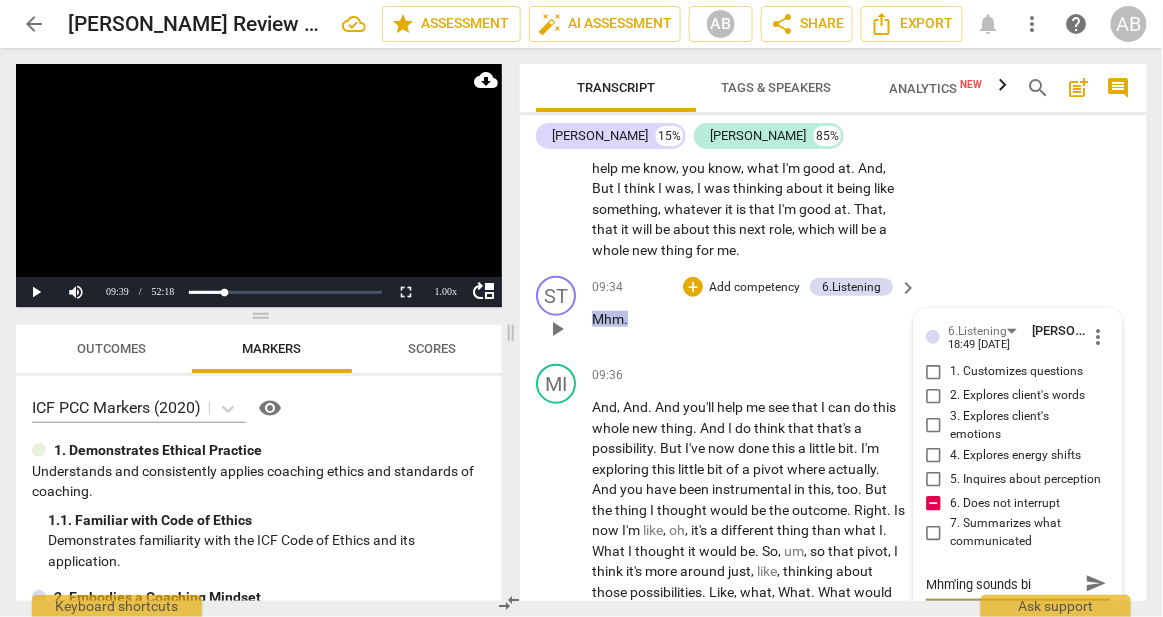 type on "Mhm'ing sounds b" 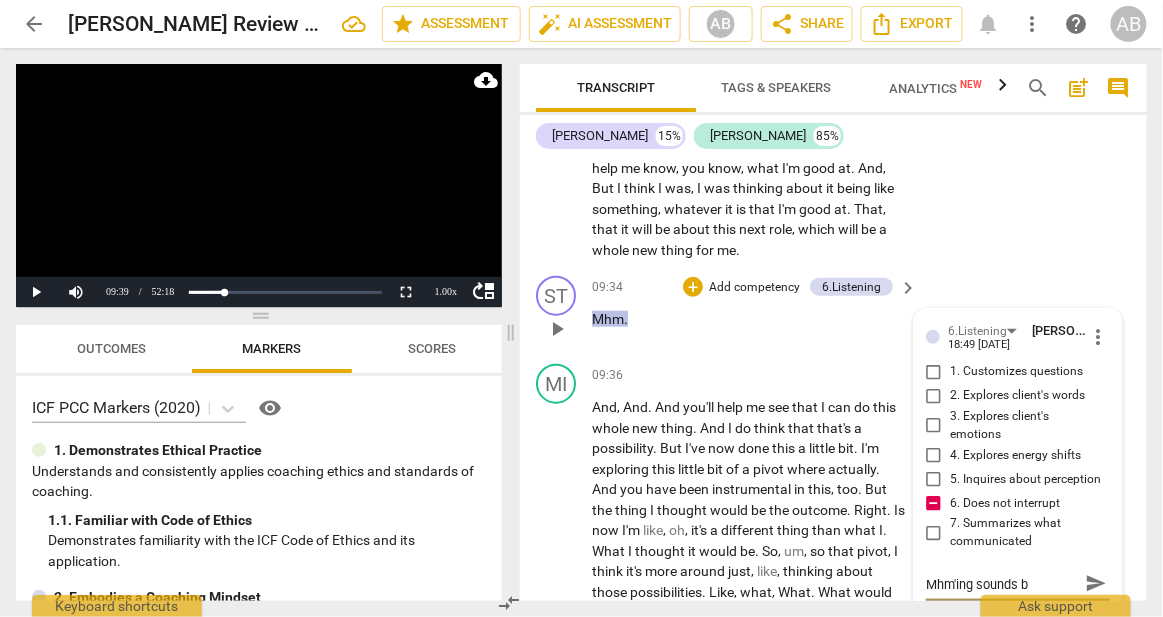 type on "Mhm'ing sounds br" 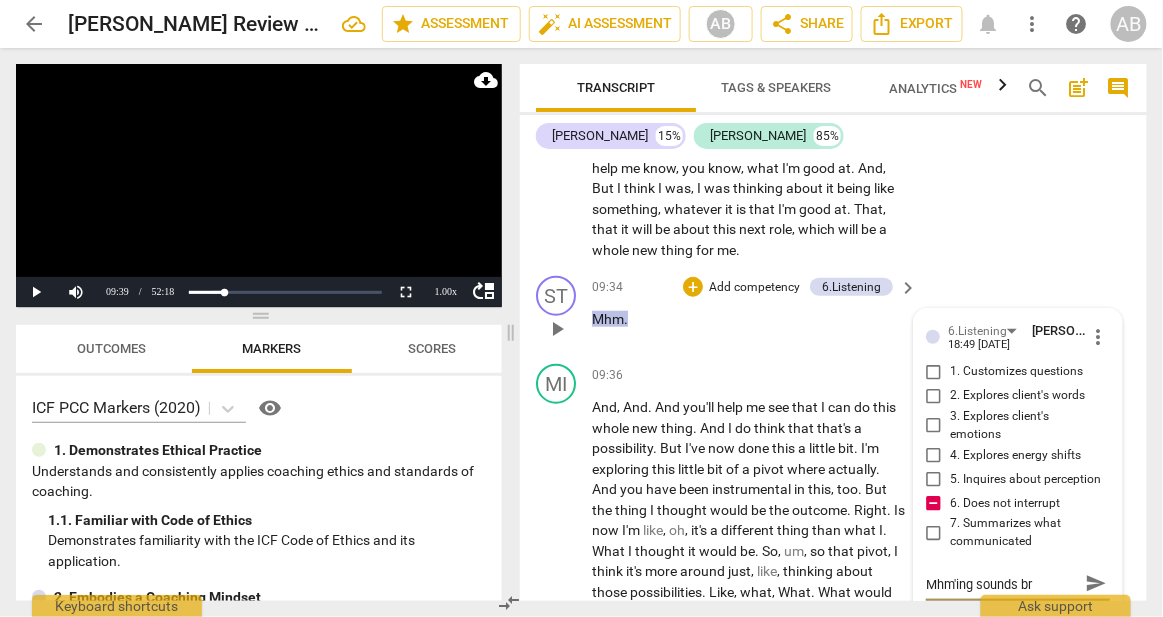 type on "Mhm'ing sounds bri" 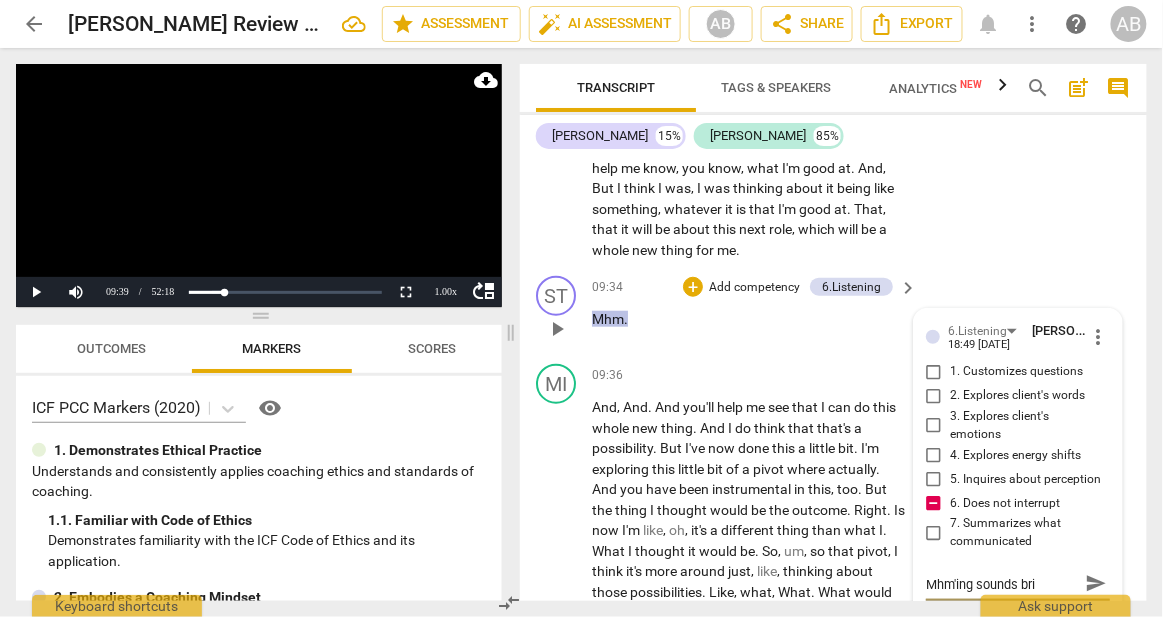 type on "Mhm'ing sounds brin" 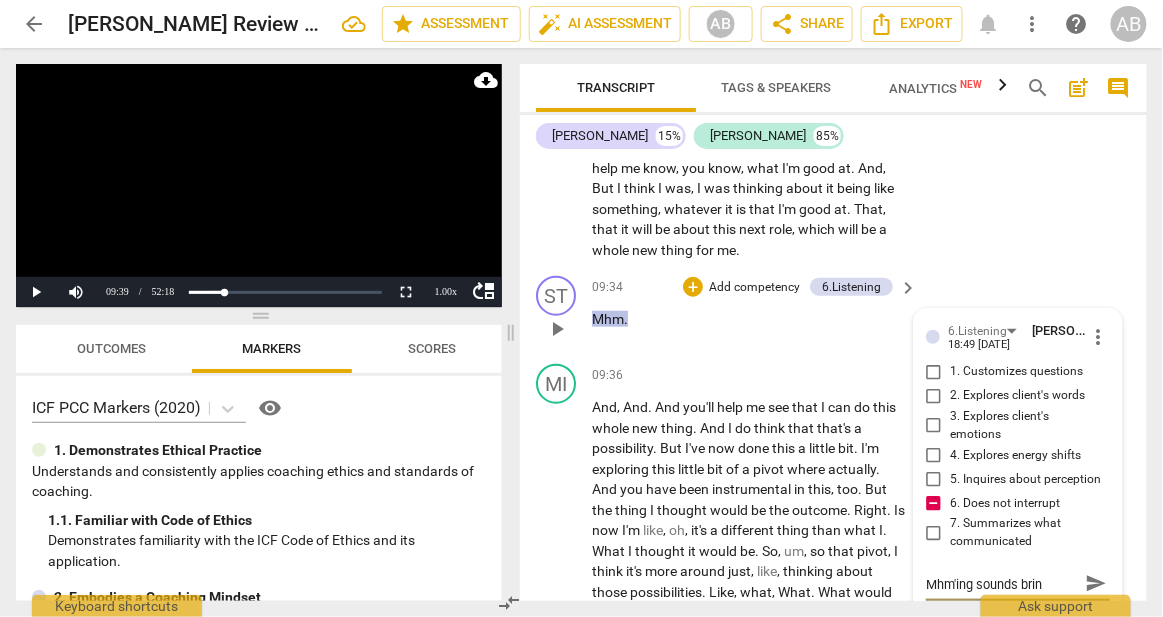 type on "Mhm'ing sounds bring" 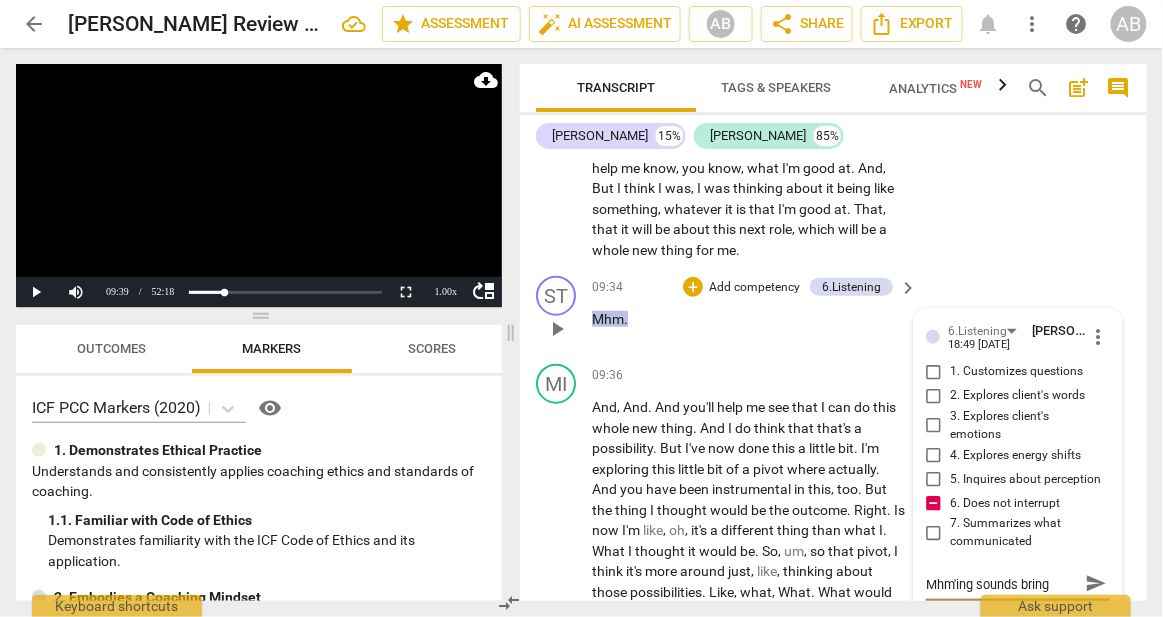 type on "Mhm'ing sounds bring" 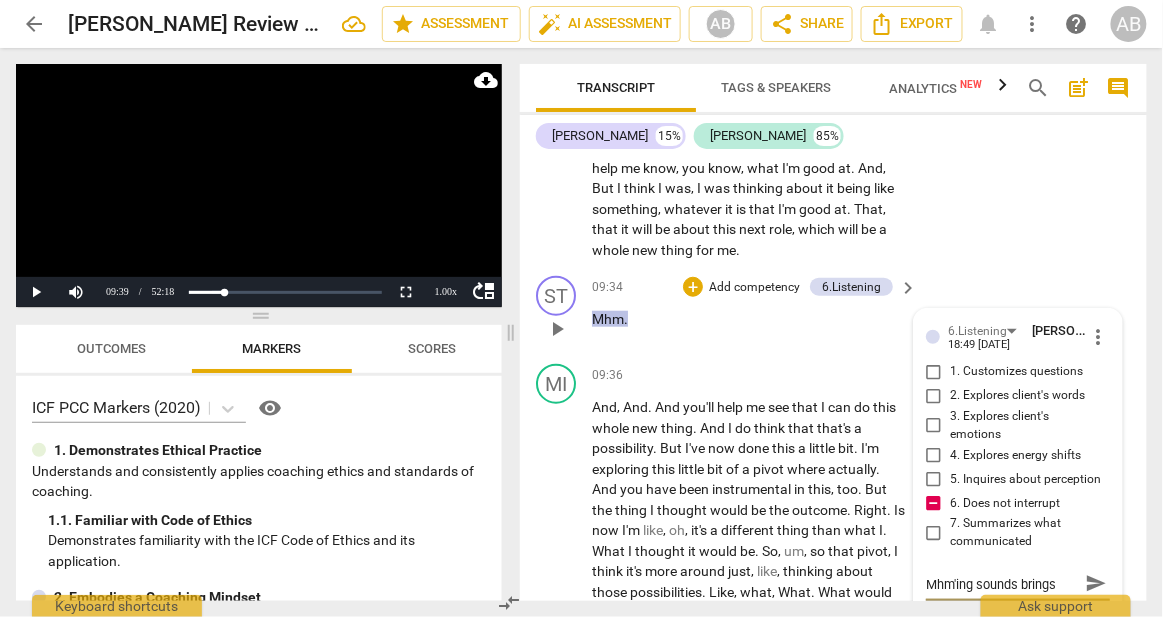 type on "Mhm'ing sounds brings" 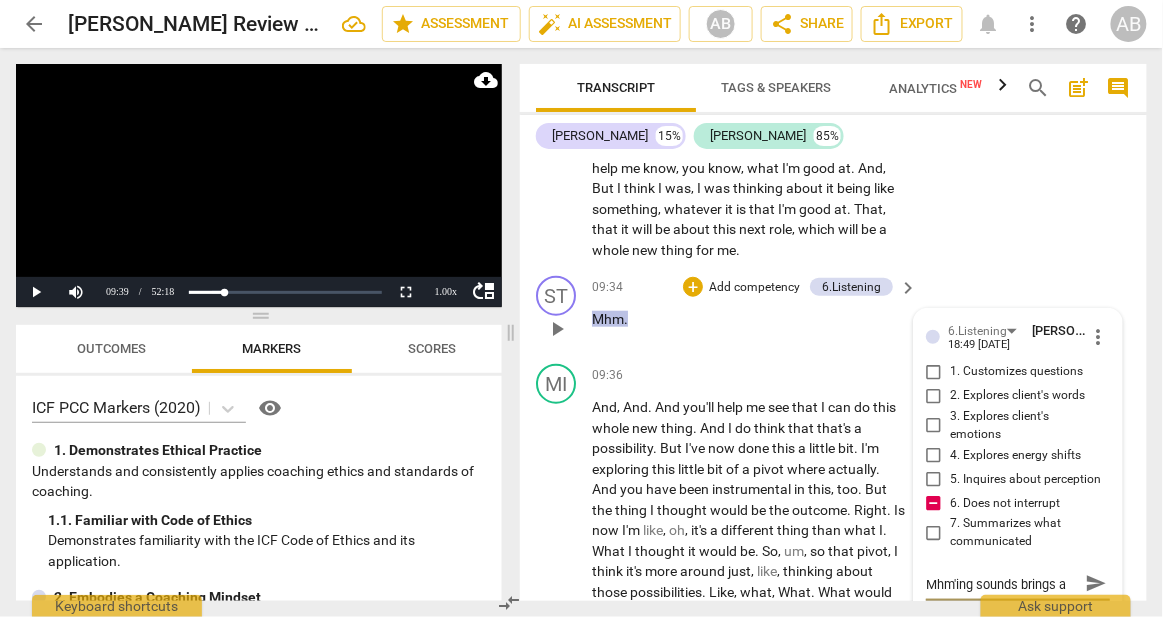 type on "Mhm'ing sounds brings at" 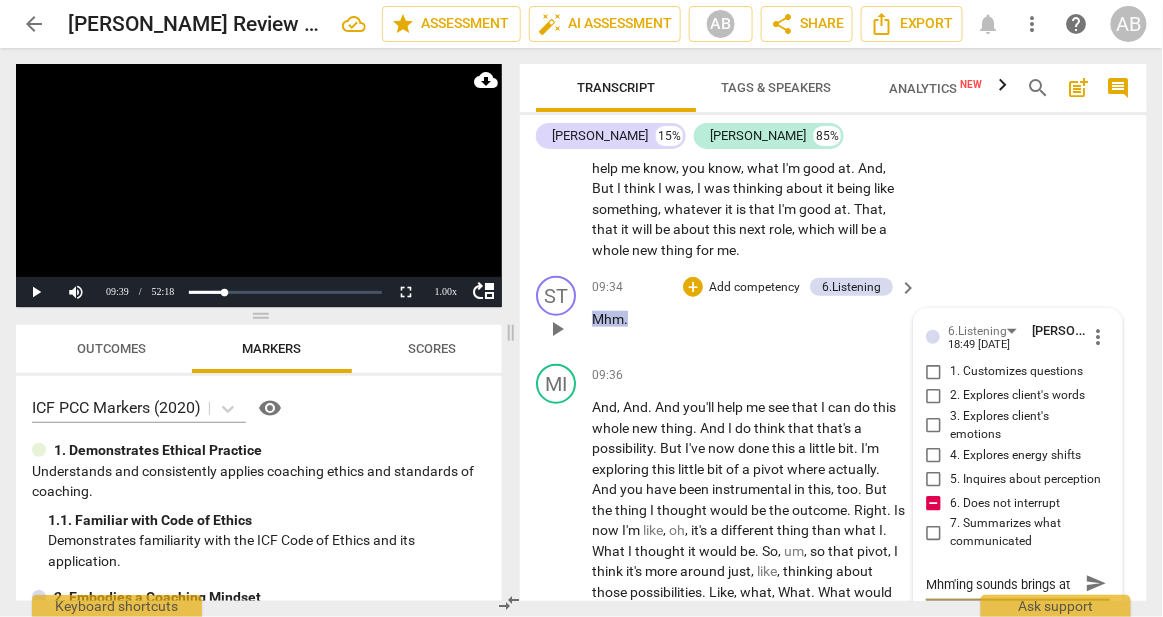 type on "Mhm'ing sounds brings att" 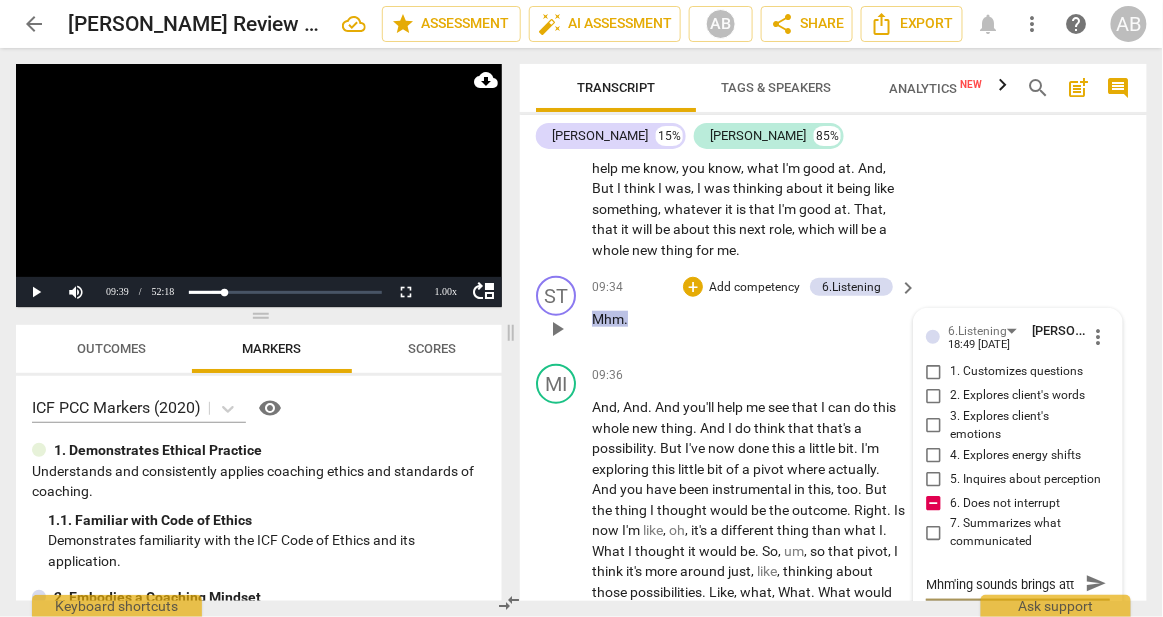 type on "Mhm'ing sounds brings atte" 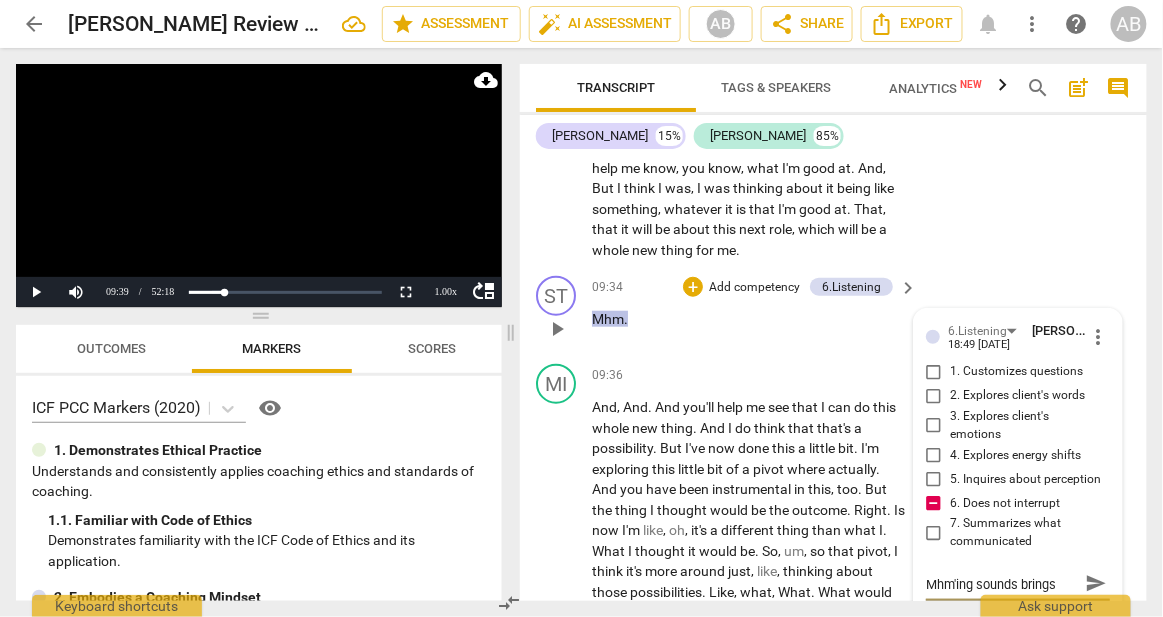 scroll, scrollTop: 17, scrollLeft: 0, axis: vertical 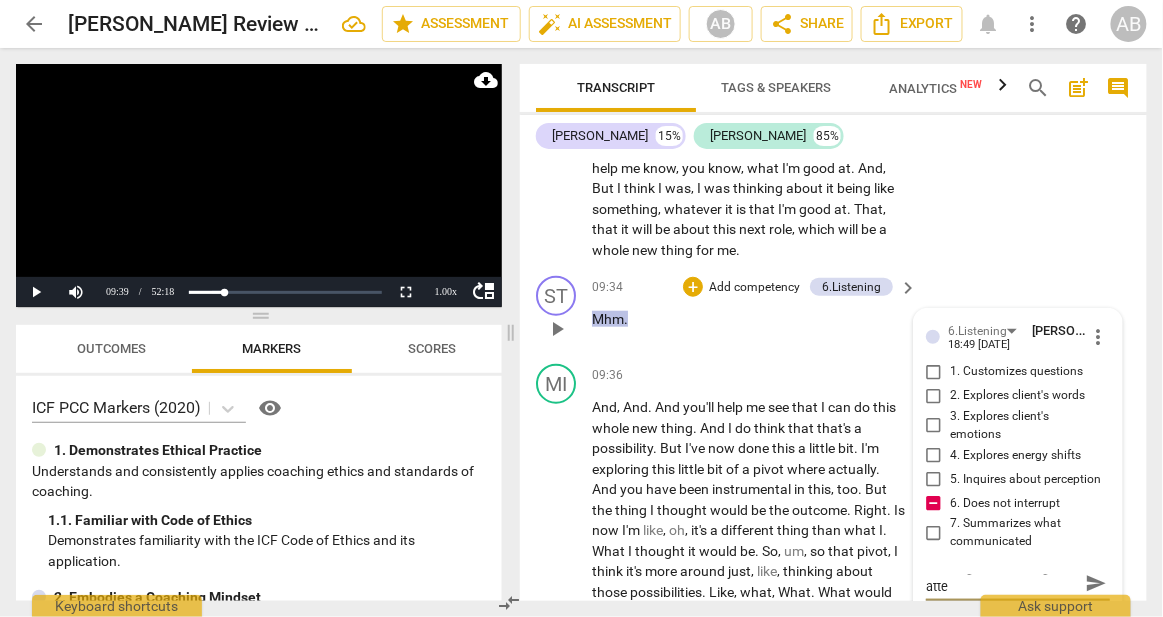 type on "Mhm'ing sounds brings atten" 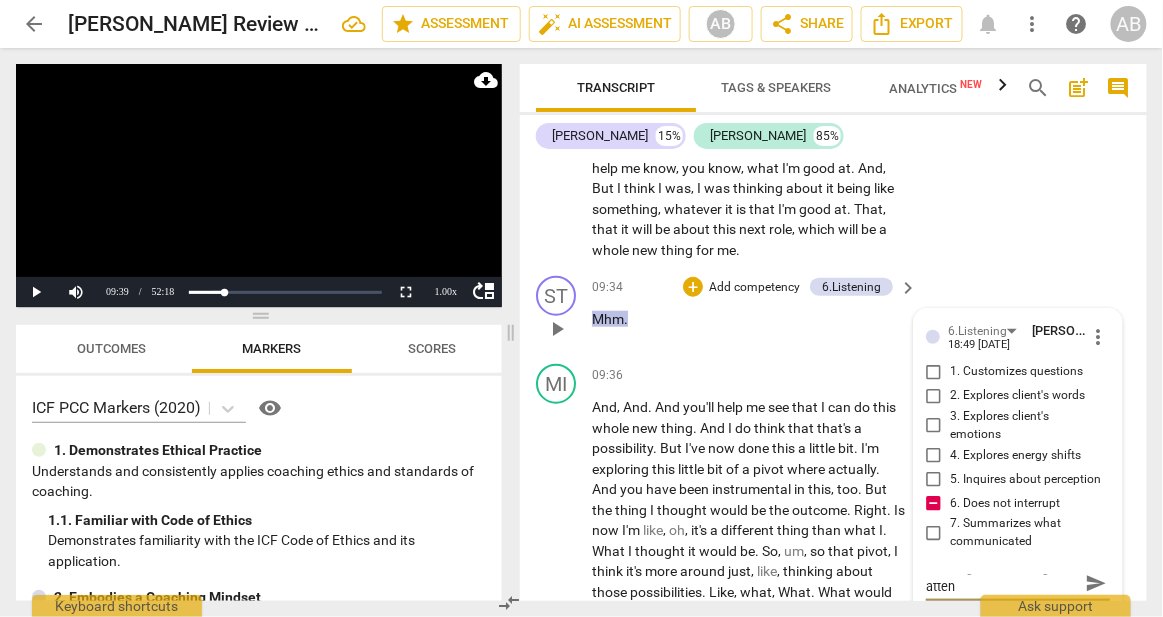 type on "Mhm'ing sounds brings attent" 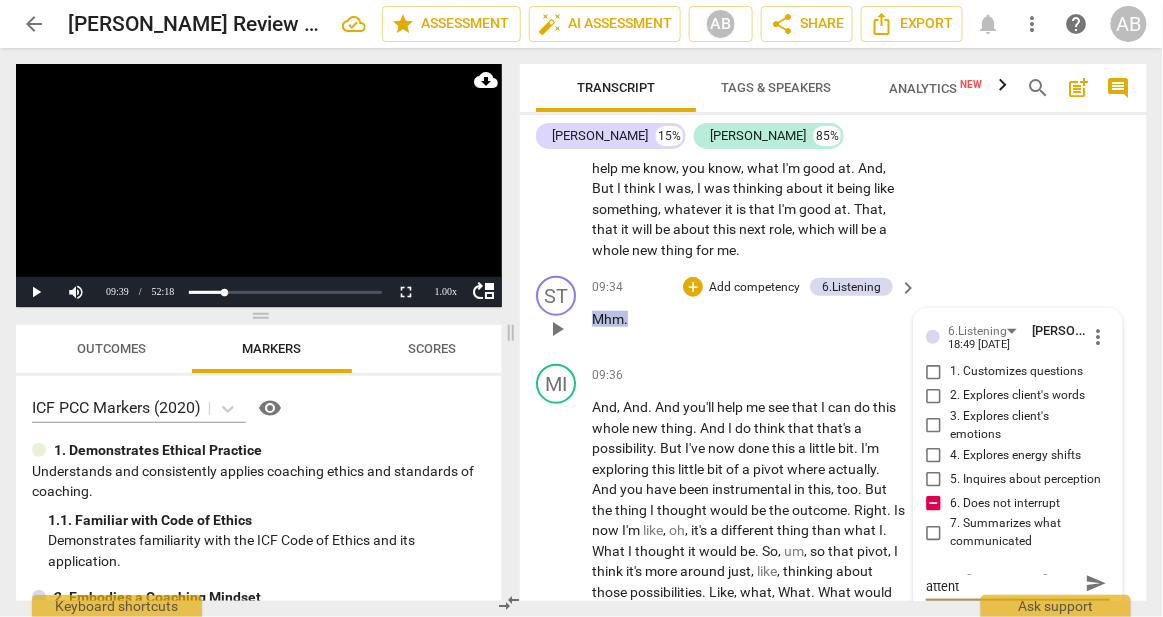 type on "Mhm'ing sounds brings attenti" 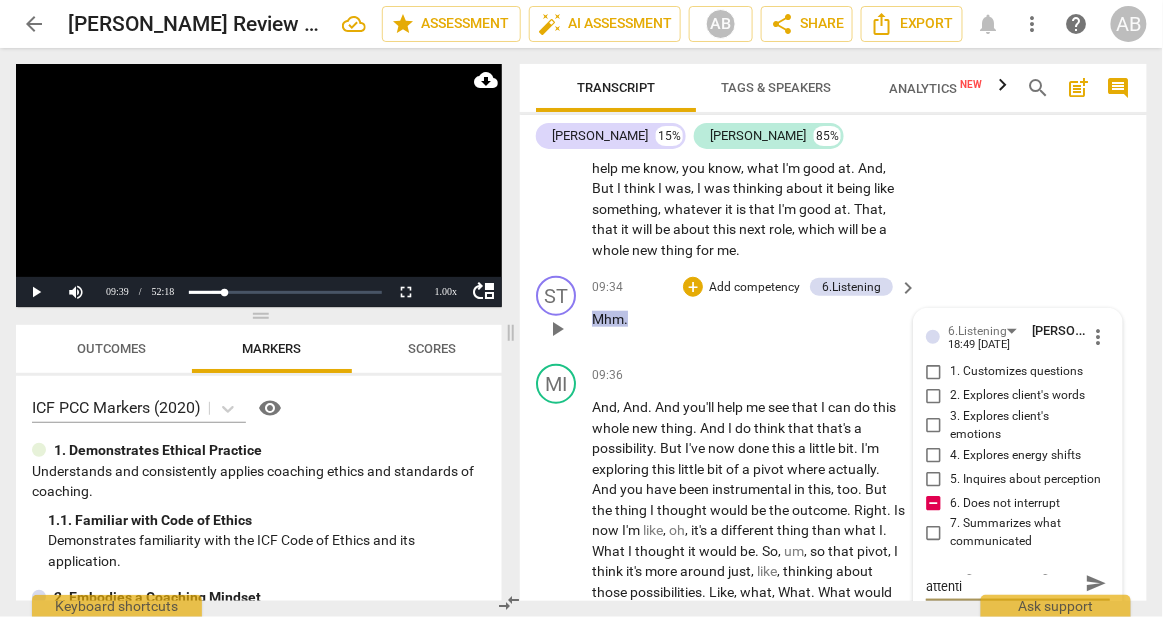 type on "Mhm'ing sounds brings attentio" 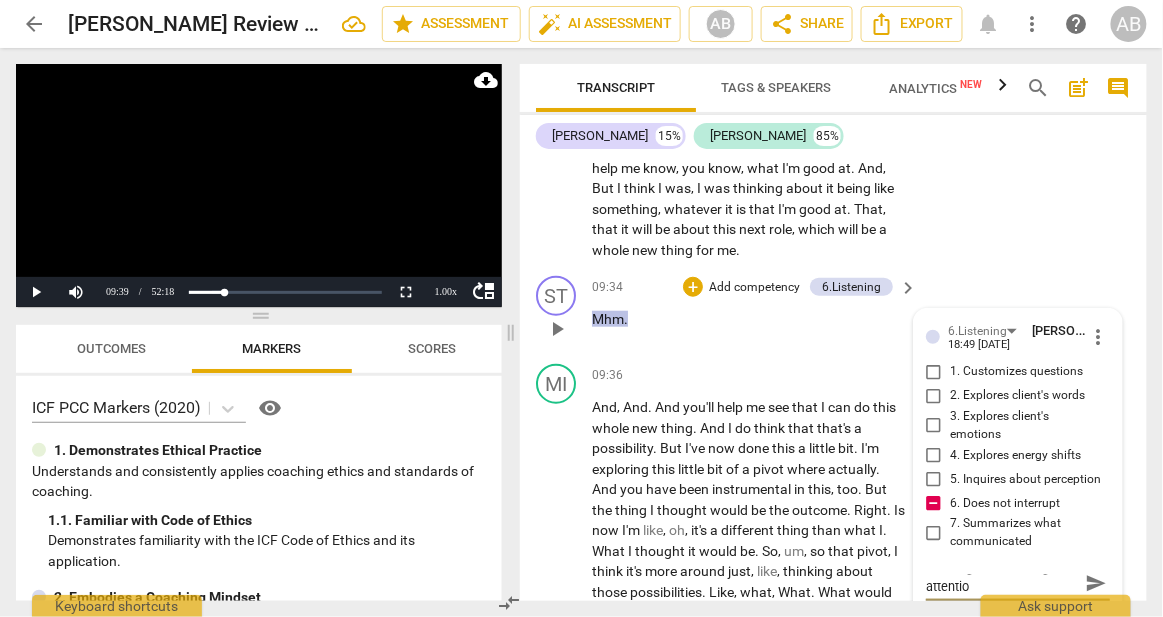 type on "Mhm'ing sounds brings attention" 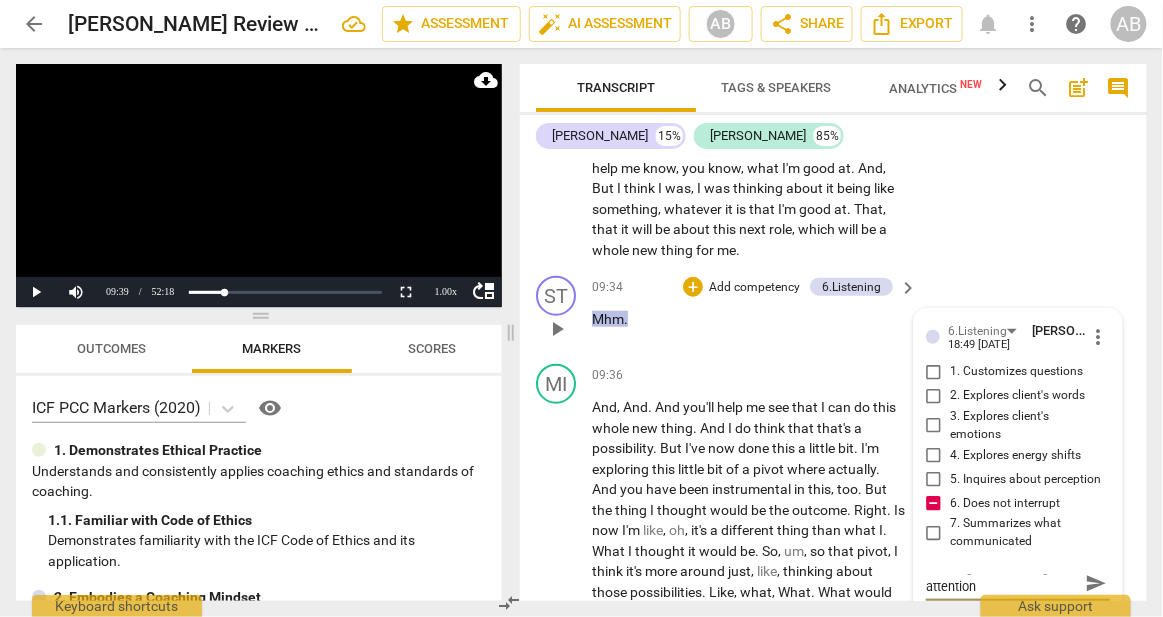 type on "Mhm'ing sounds brings attention" 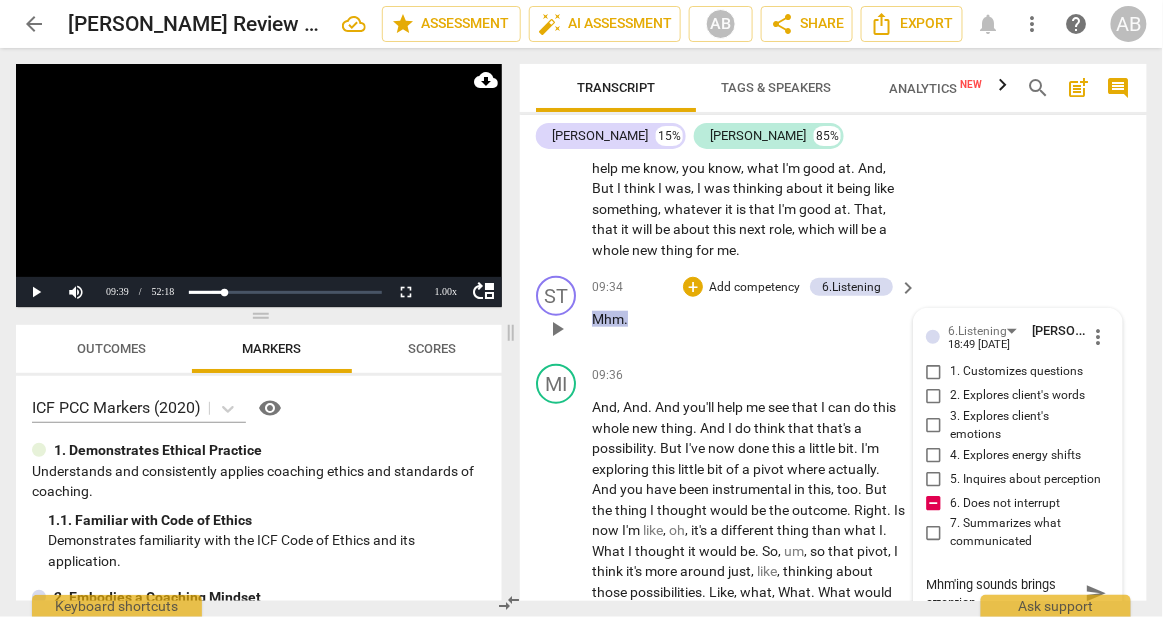type on "Mhm'ing sounds brings attention f" 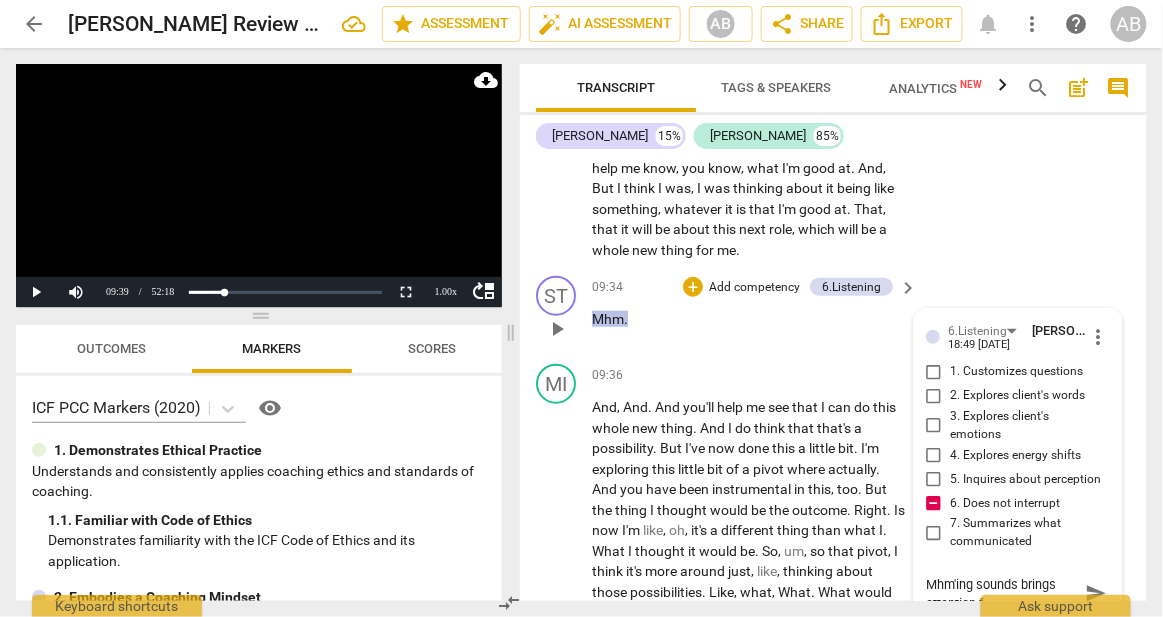 type on "Mhm'ing sounds brings attention fr" 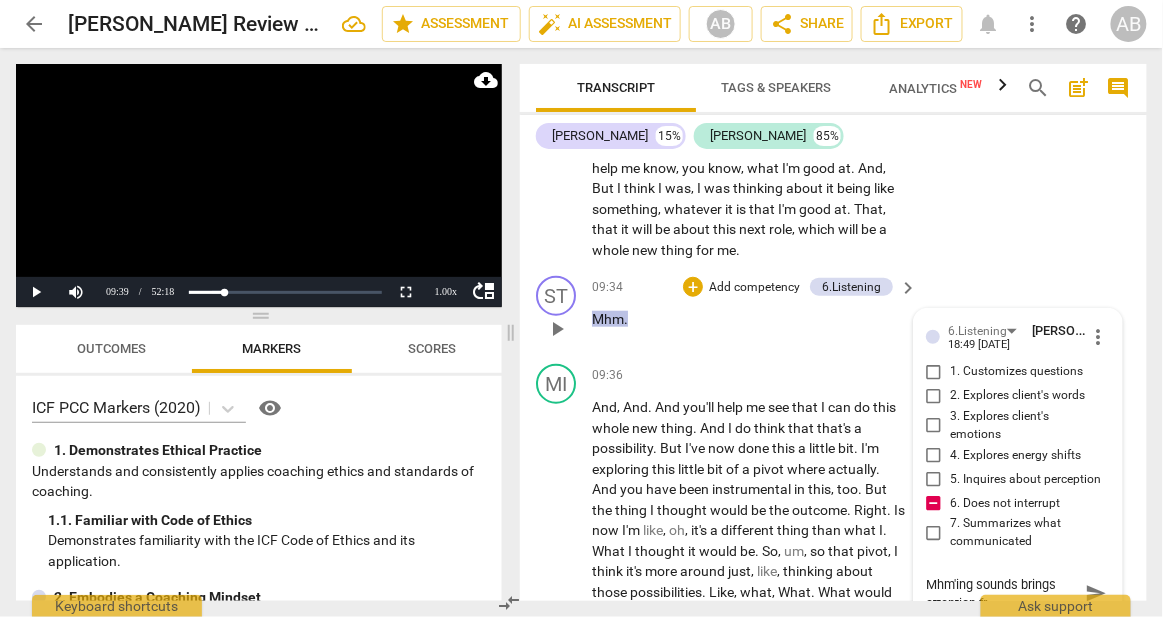 type on "Mhm'ing sounds brings attention fro" 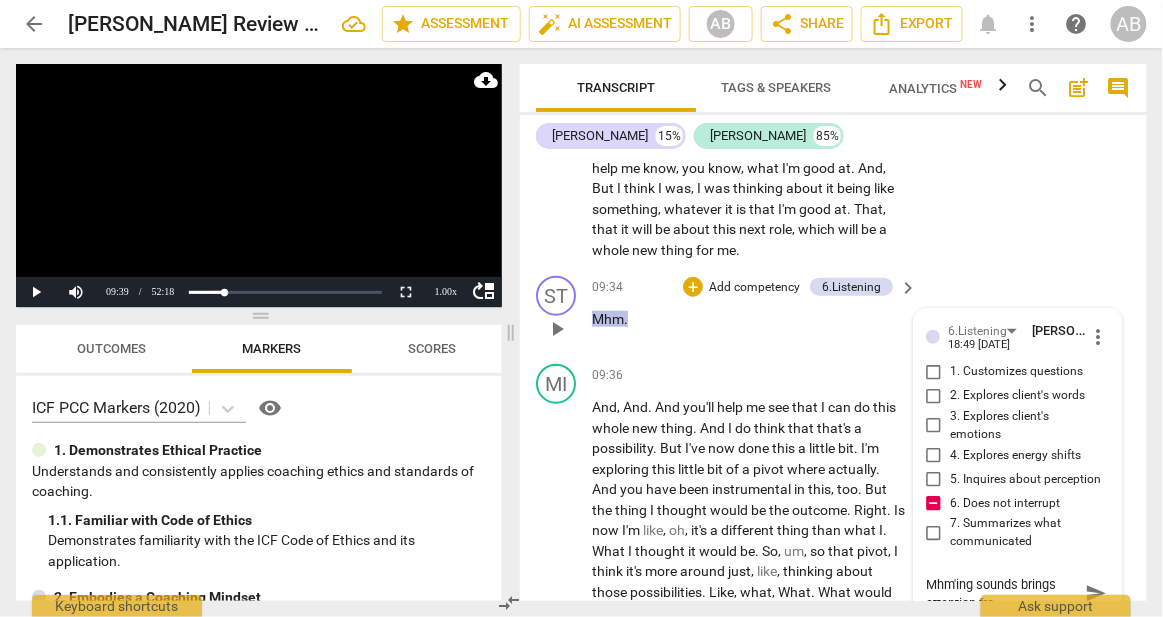type on "Mhm'ing sounds brings attention fro" 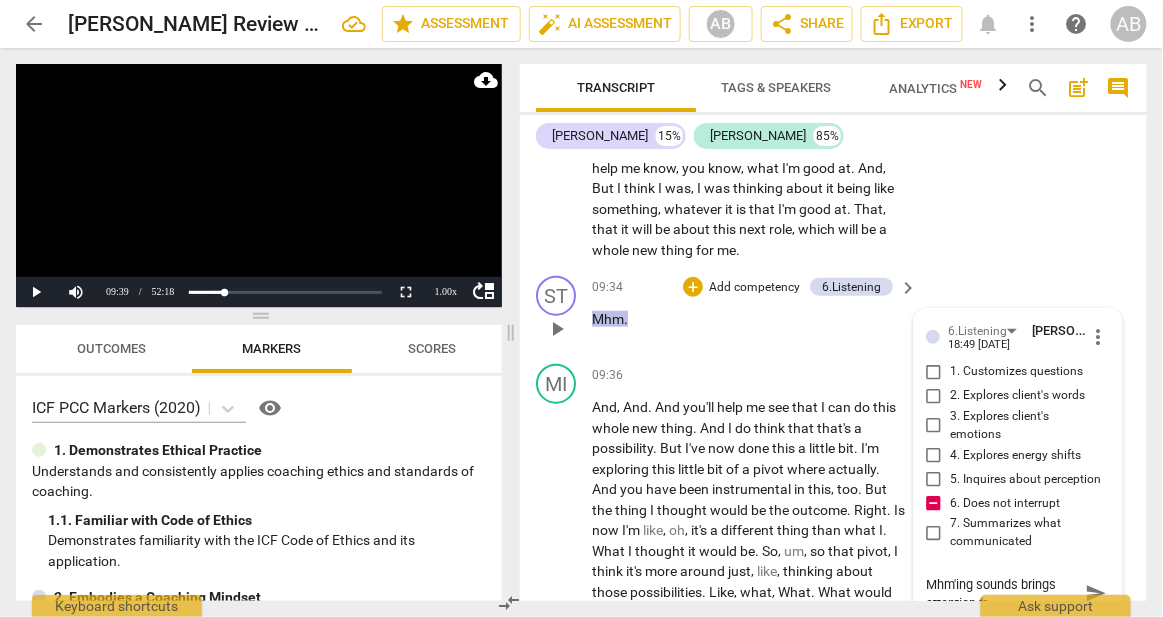 type on "Mhm'ing sounds brings attention f" 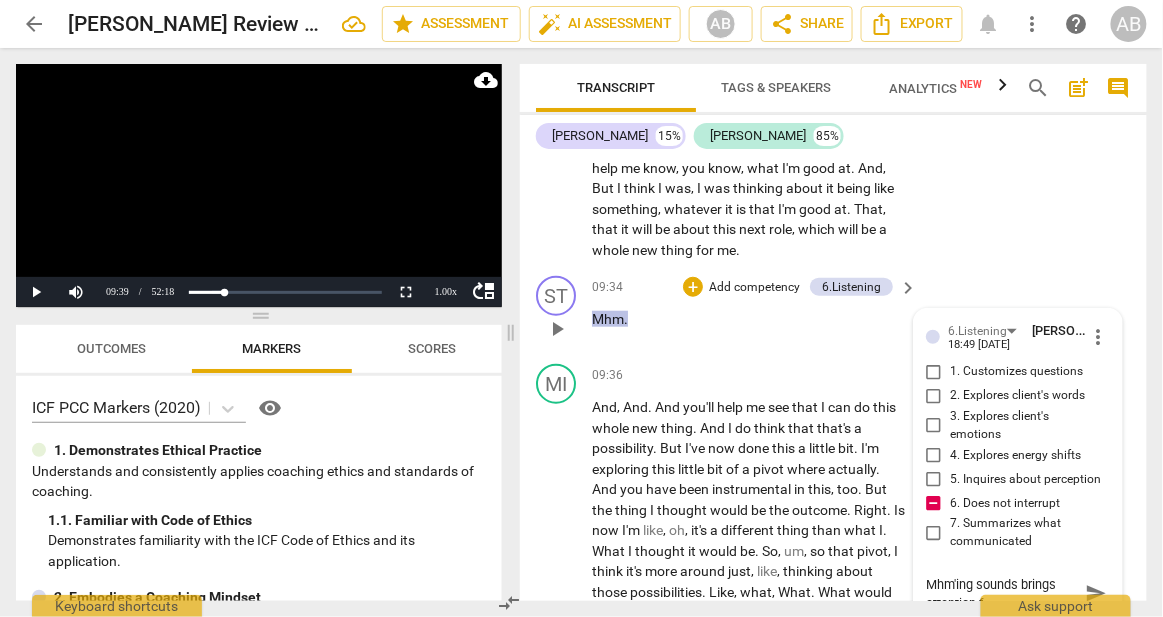 type on "Mhm'ing sounds brings attention" 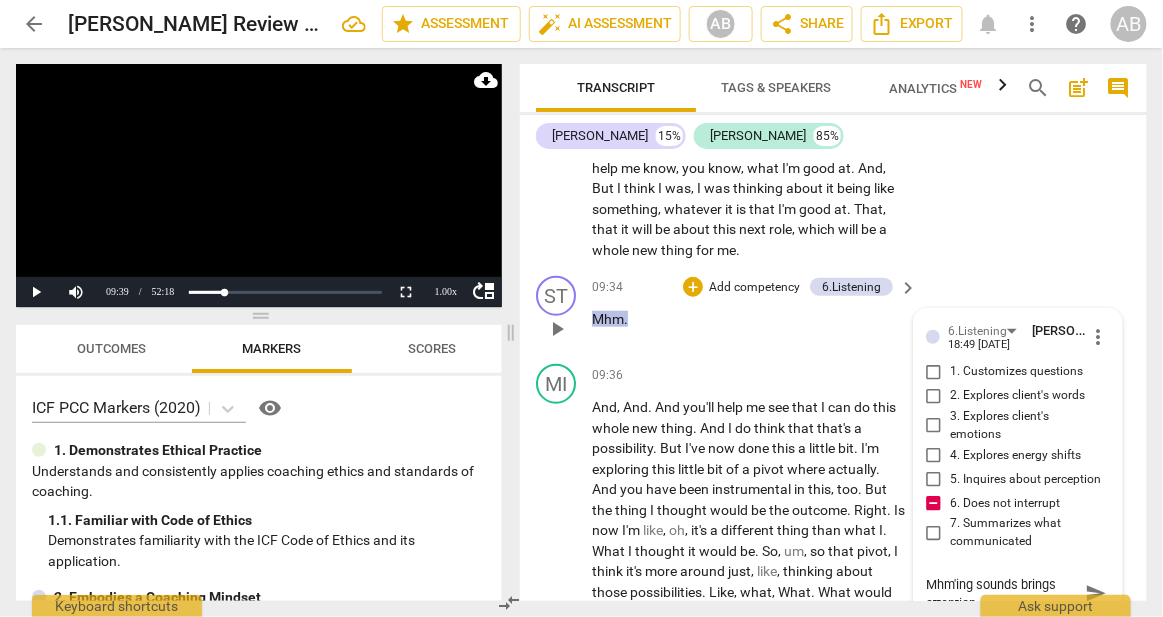 type on "Mhm'ing sounds brings attention" 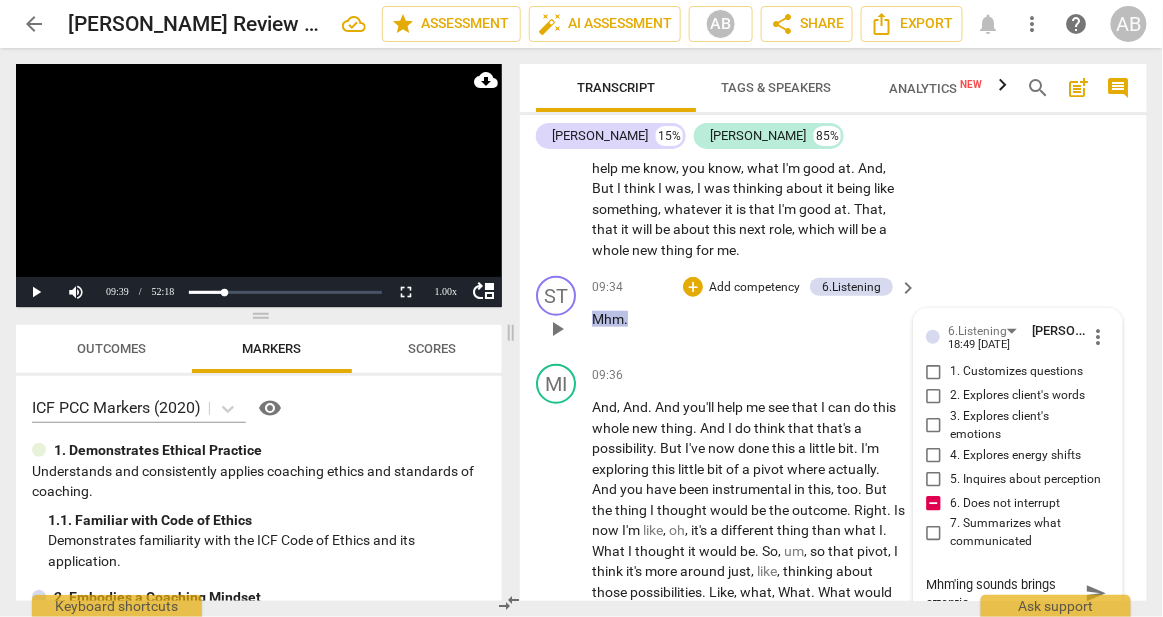 type on "Mhm'ing sounds brings attenti" 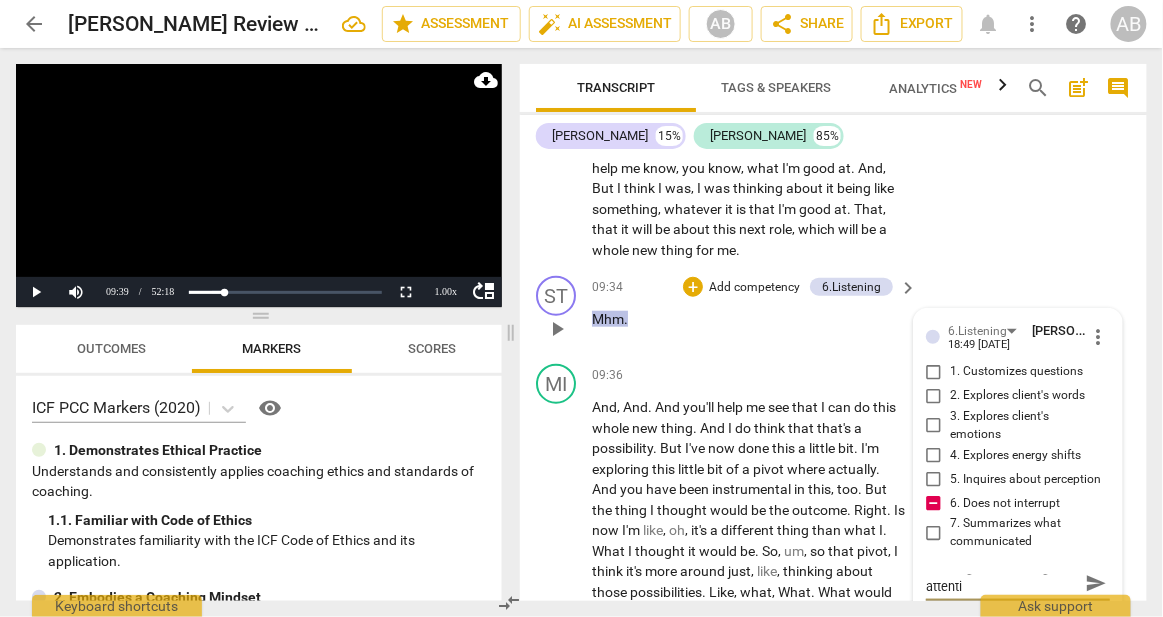 type on "Mhm'ing sounds brings attent" 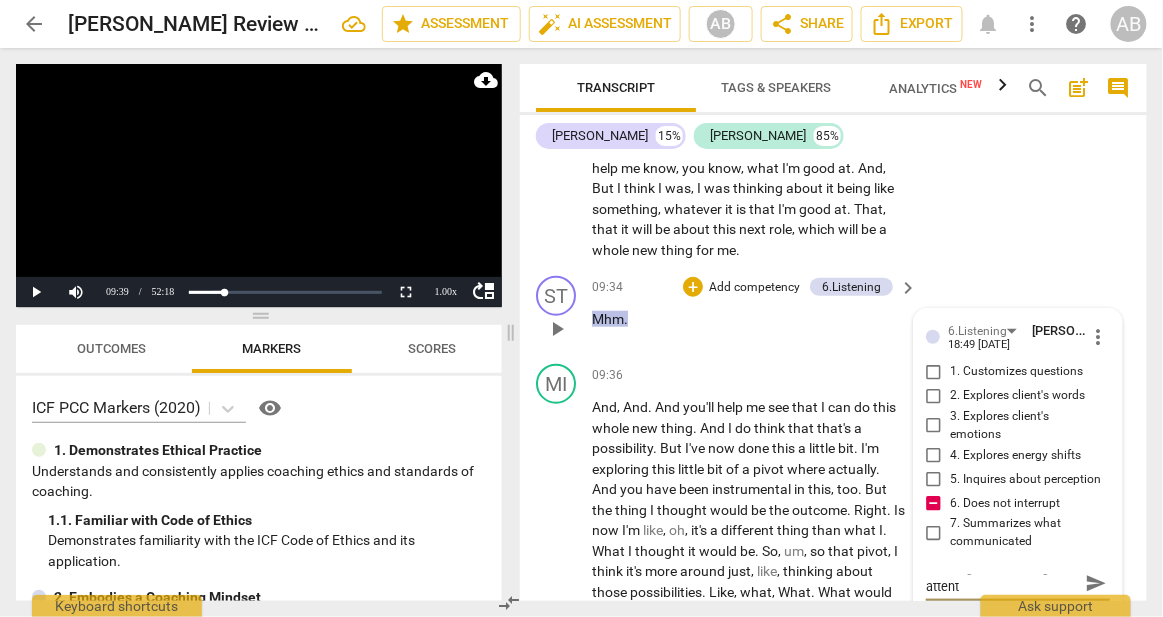 type on "Mhm'ing sounds brings atten" 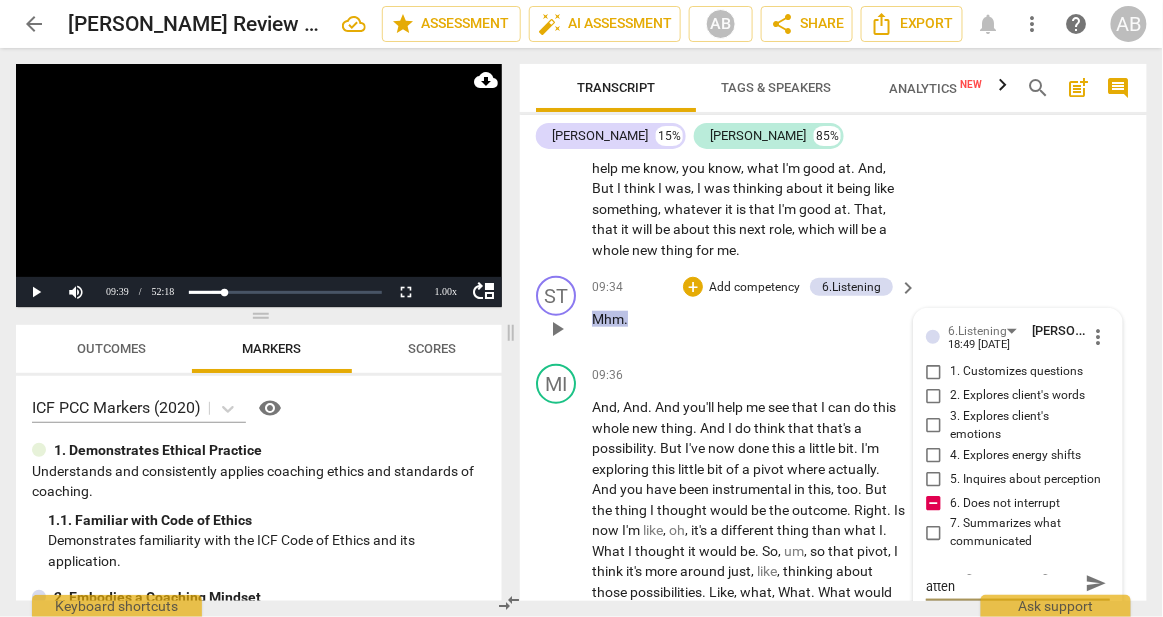 type on "Mhm'ing sounds brings attent" 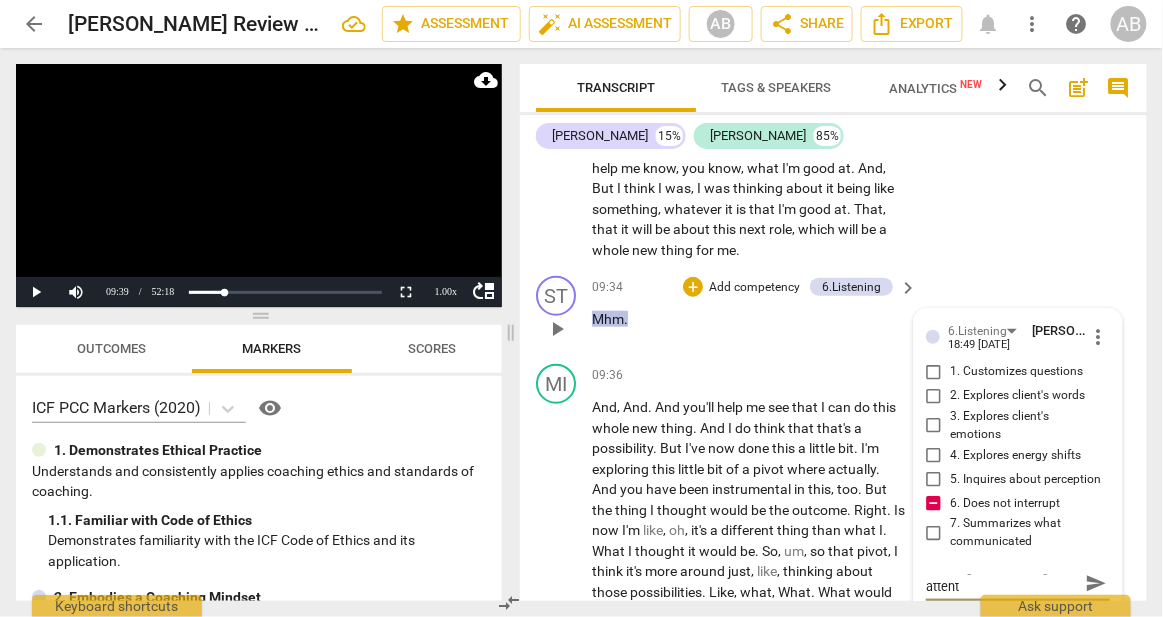 type on "Mhm'ing sounds brings attenti" 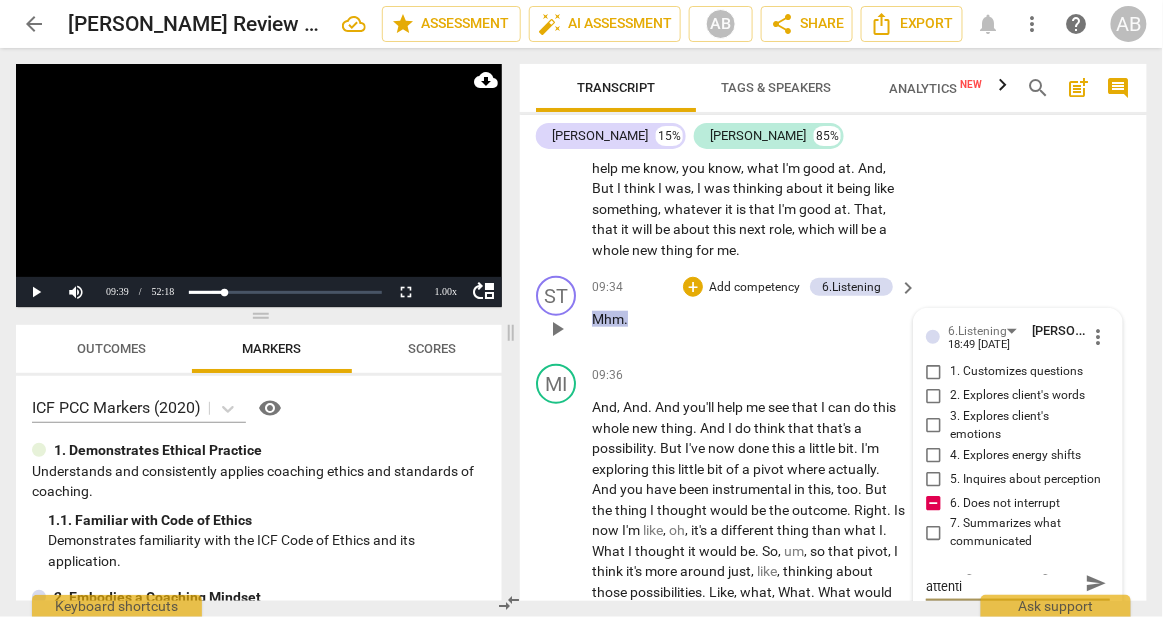 type on "Mhm'ing sounds brings attentin" 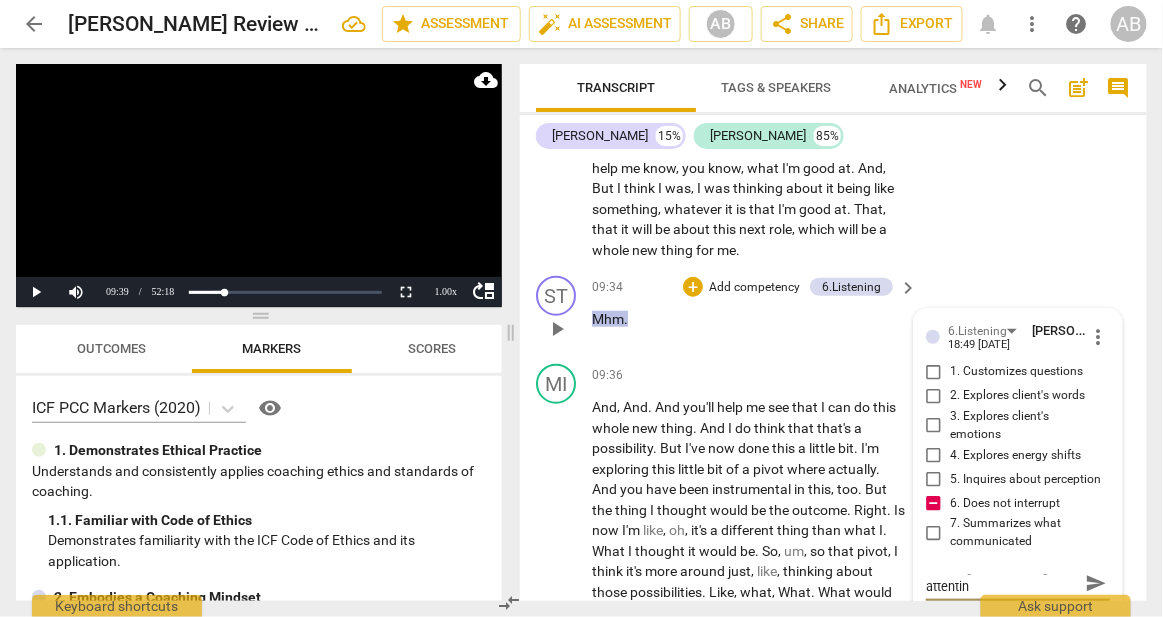 type on "Mhm'ing sounds brings [PERSON_NAME]" 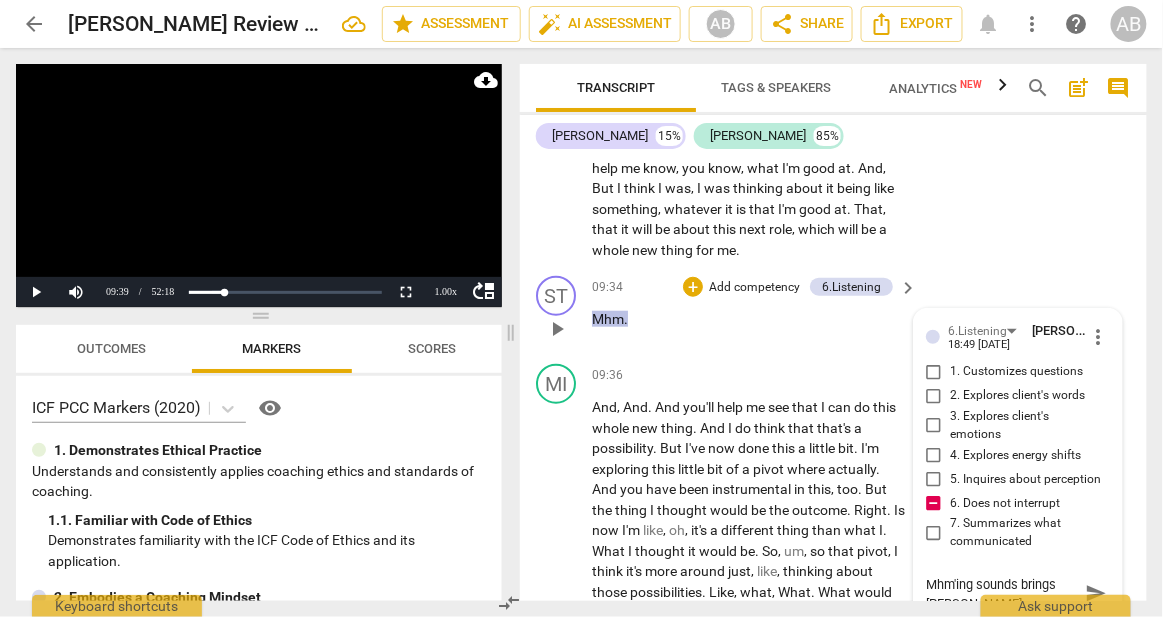 scroll, scrollTop: 0, scrollLeft: 0, axis: both 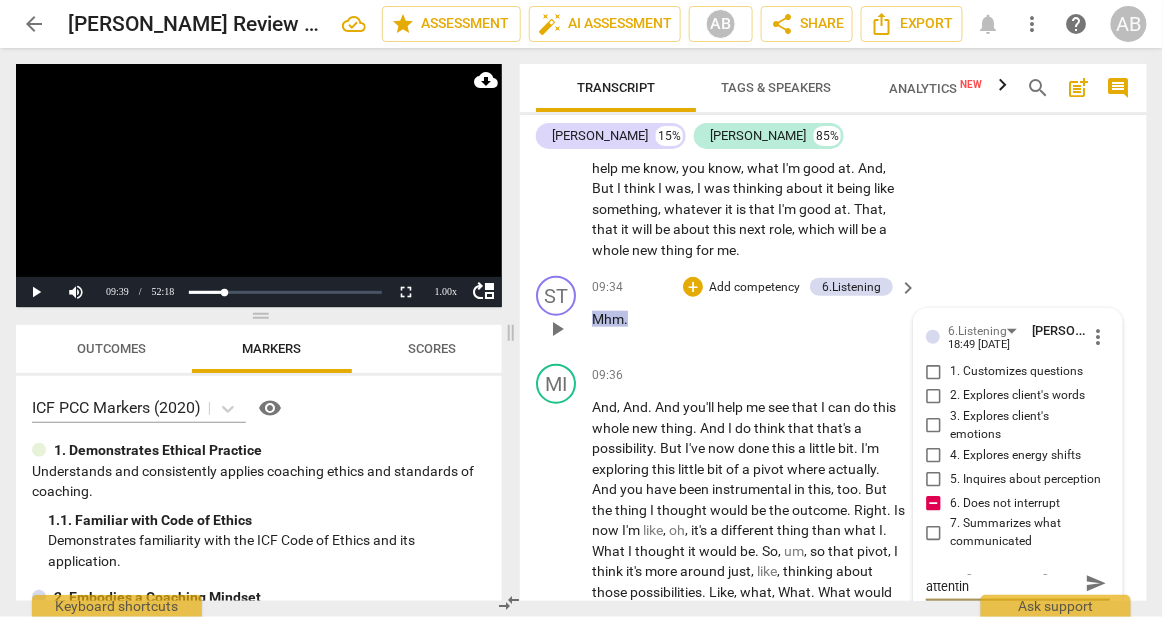 type on "Mhm'ing sounds brings attenti" 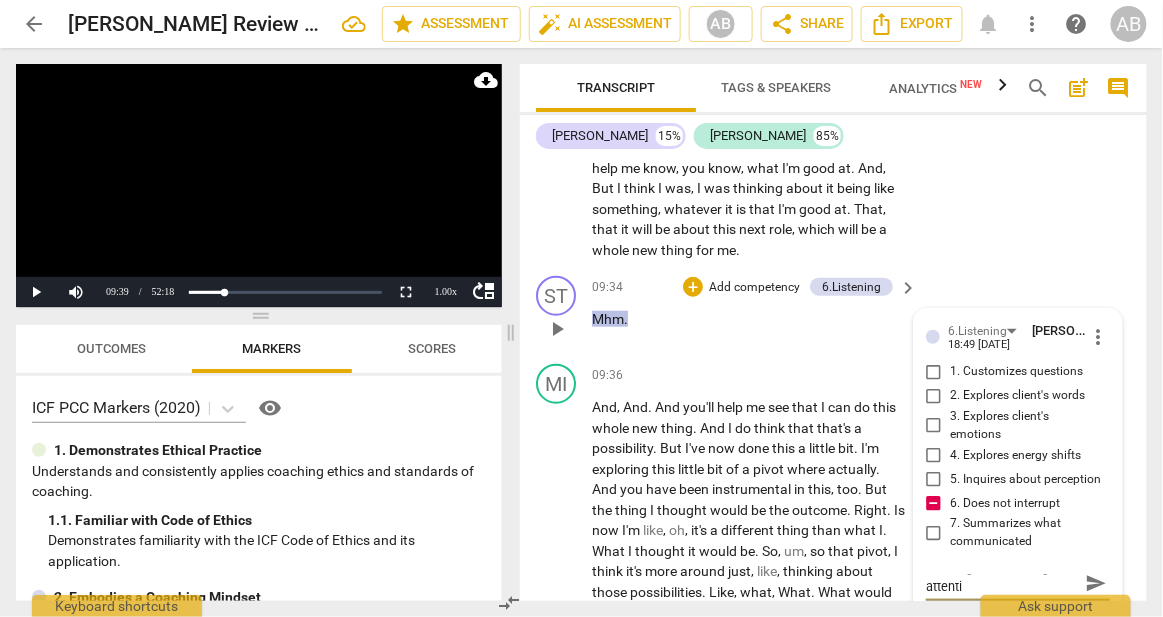 type on "Mhm'ing sounds brings attentio" 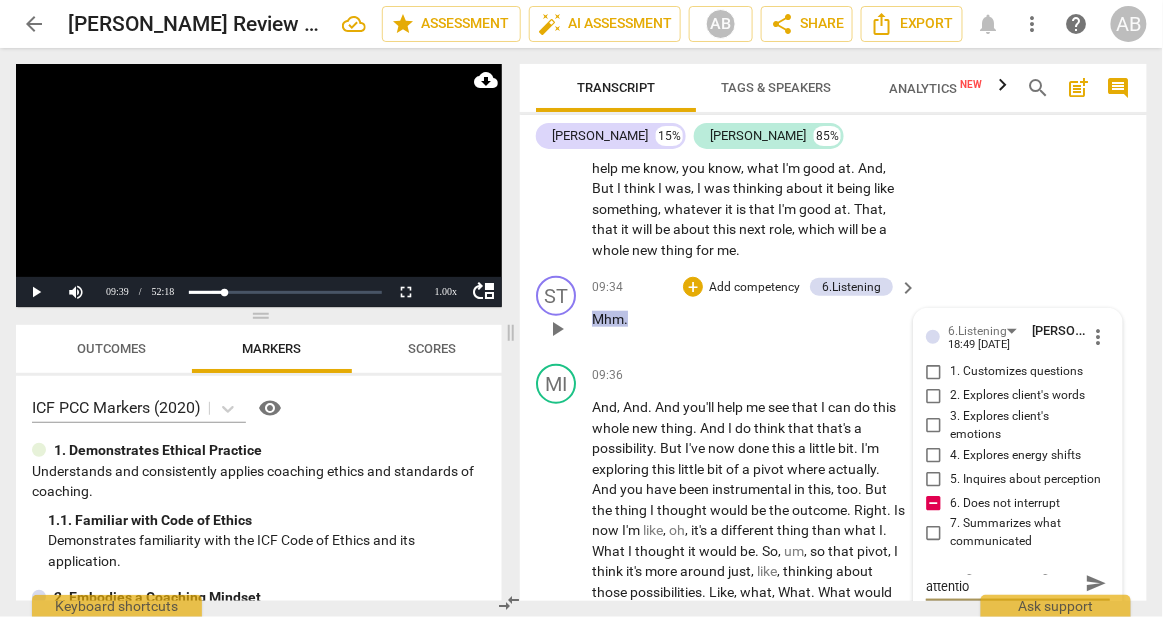 type on "Mhm'ing sounds brings attention" 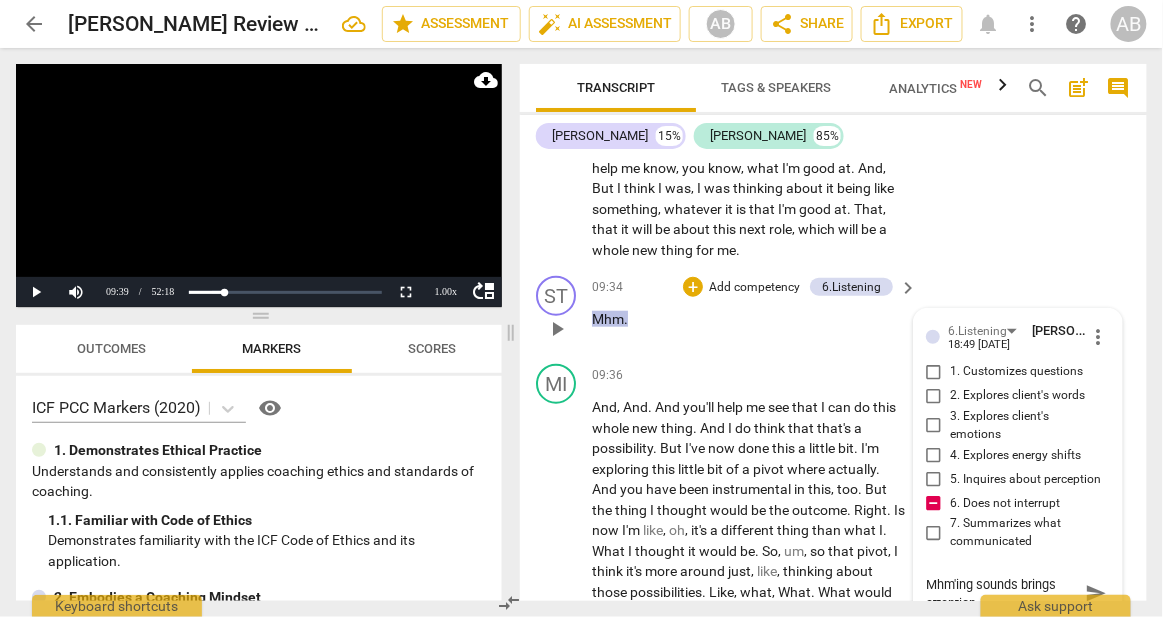scroll, scrollTop: 0, scrollLeft: 0, axis: both 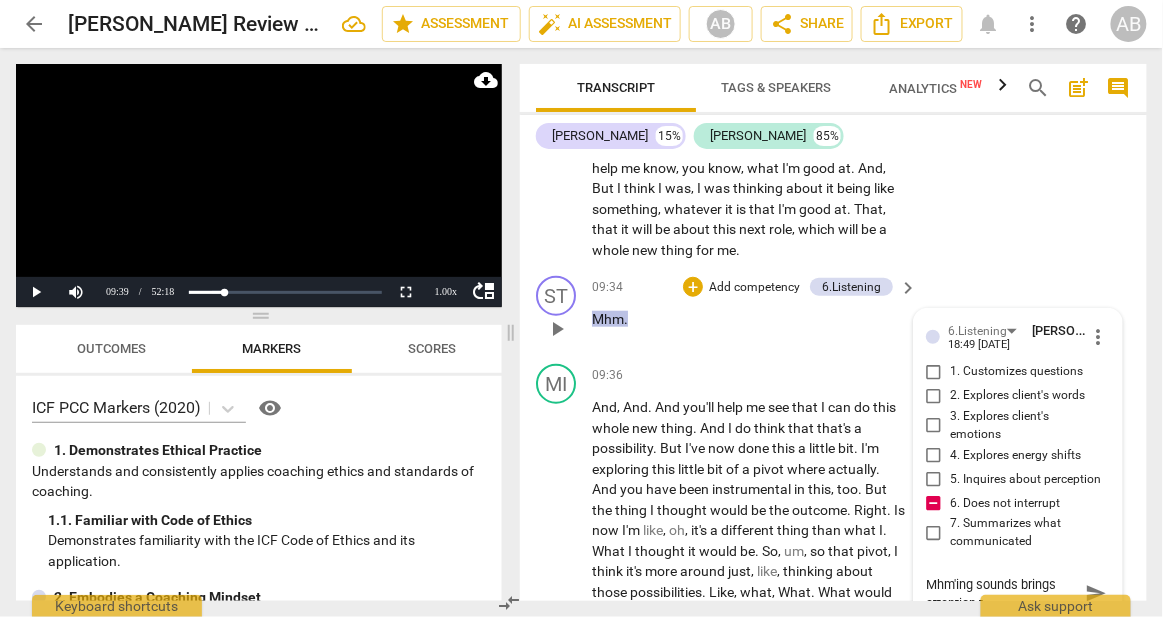 type on "Mhm'ing sounds brings attention to" 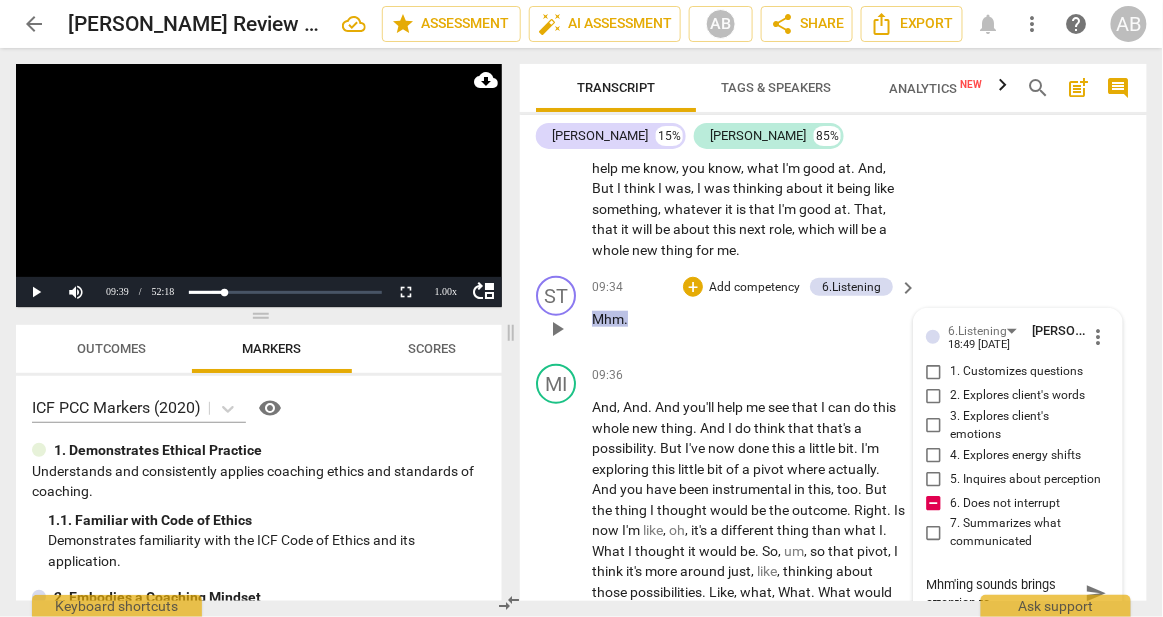 type on "Mhm'ing sounds brings attention to" 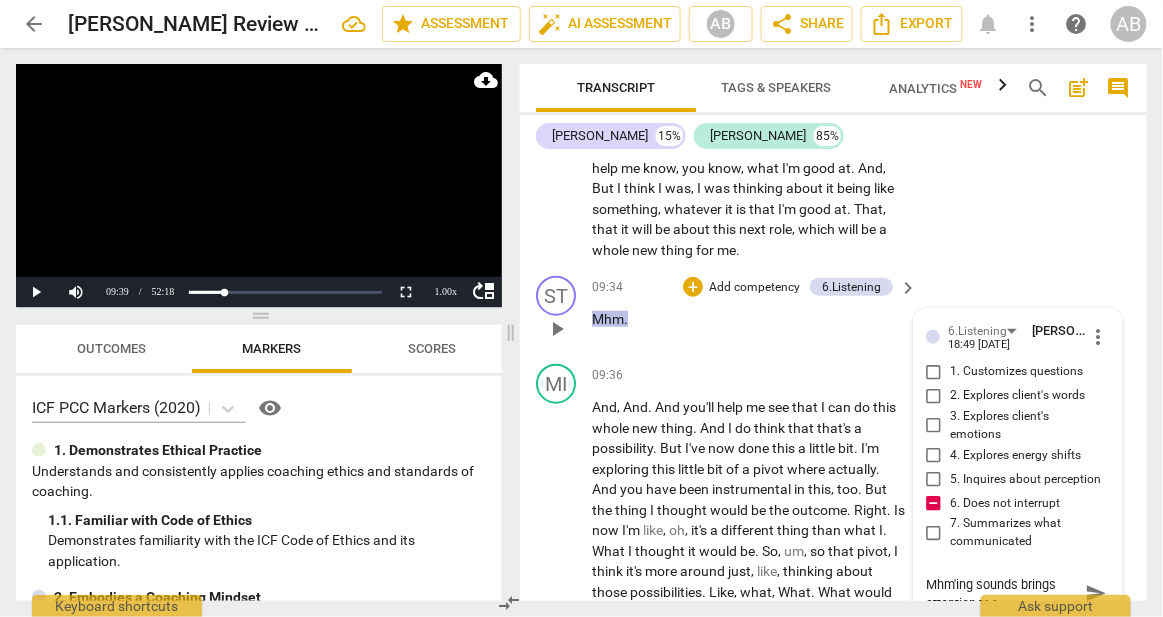 type on "Mhm'ing sounds brings attention to th" 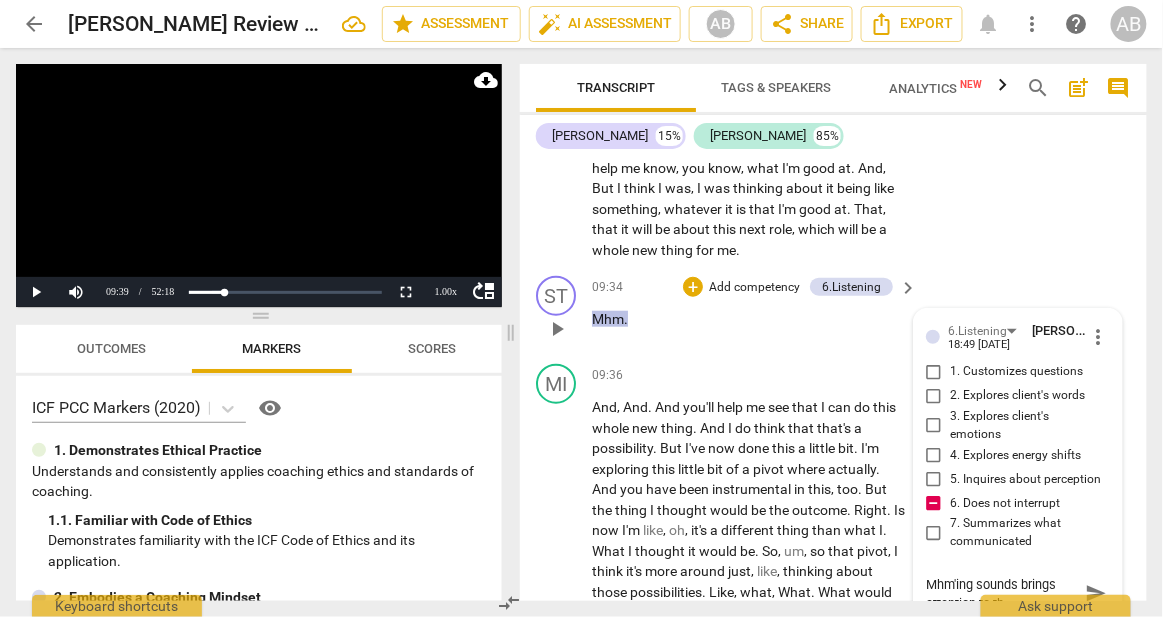 type on "Mhm'ing sounds brings attention to the" 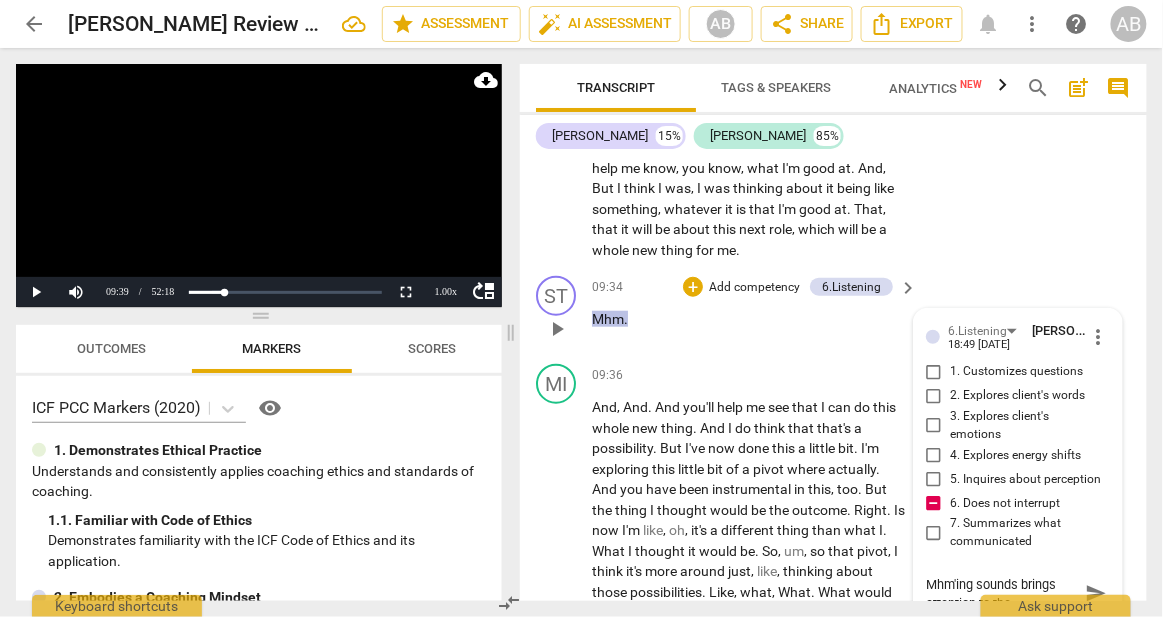 type on "Mhm'ing sounds brings attention to the" 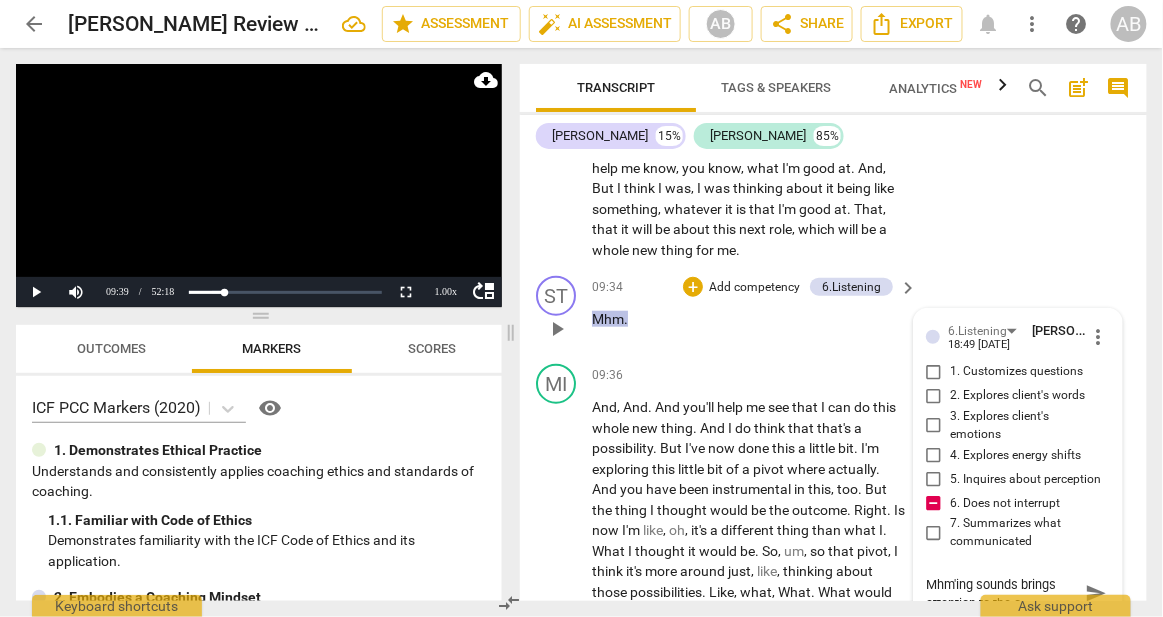 type on "Mhm'ing sounds brings attention to the co" 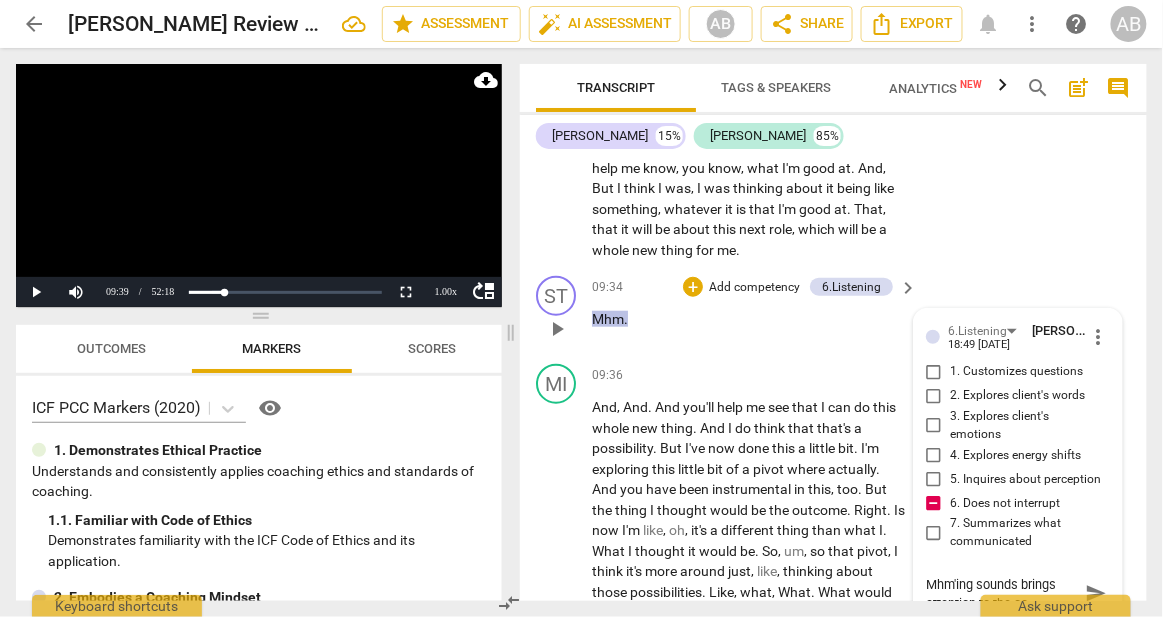 type on "Mhm'ing sounds brings attention to the coa" 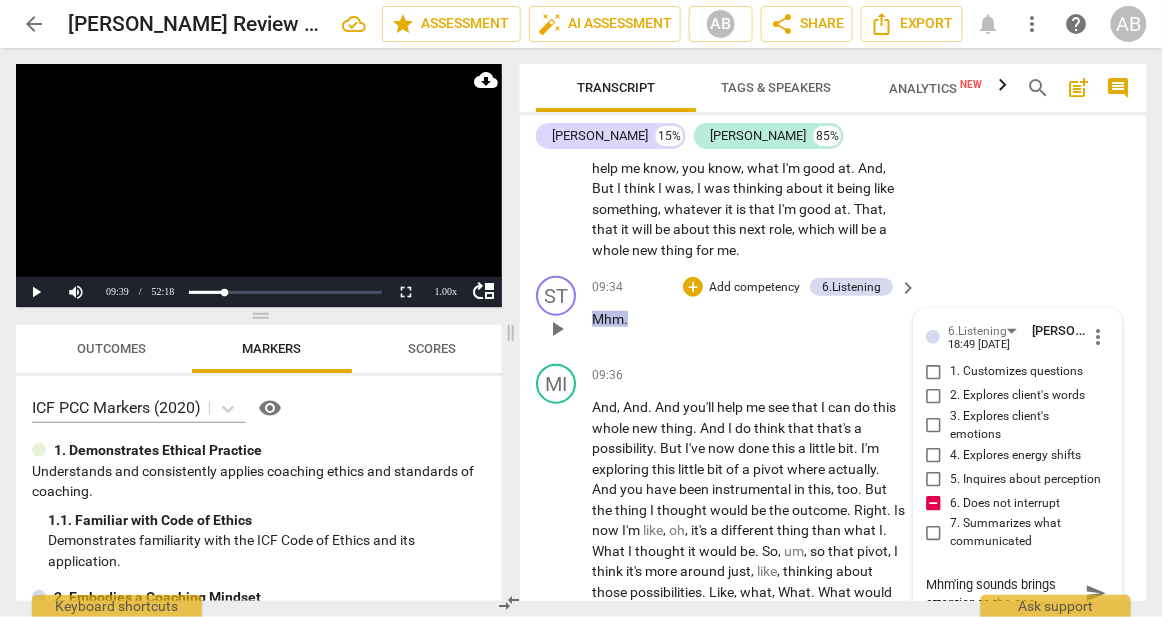 type on "Mhm'ing sounds brings attention to the coac" 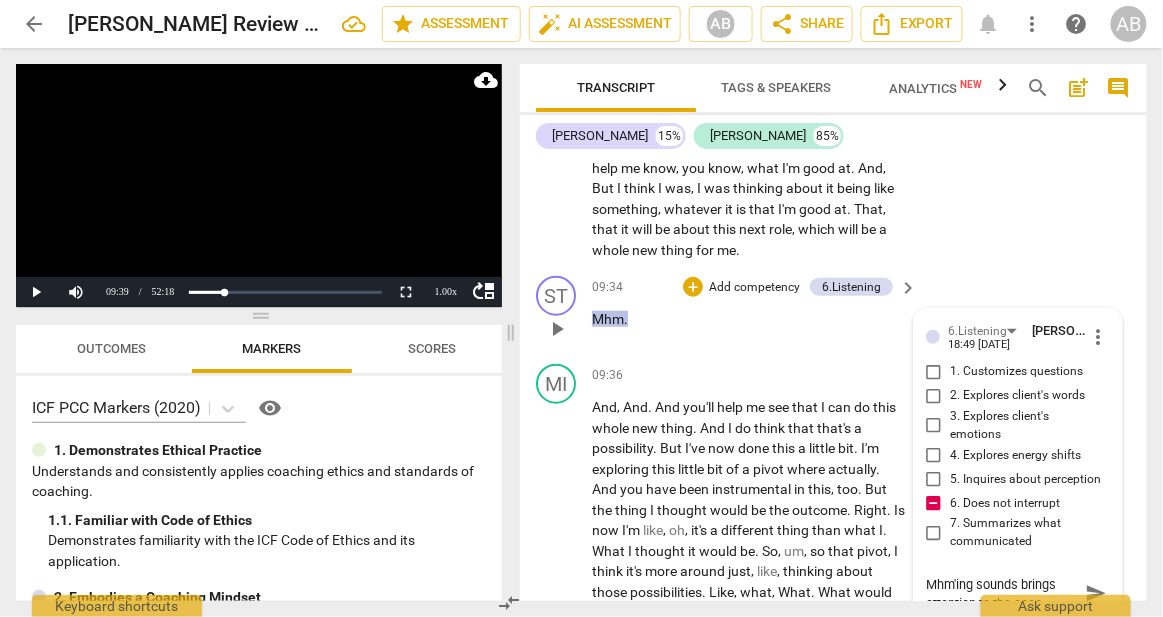 type on "Mhm'ing sounds brings attention to the coach" 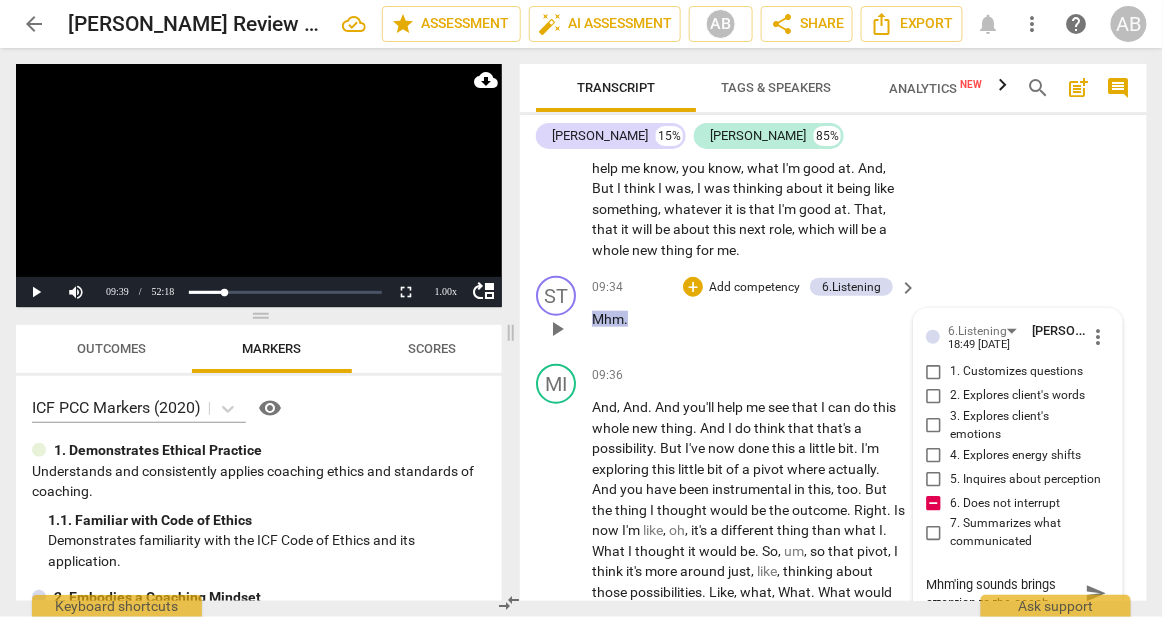 click on "Mhm'ing sounds brings attention to the coach" at bounding box center (1002, 594) 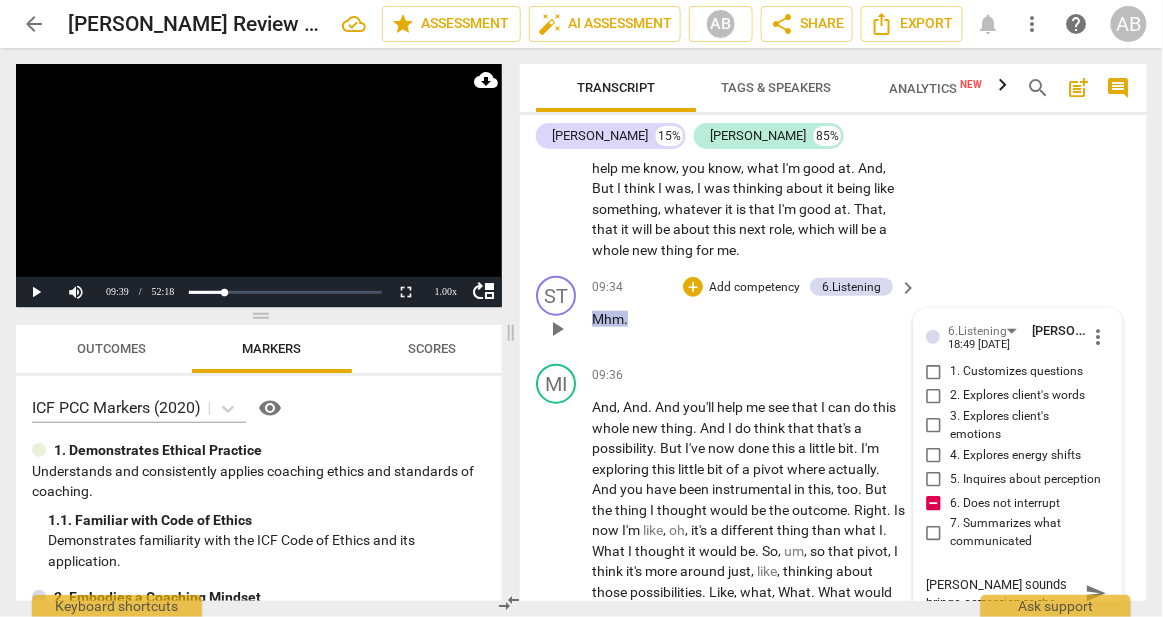 type on "[PERSON_NAME] sounds brings clattention to the coach" 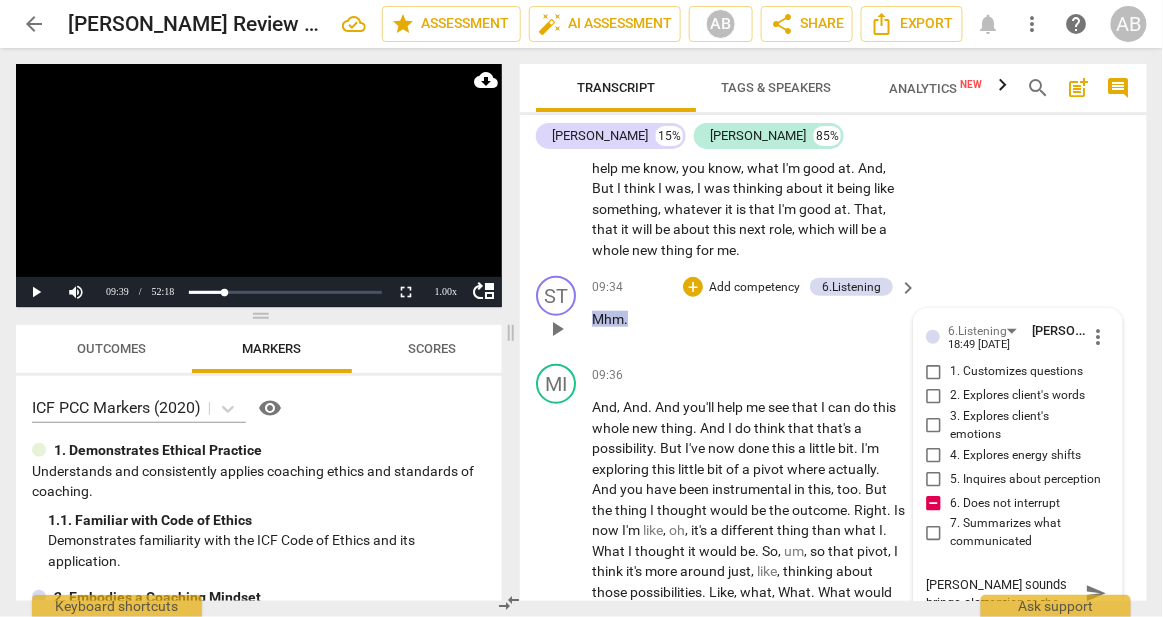 type on "[PERSON_NAME] sounds brings cliattention to the coach" 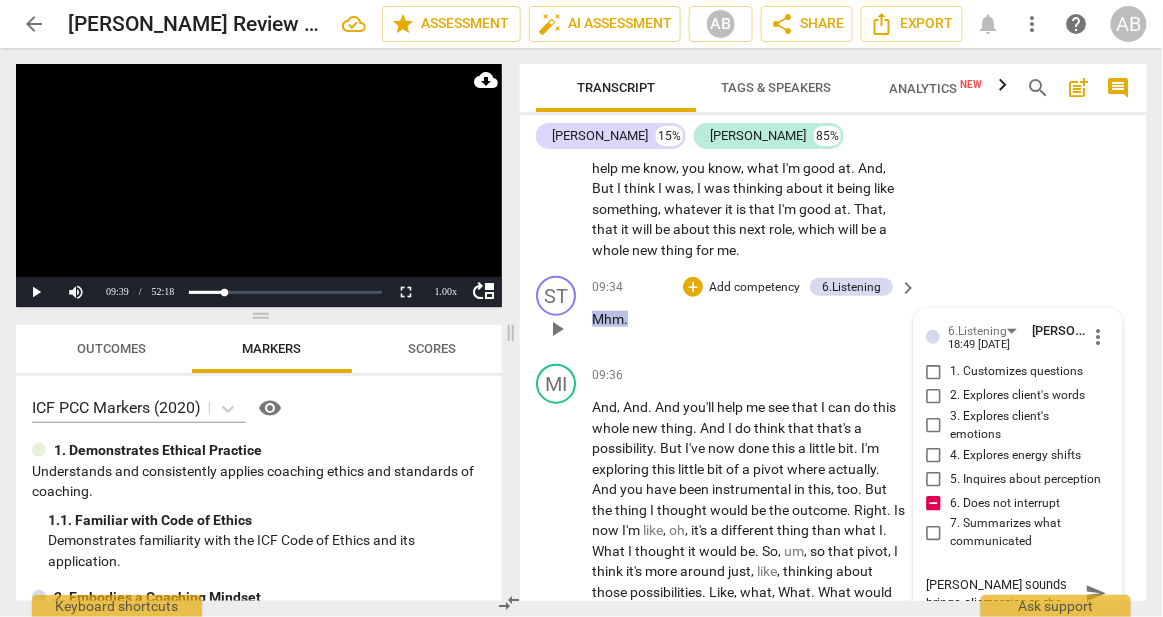 type on "[PERSON_NAME] sounds brings clieattention to the coach" 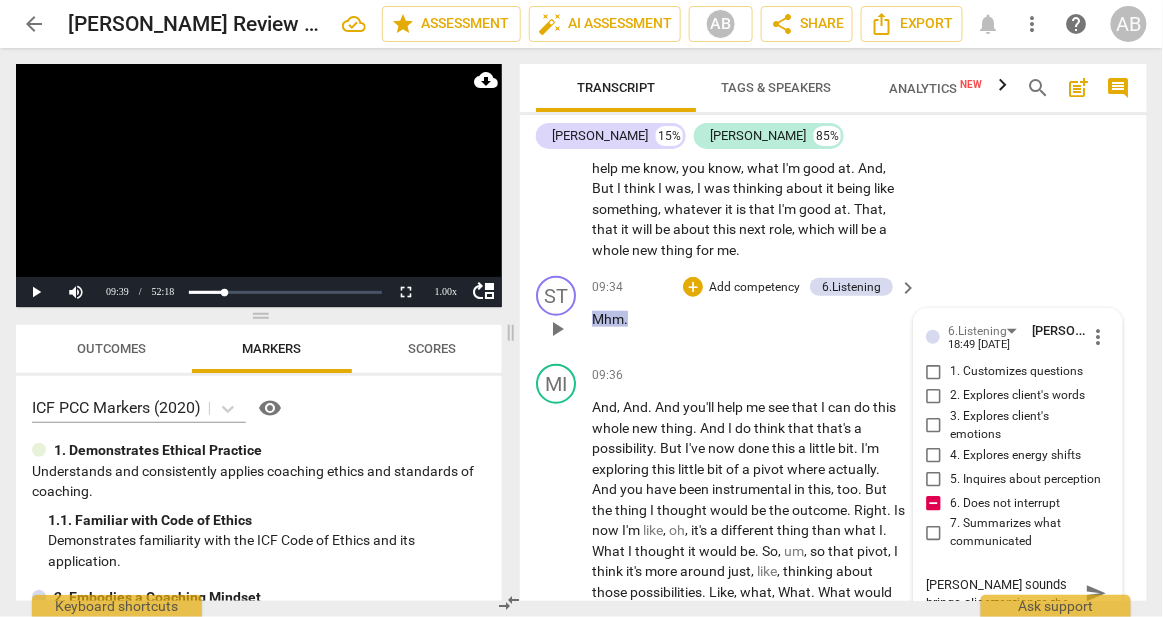 type on "Mhm'ing sounds brings clienattention to the coach" 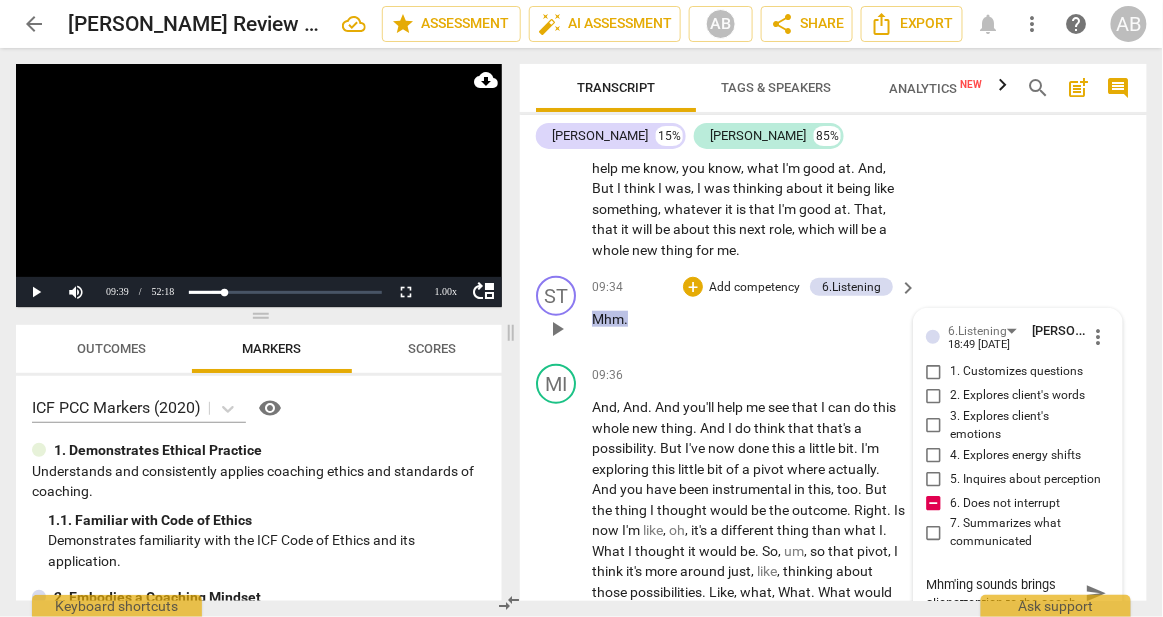 type on "Mhm'ing sounds brings clientattention to the coach" 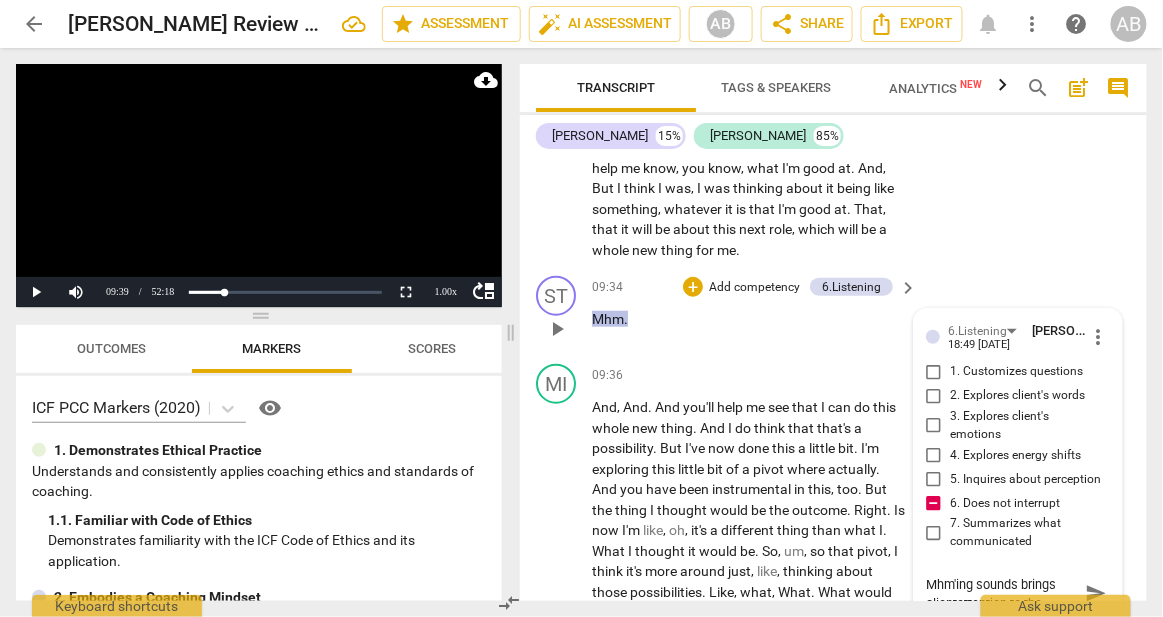 type on "[PERSON_NAME] sounds brings client'attention to the coach" 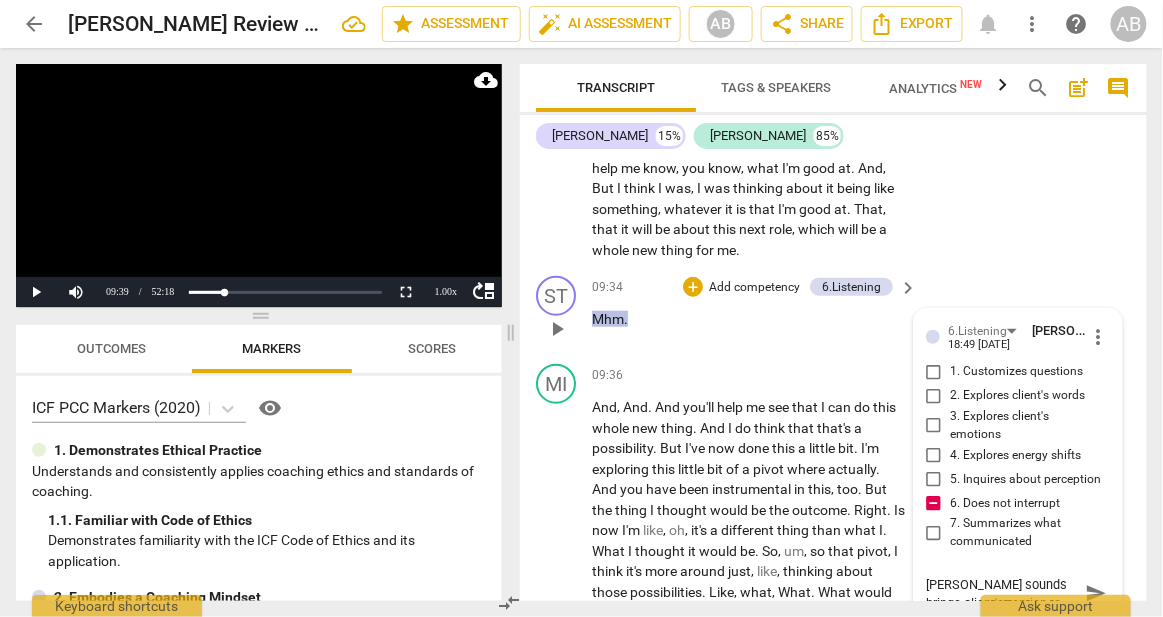 type on "Mhm'ing sounds brings client'sattention to the coach" 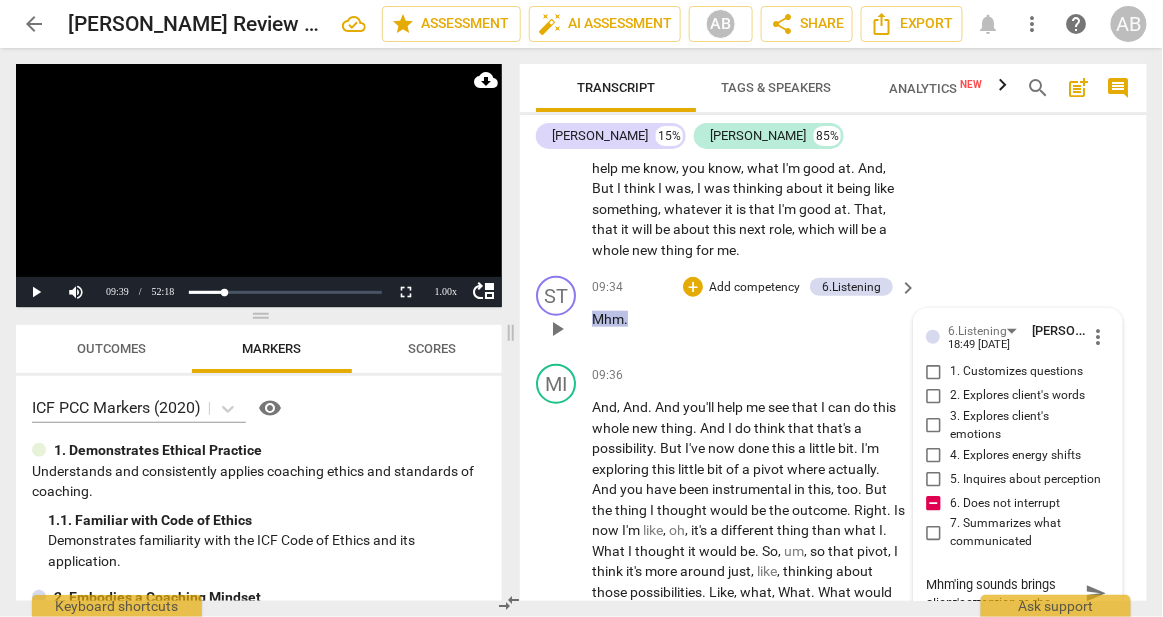 type on "[PERSON_NAME] sounds brings client's attention to the coach" 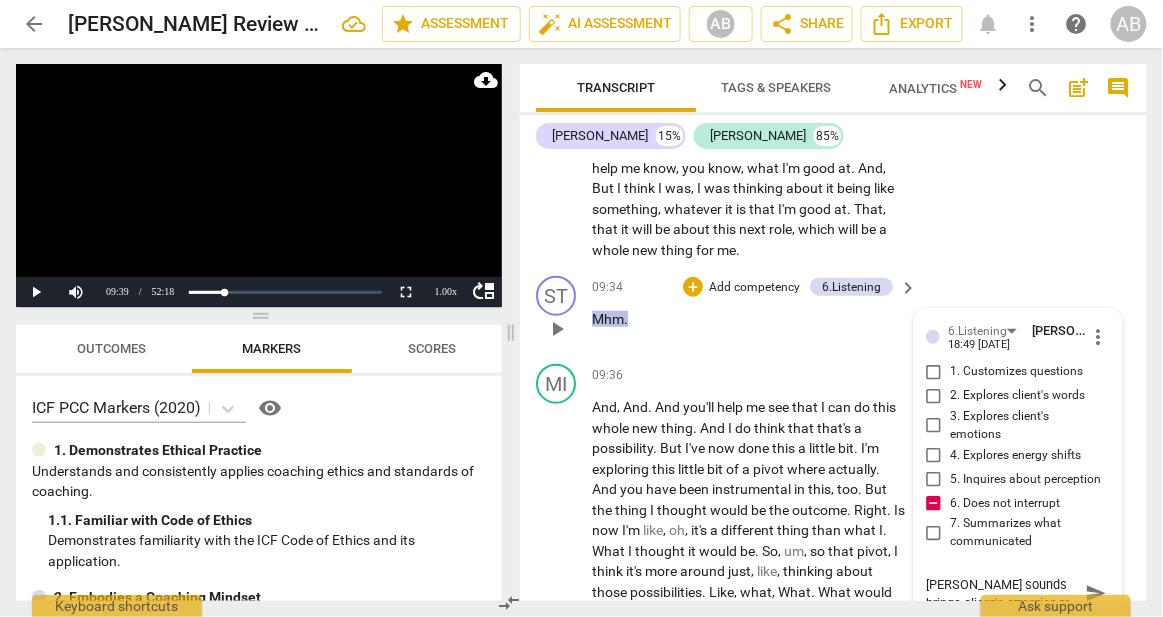 type on "[PERSON_NAME] sounds brings client's attention to the coach" 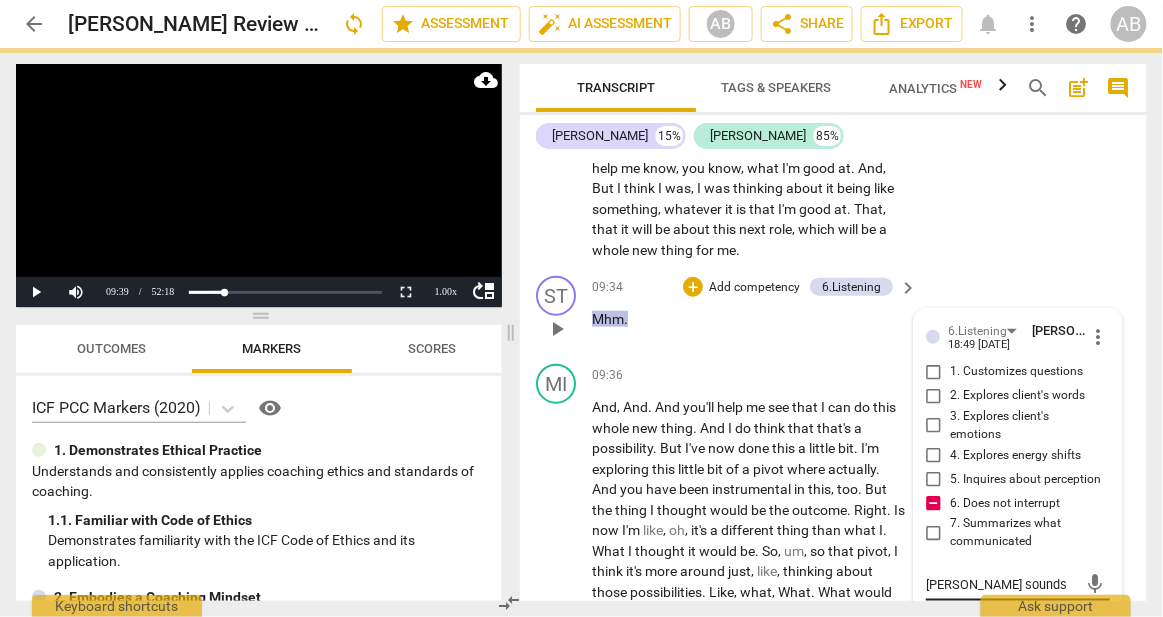 type 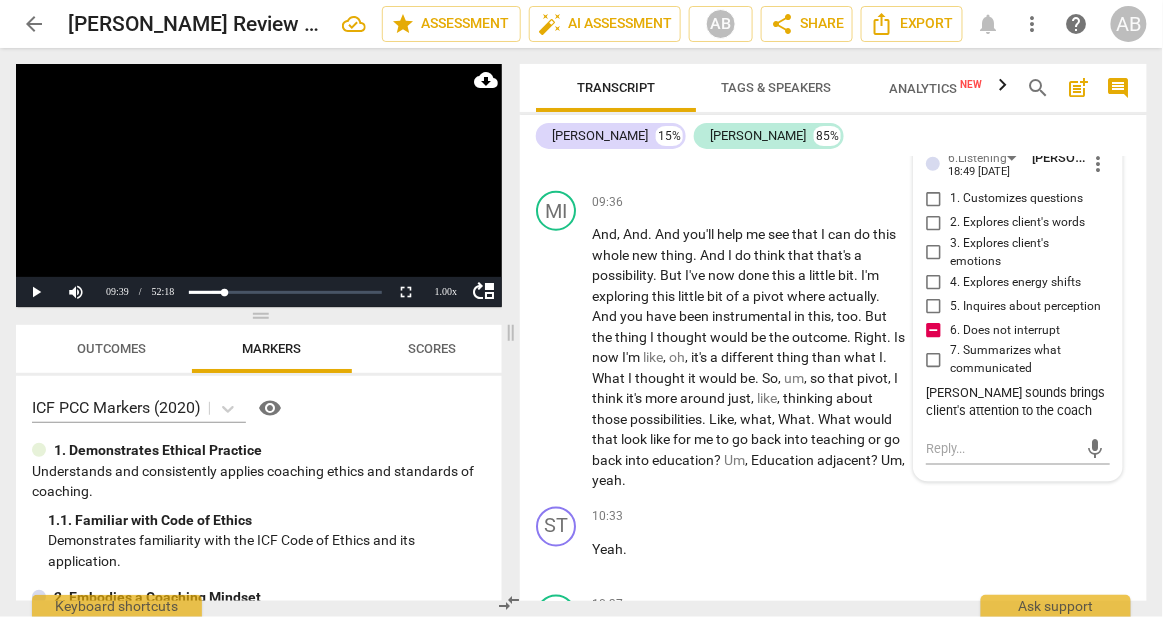scroll, scrollTop: 6050, scrollLeft: 0, axis: vertical 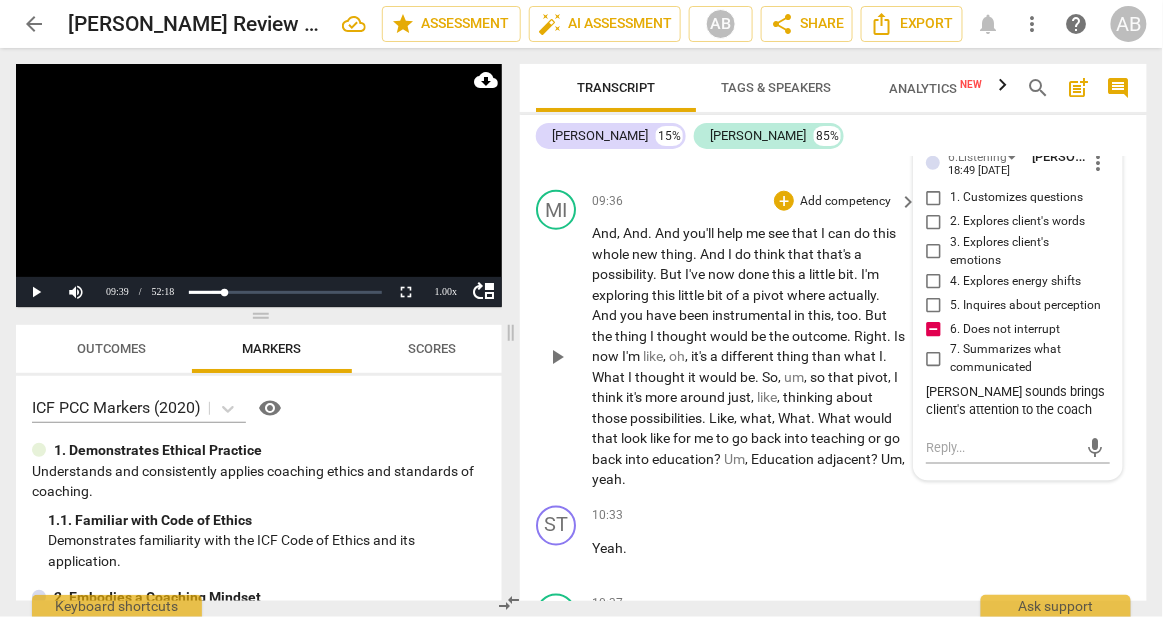 click on "play_arrow" at bounding box center [557, 357] 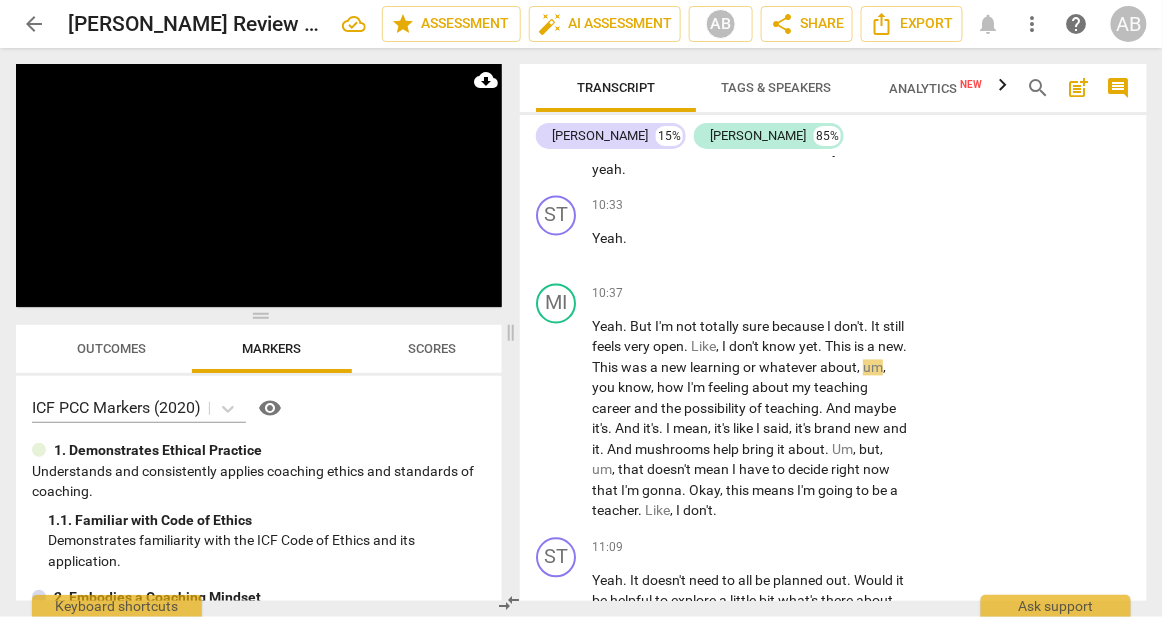 scroll, scrollTop: 6361, scrollLeft: 0, axis: vertical 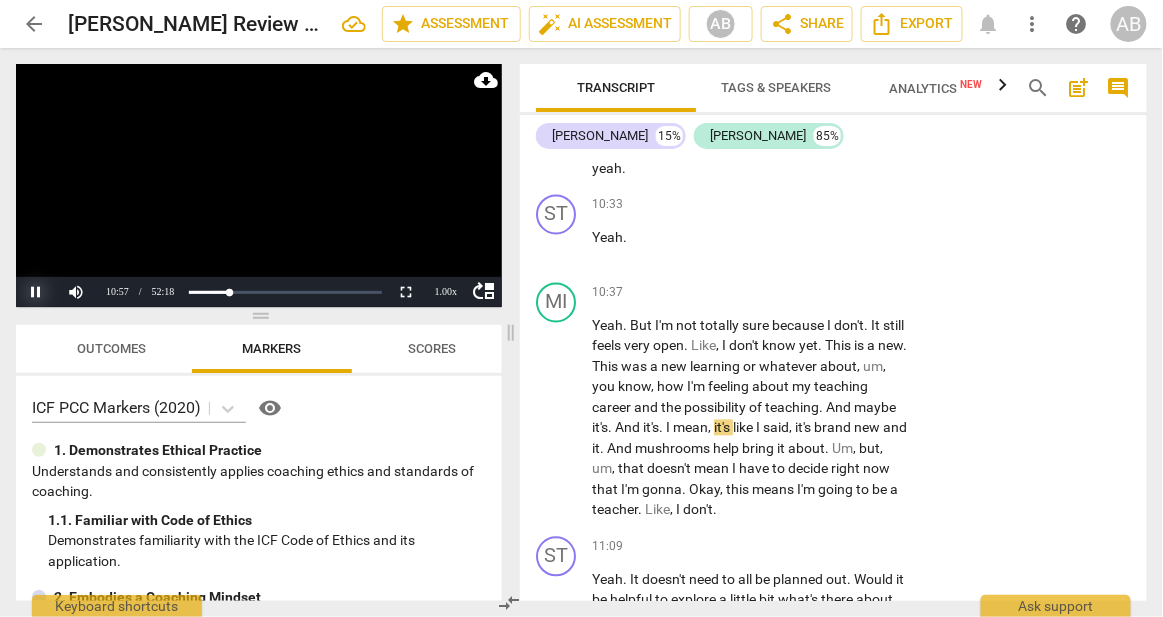 click on "Pause" at bounding box center [36, 292] 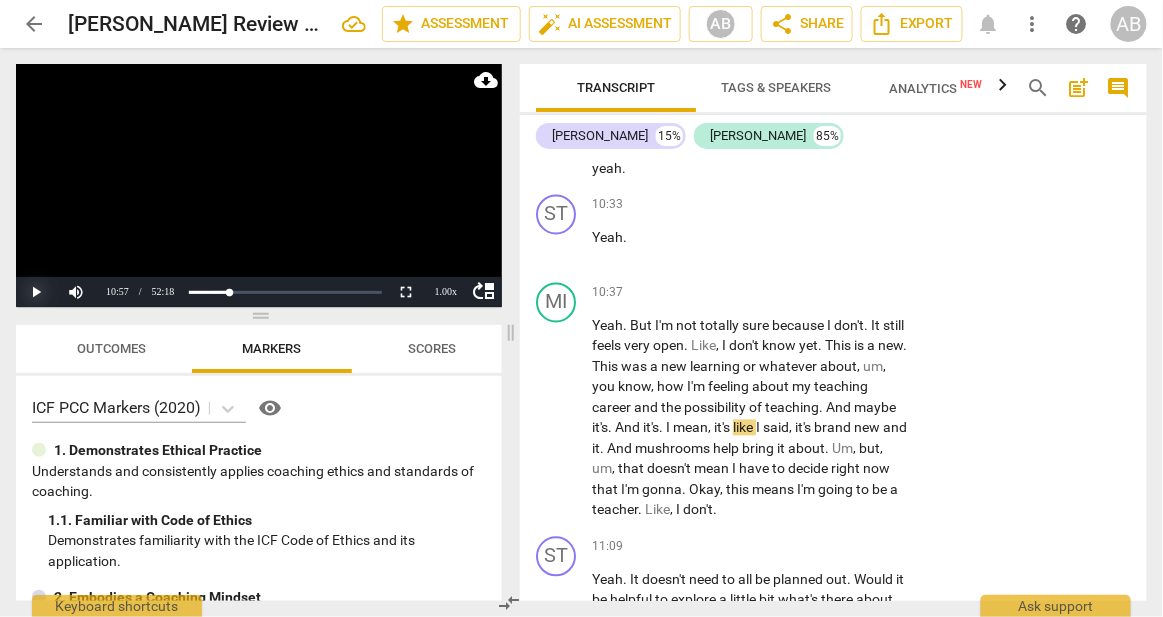 scroll, scrollTop: 6361, scrollLeft: 0, axis: vertical 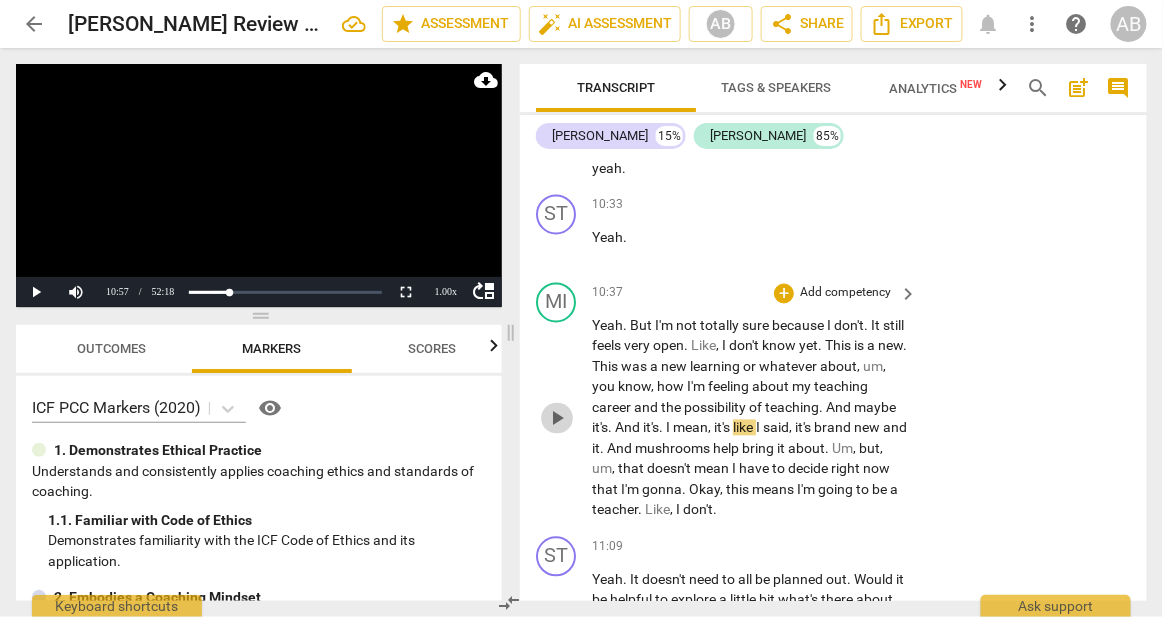 click on "play_arrow" at bounding box center [557, 419] 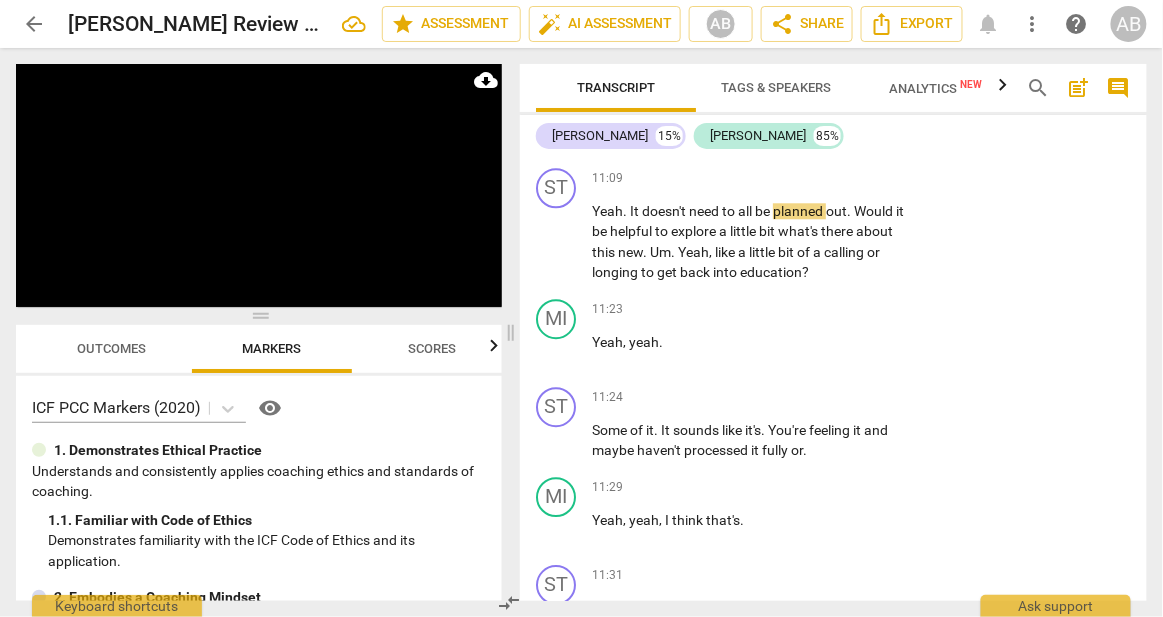 scroll, scrollTop: 6660, scrollLeft: 0, axis: vertical 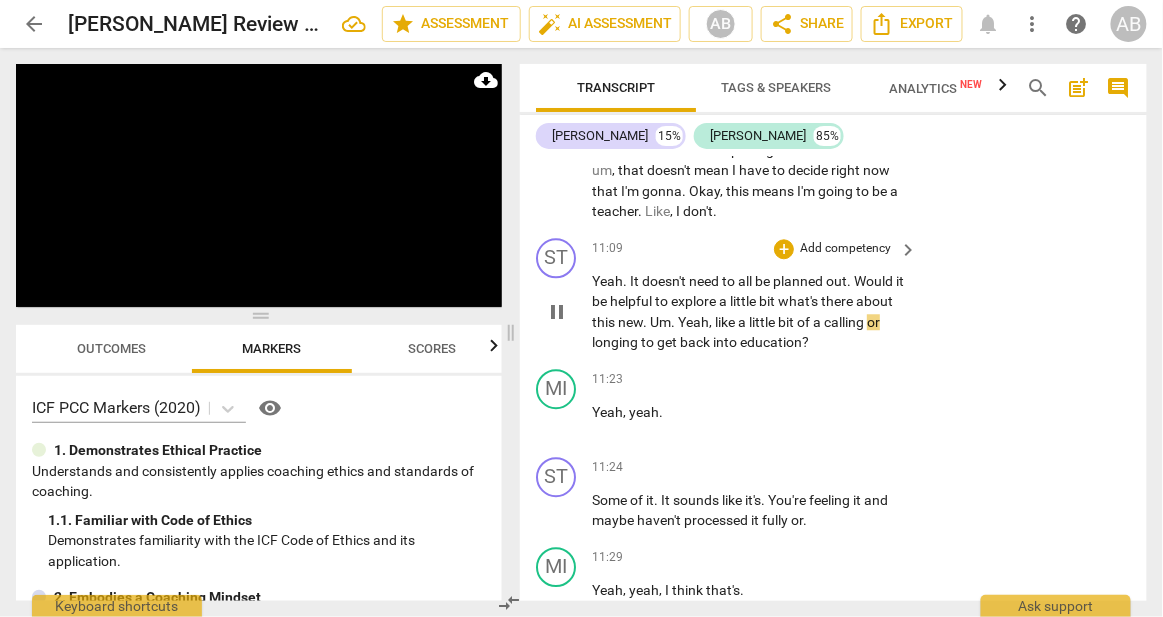 click on "Yeah" at bounding box center [607, 281] 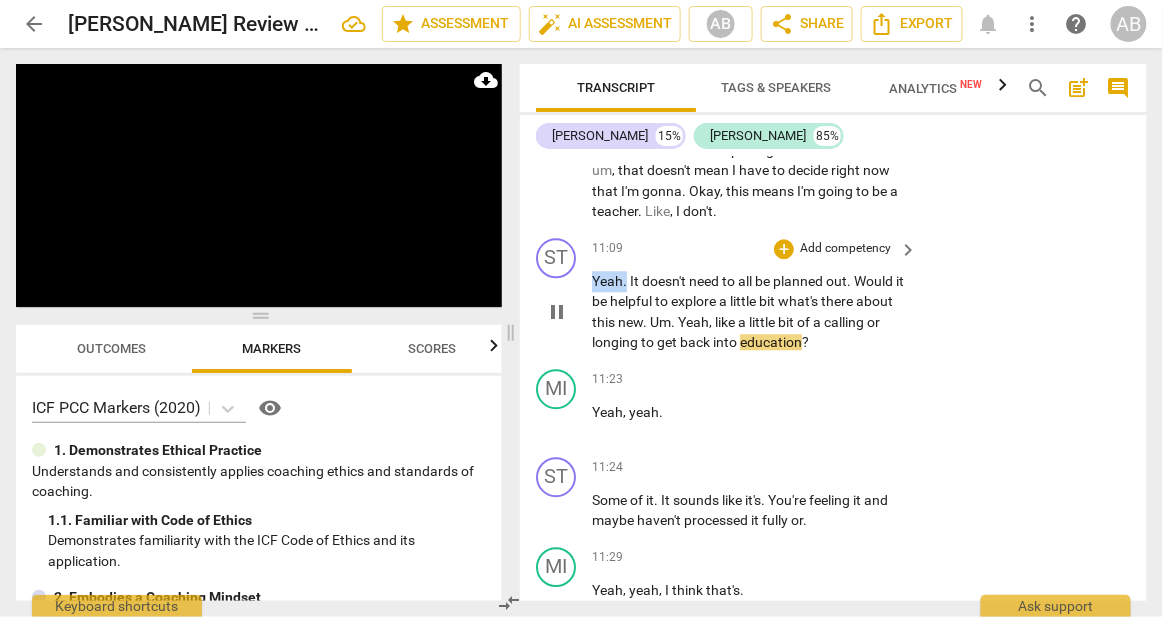 drag, startPoint x: 594, startPoint y: 266, endPoint x: 626, endPoint y: 269, distance: 32.140316 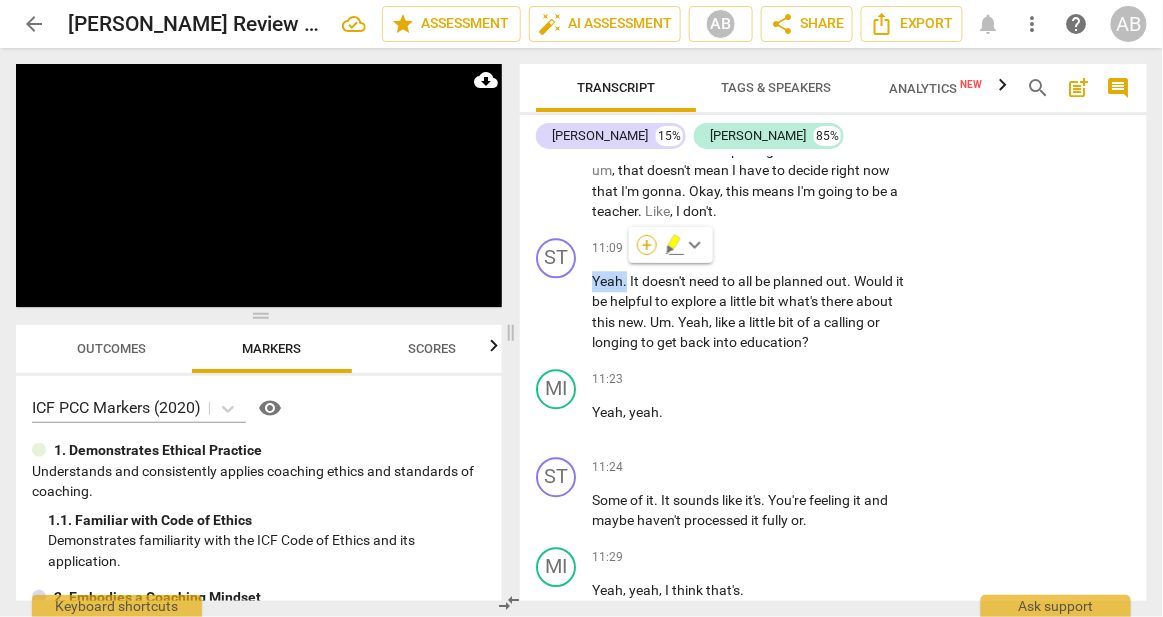 click on "+" at bounding box center [647, 245] 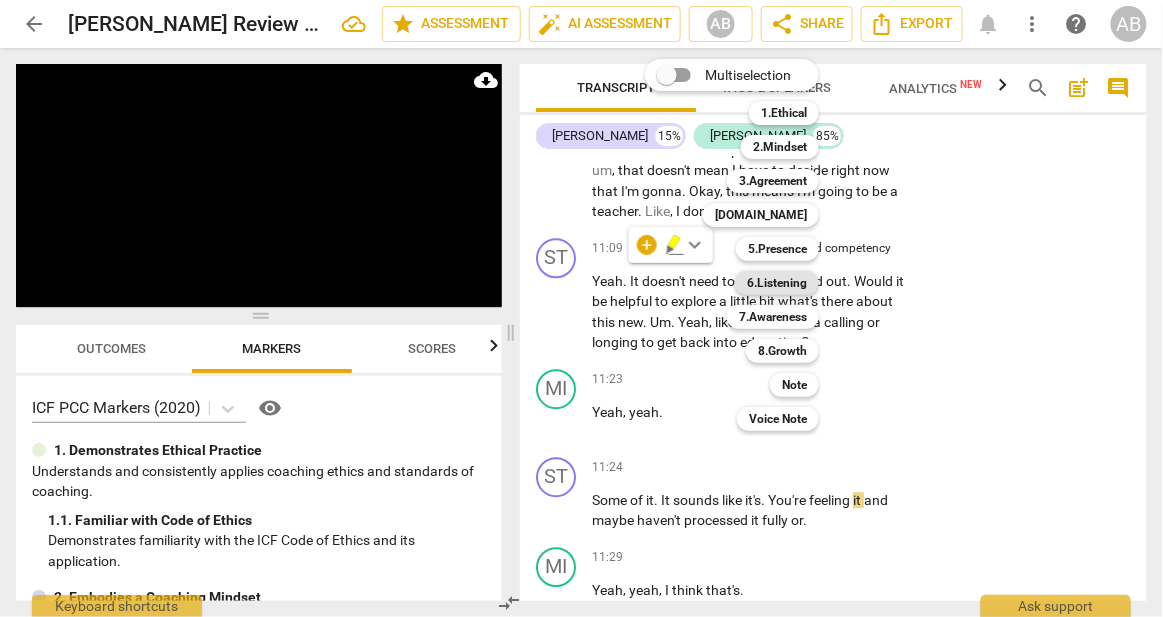 click on "6.Listening" at bounding box center [777, 283] 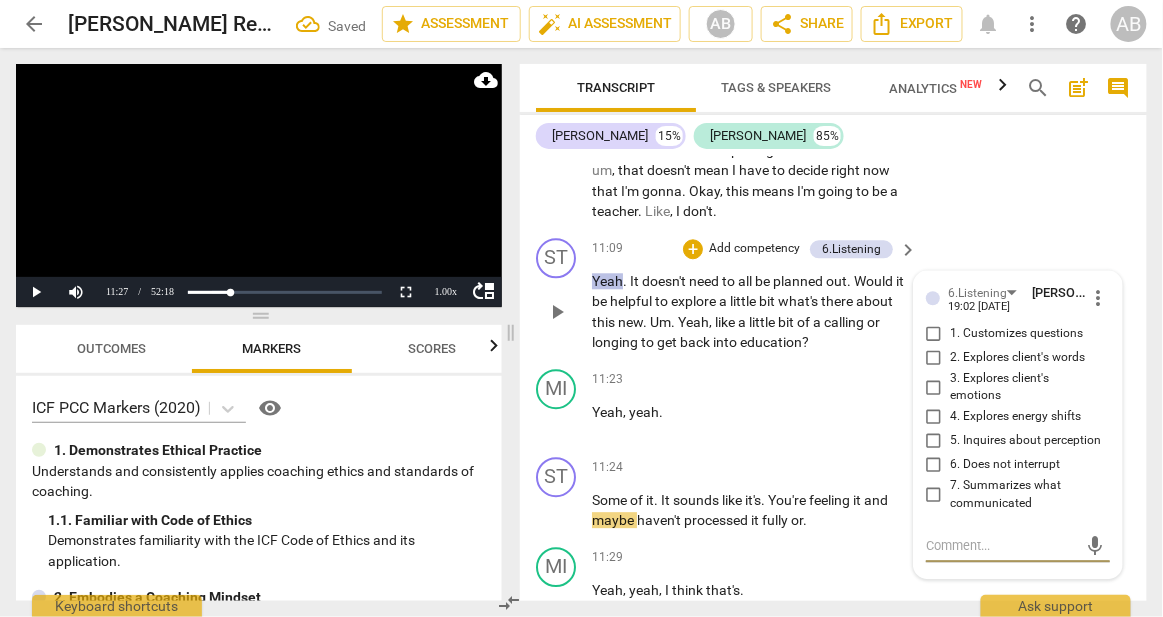 click on "6. Does not interrupt" at bounding box center (934, 465) 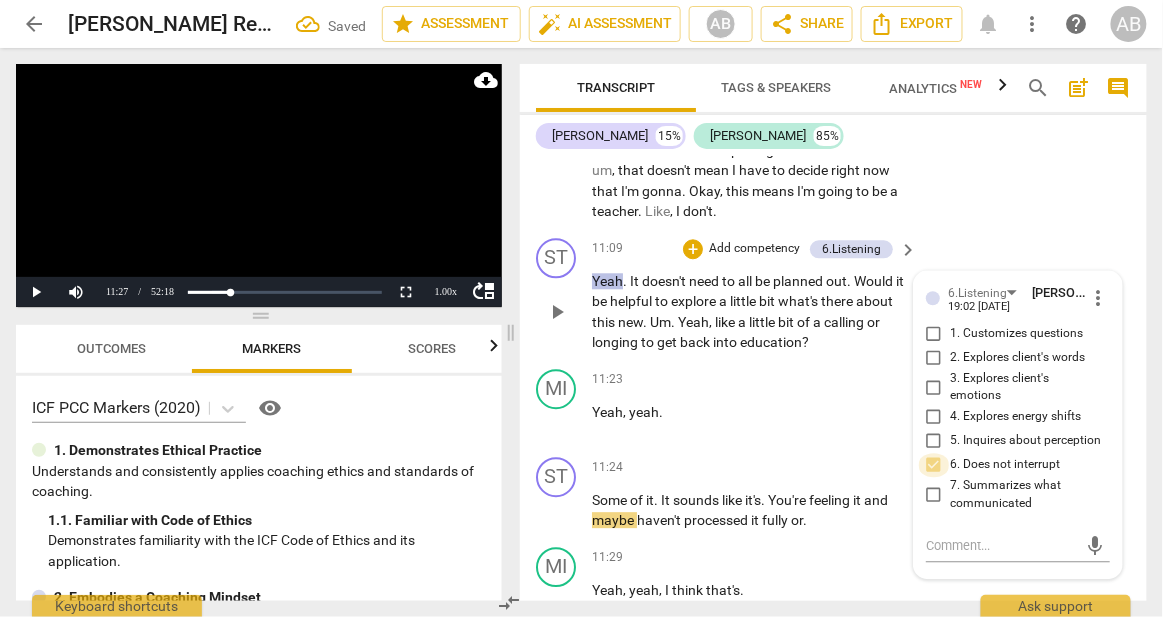 click on "6. Does not interrupt" at bounding box center (934, 465) 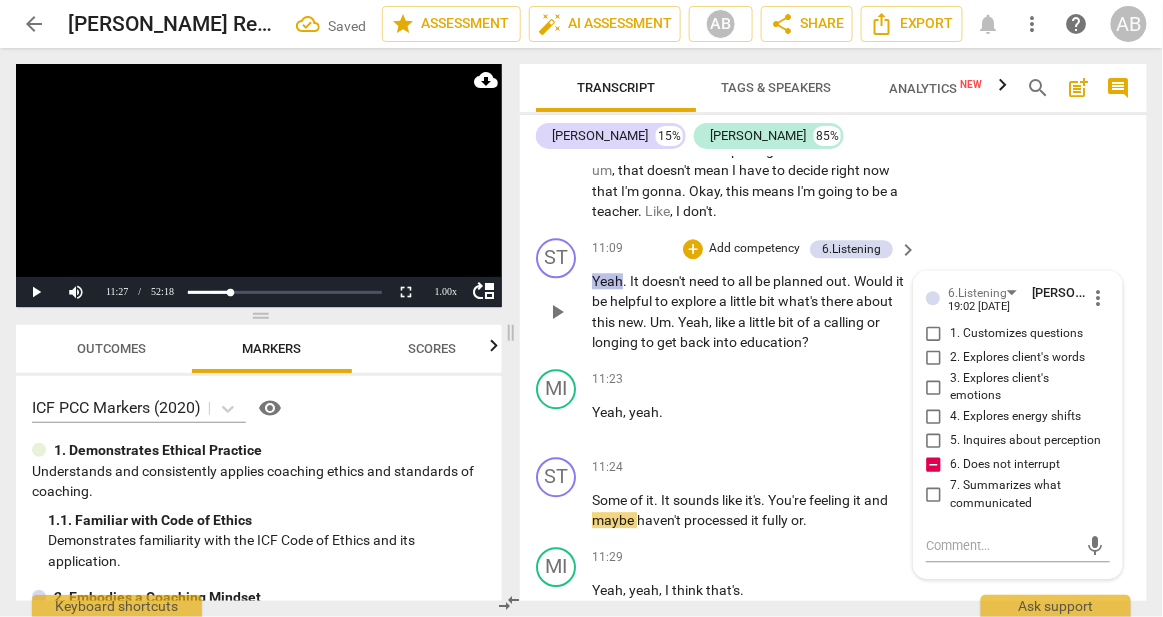 click on "ST play_arrow pause 11:09 + Add competency 6.Listening keyboard_arrow_right Yeah .   It   doesn't   need   to   all   be   planned   out .   Would   it   be   helpful   to   explore   a   little   bit   what's   there   about   this   new .   Um .   Yeah ,   like   a   little   bit   of   a   calling   or   longing   to   get   back   into   education ? 6.Listening [PERSON_NAME] 19:02 [DATE] more_vert 1. Customizes questions 2. Explores client's words 3. Explores client's emotions 4. Explores energy shifts 5. Inquires about perception 6. Does not interrupt 7. Summarizes what communicated mic" at bounding box center (833, 295) 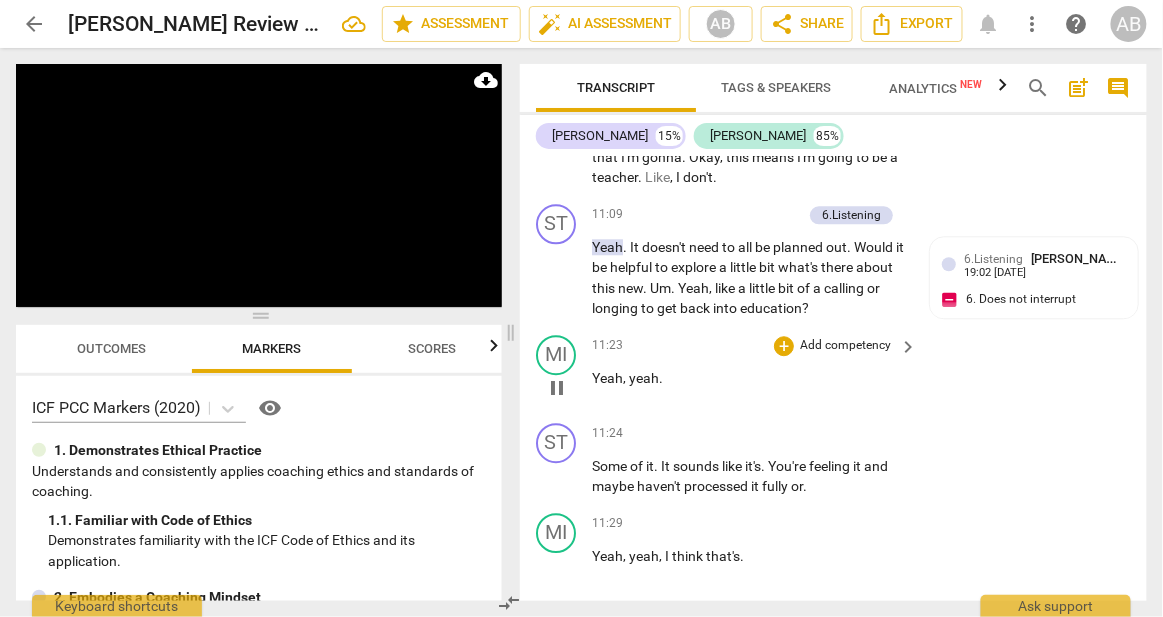 scroll, scrollTop: 6691, scrollLeft: 0, axis: vertical 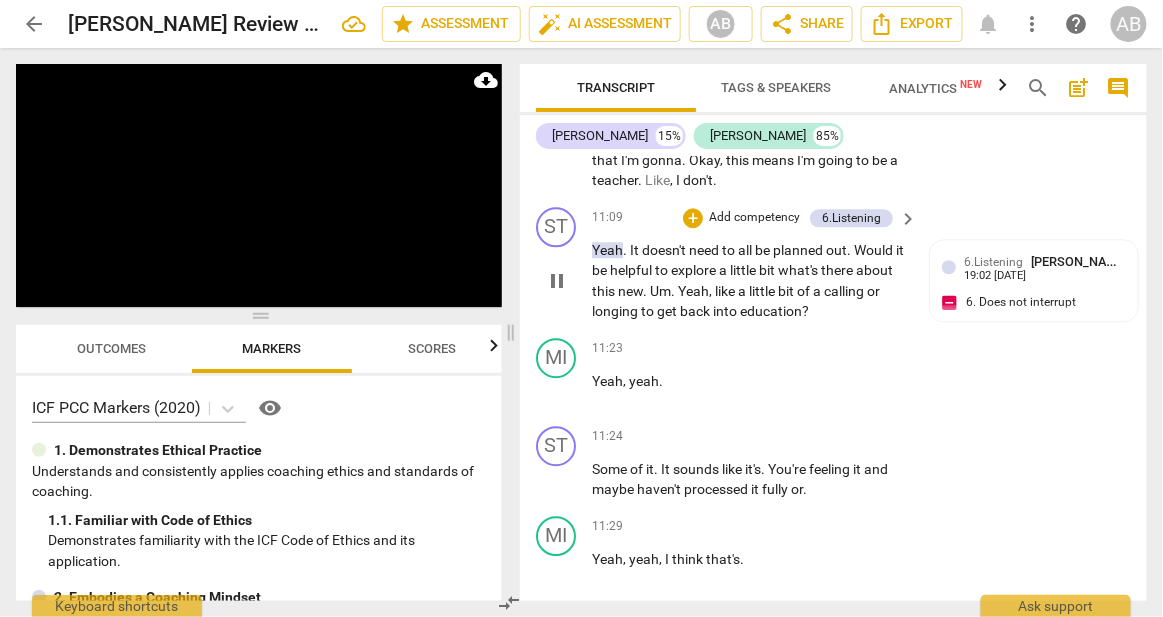 click on "pause" at bounding box center (557, 281) 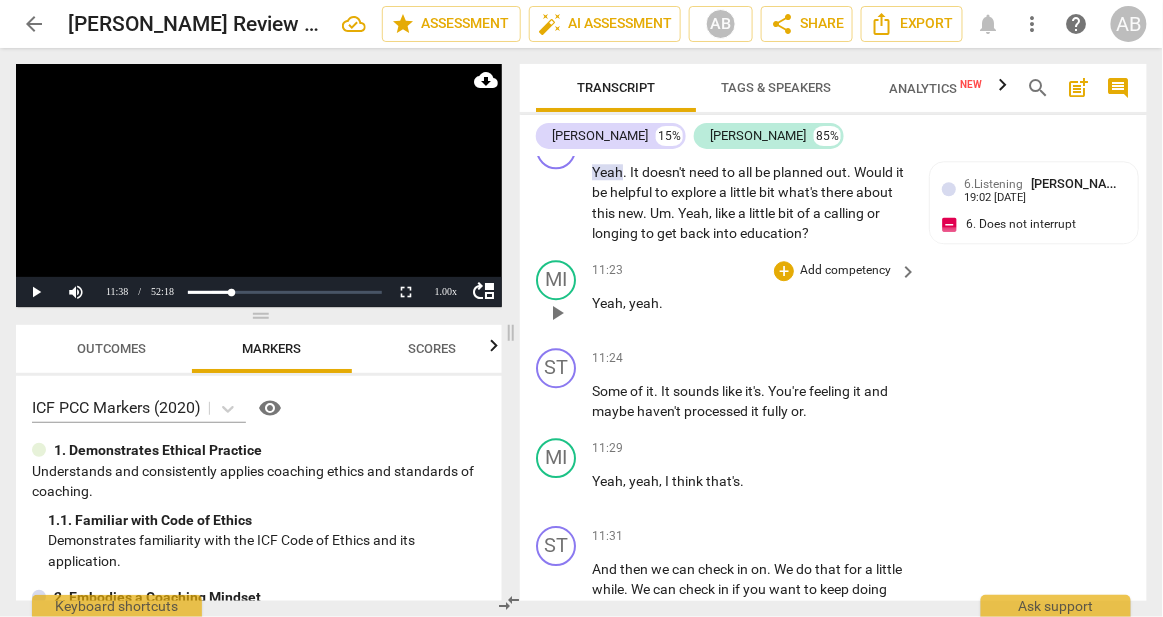 scroll, scrollTop: 6770, scrollLeft: 0, axis: vertical 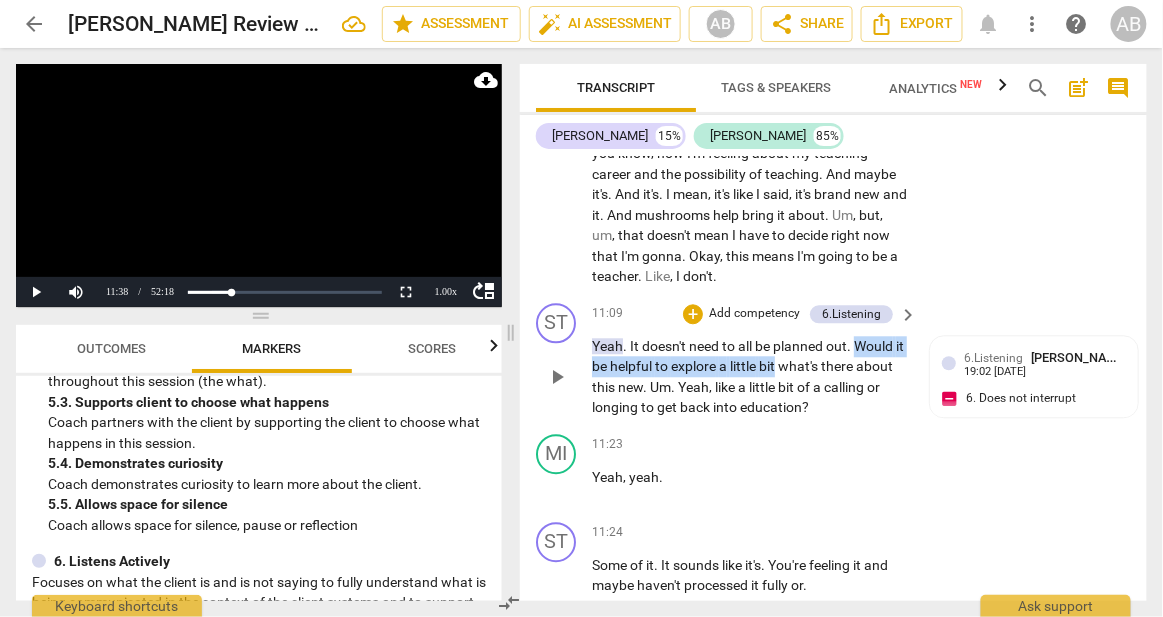 drag, startPoint x: 856, startPoint y: 334, endPoint x: 790, endPoint y: 354, distance: 68.96376 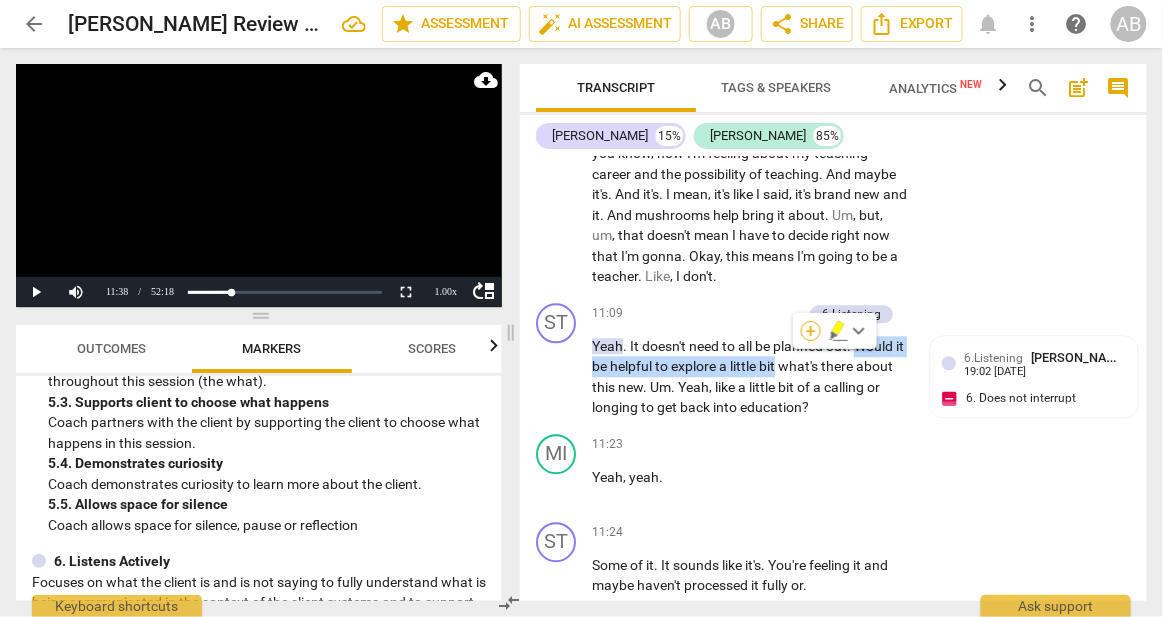 click on "+" at bounding box center (811, 331) 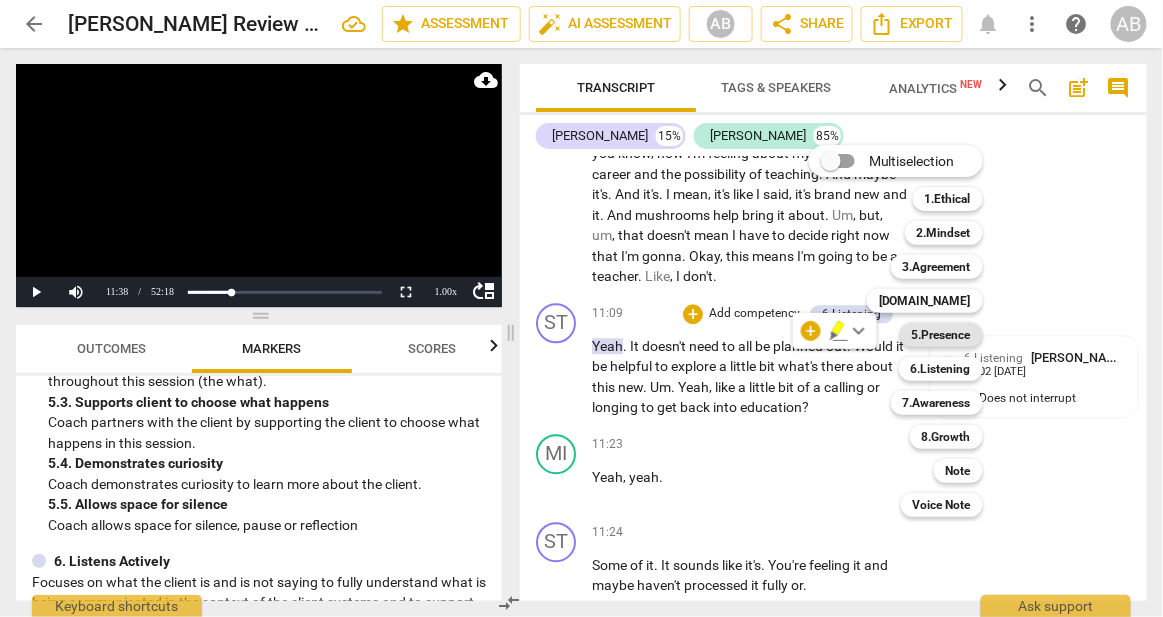 click on "5.Presence" at bounding box center (941, 335) 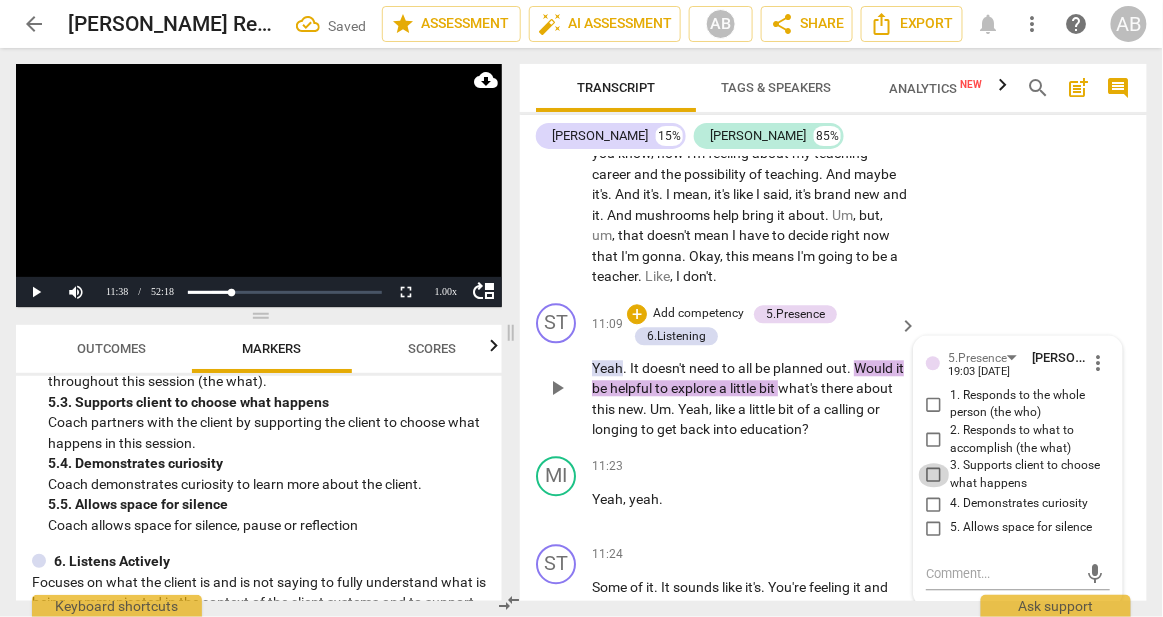 click on "3. Supports client to choose what happens" at bounding box center (934, 475) 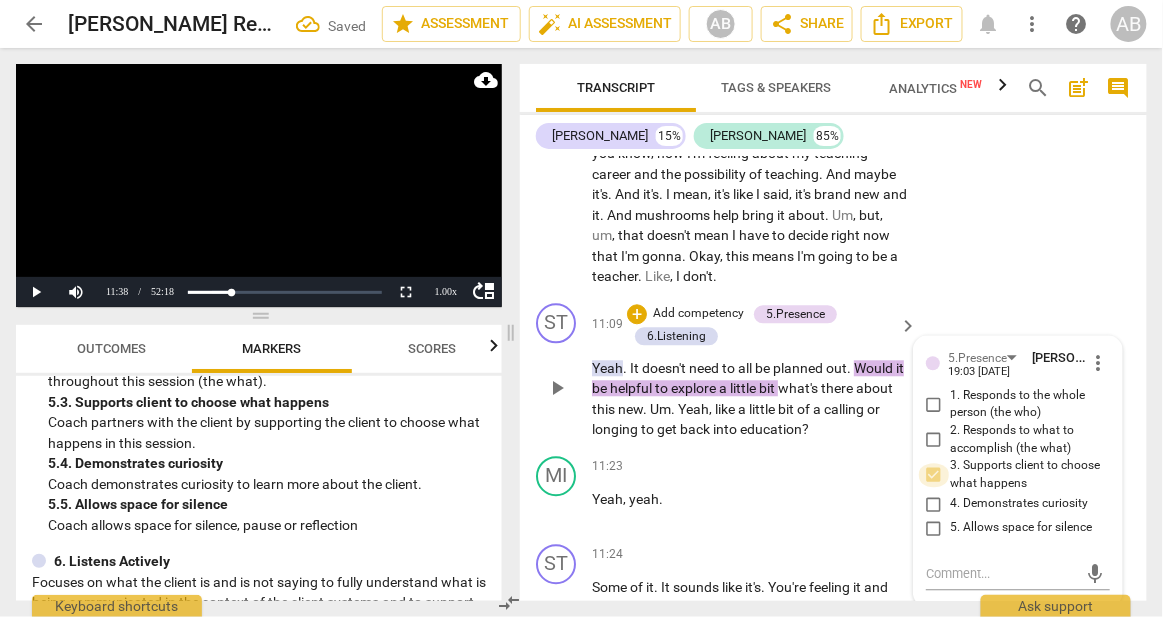 click on "3. Supports client to choose what happens" at bounding box center (934, 475) 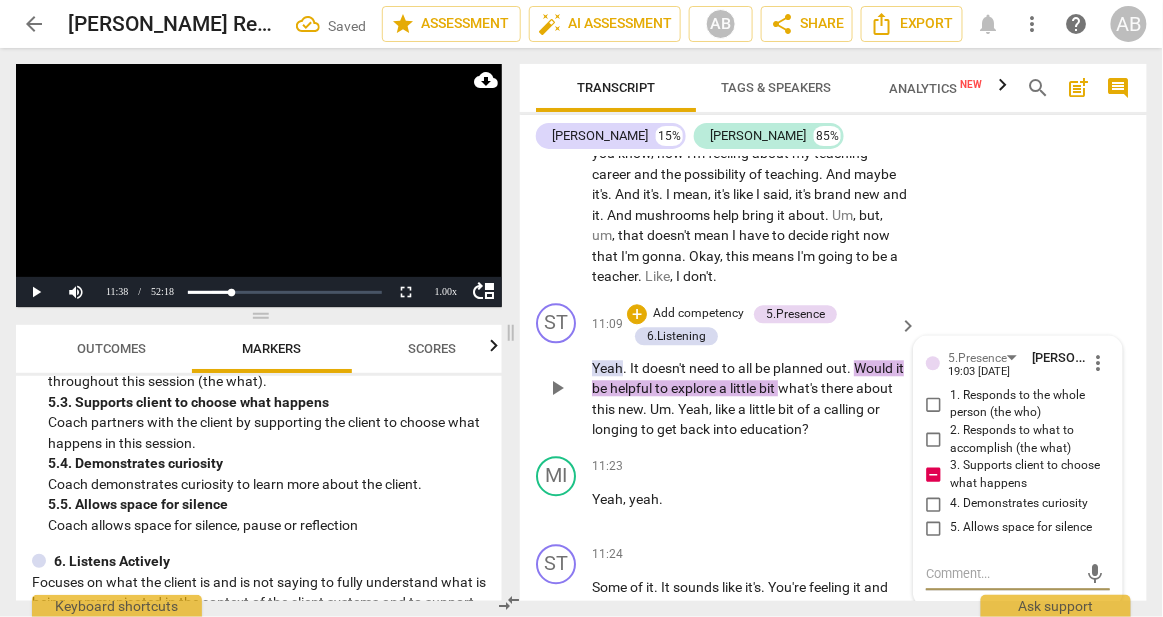 click at bounding box center [1002, 573] 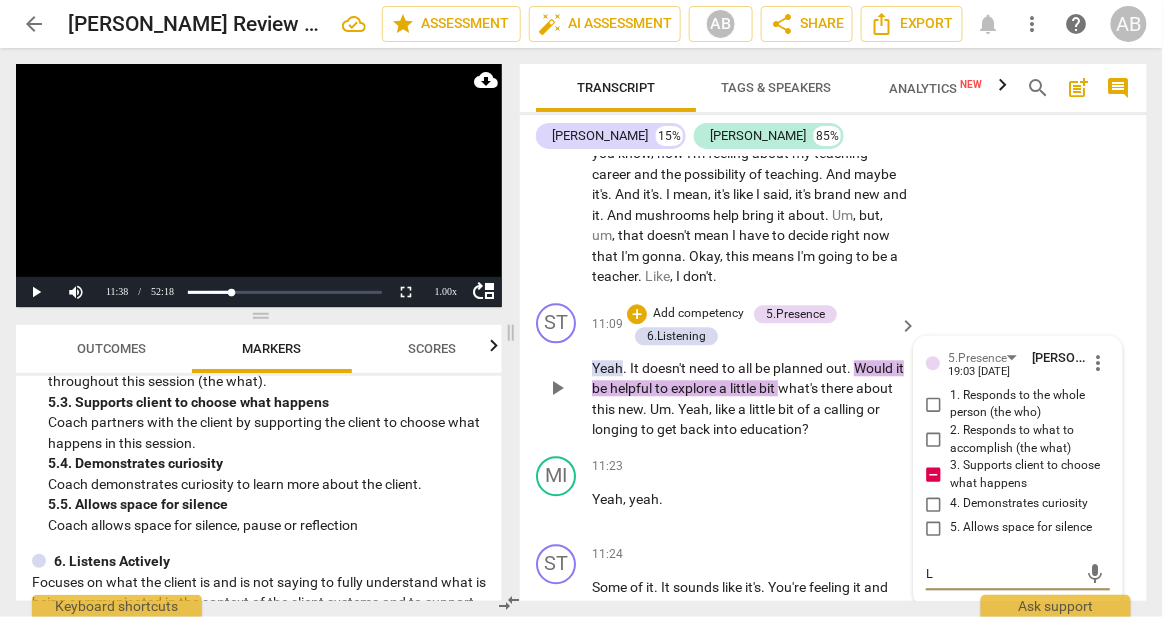 type on "Le" 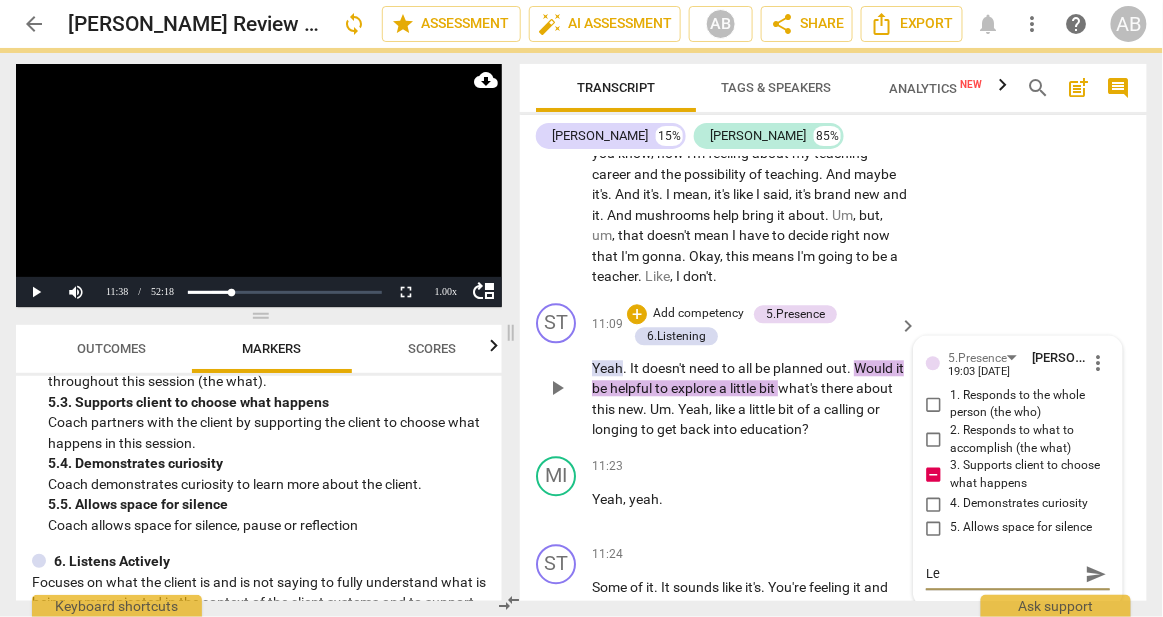 type on "Lea" 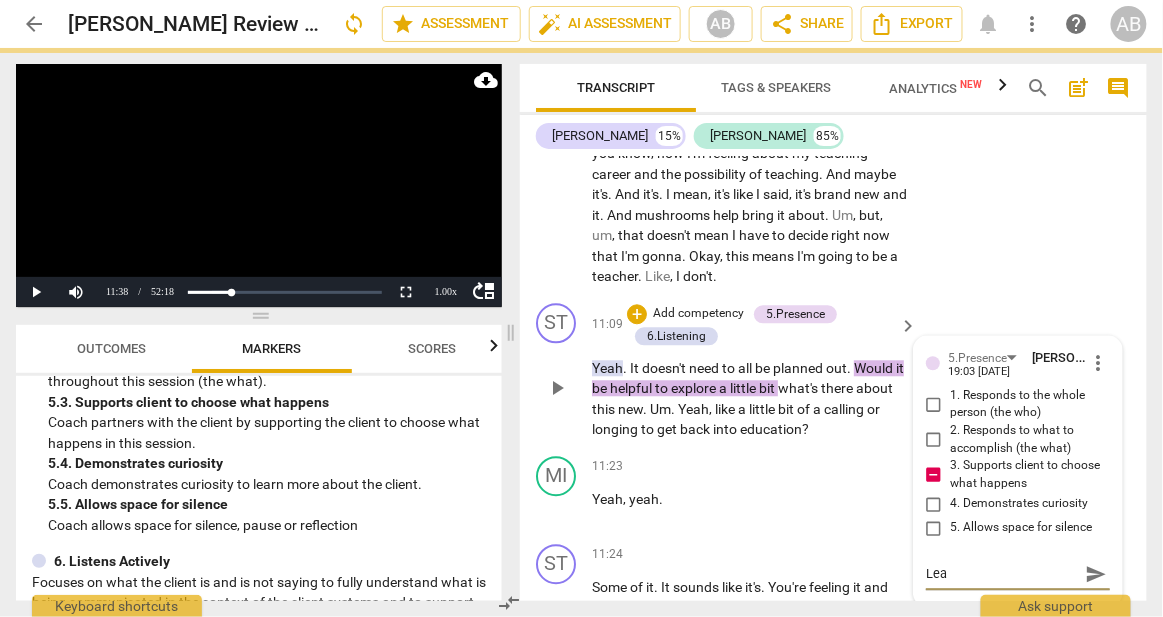 type on "Lead" 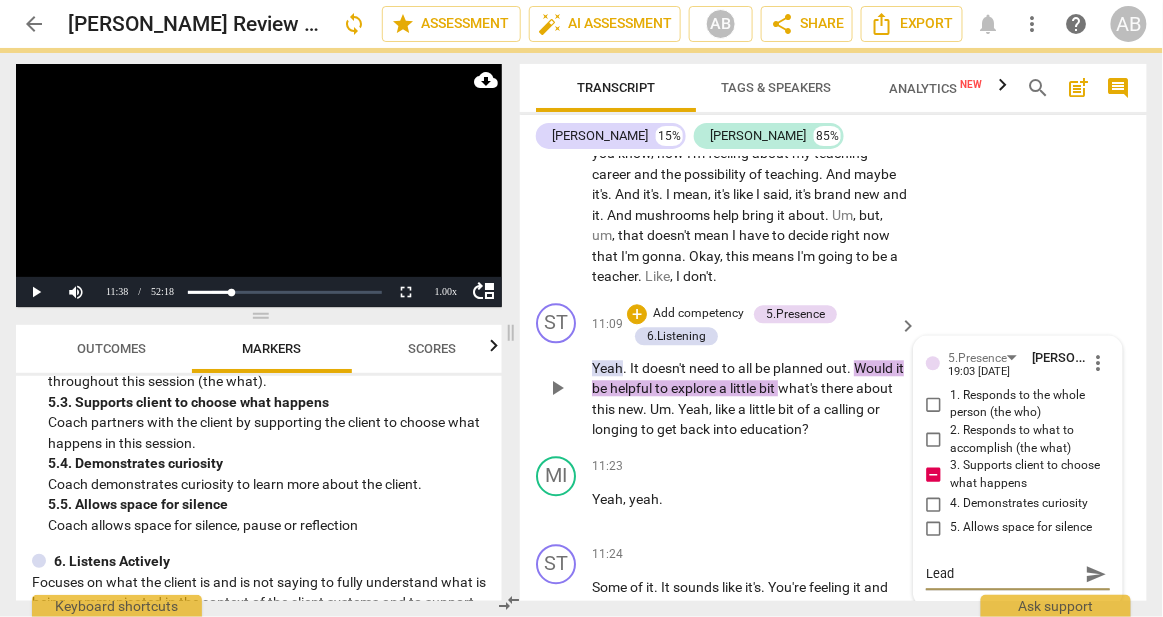 type on "Leadi" 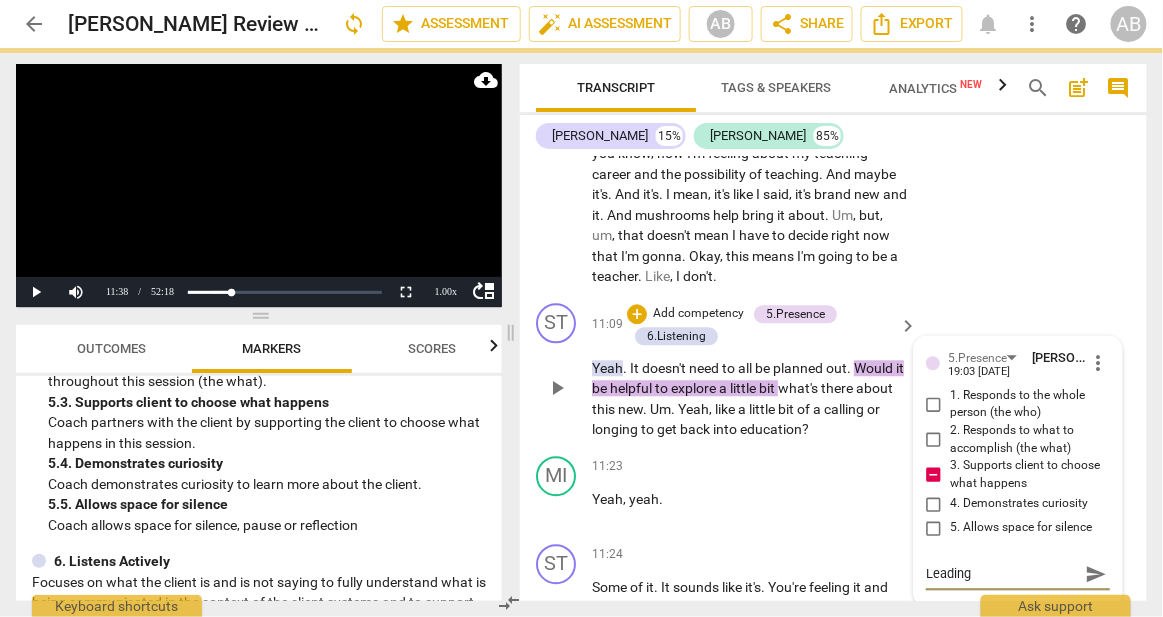 type on "Leading" 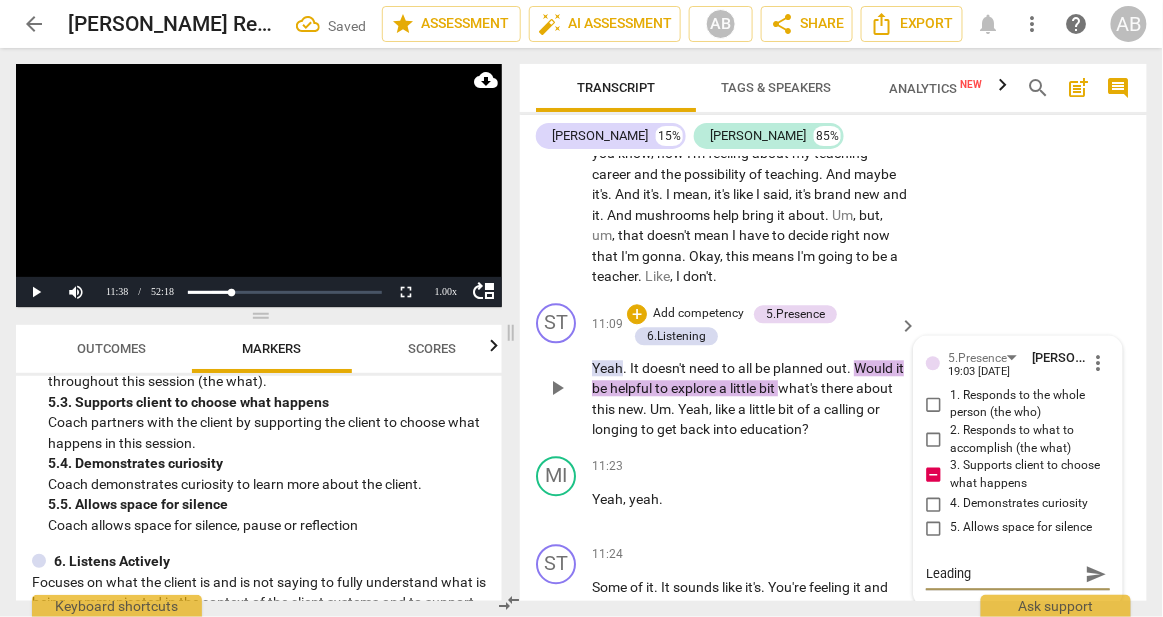 type on "Leading b" 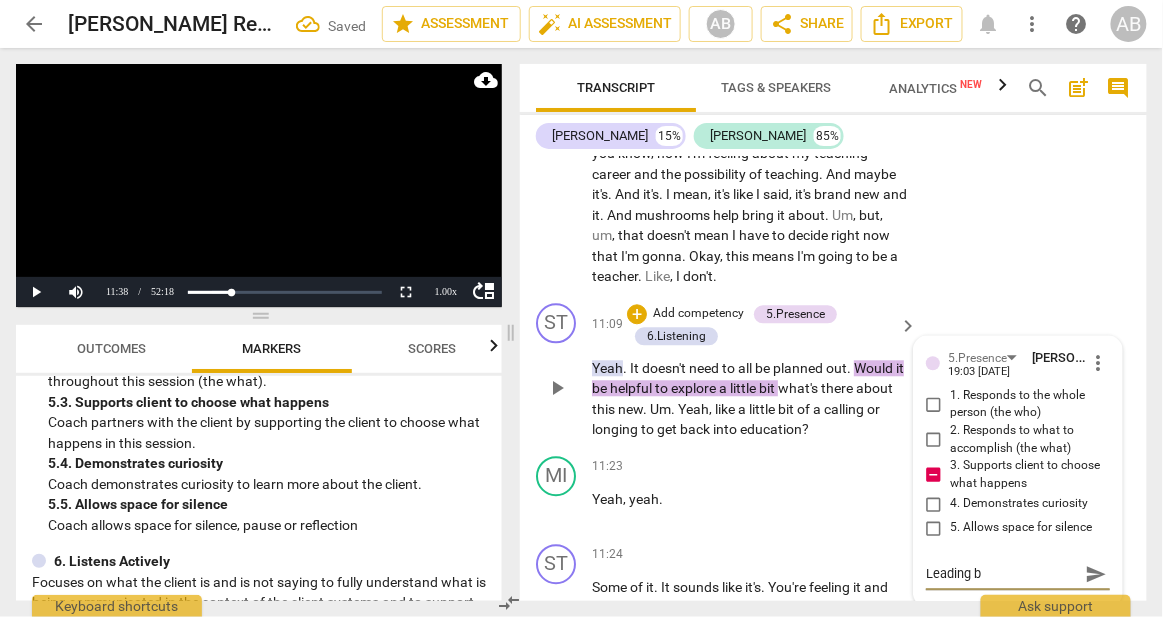 type on "Leading by" 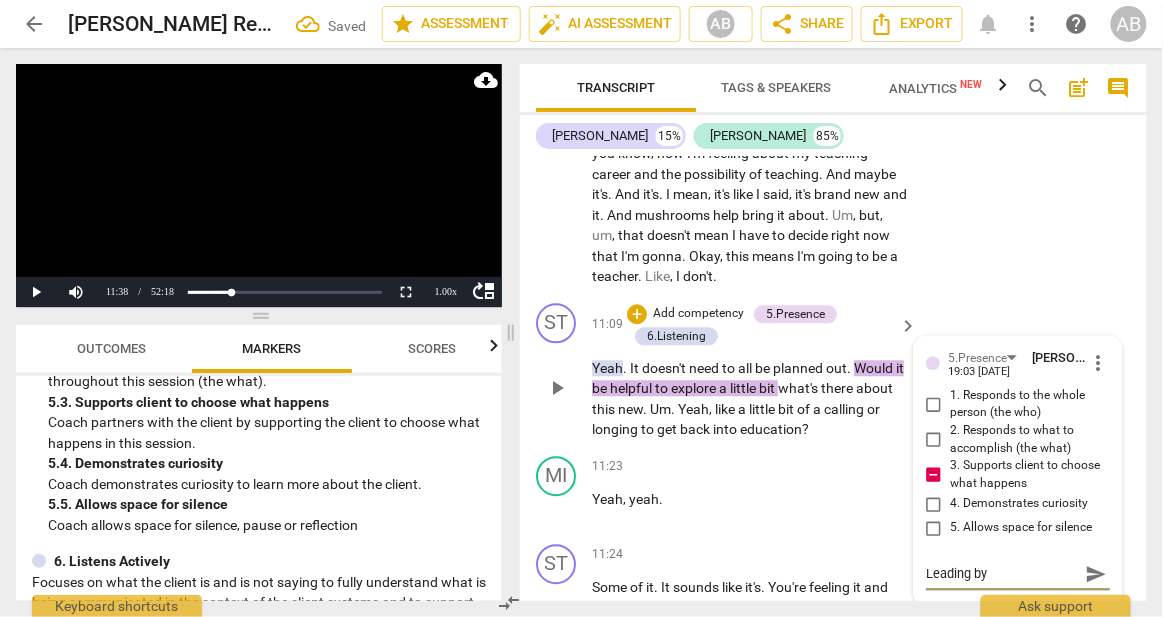 type on "Leading by" 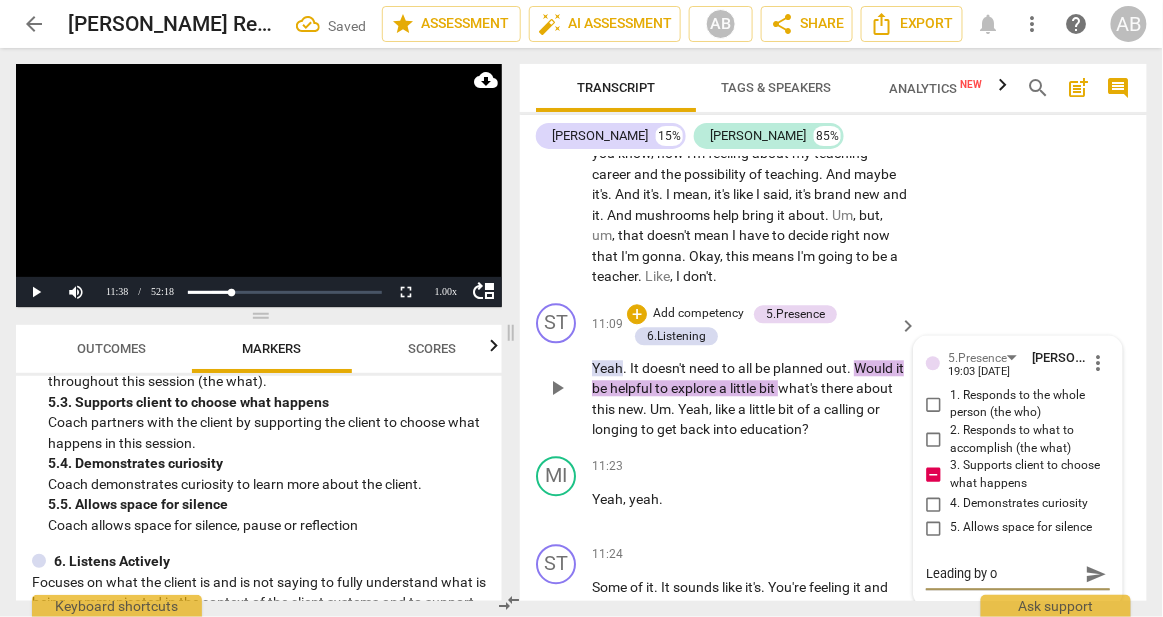 type on "Leading by of" 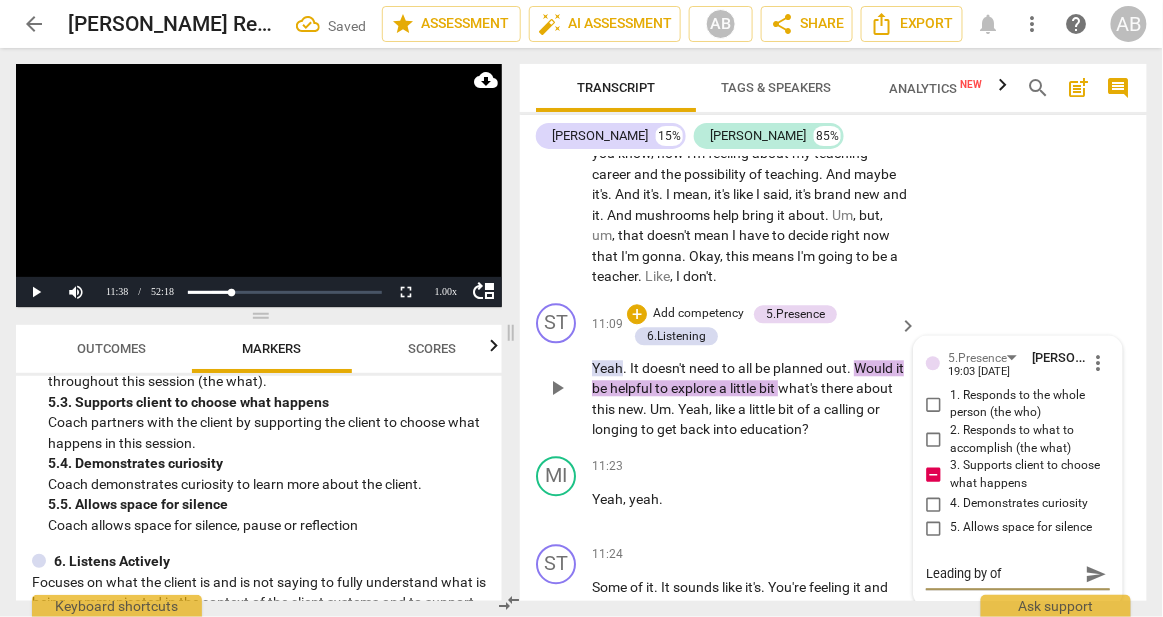 type on "Leading by off" 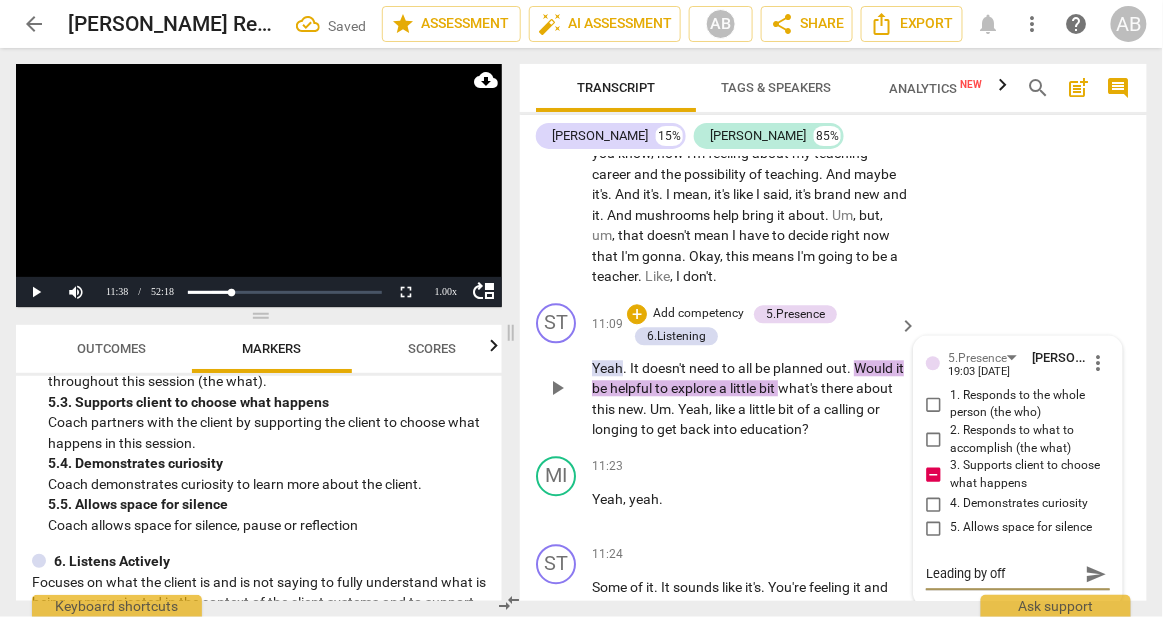 type on "Leading by offe" 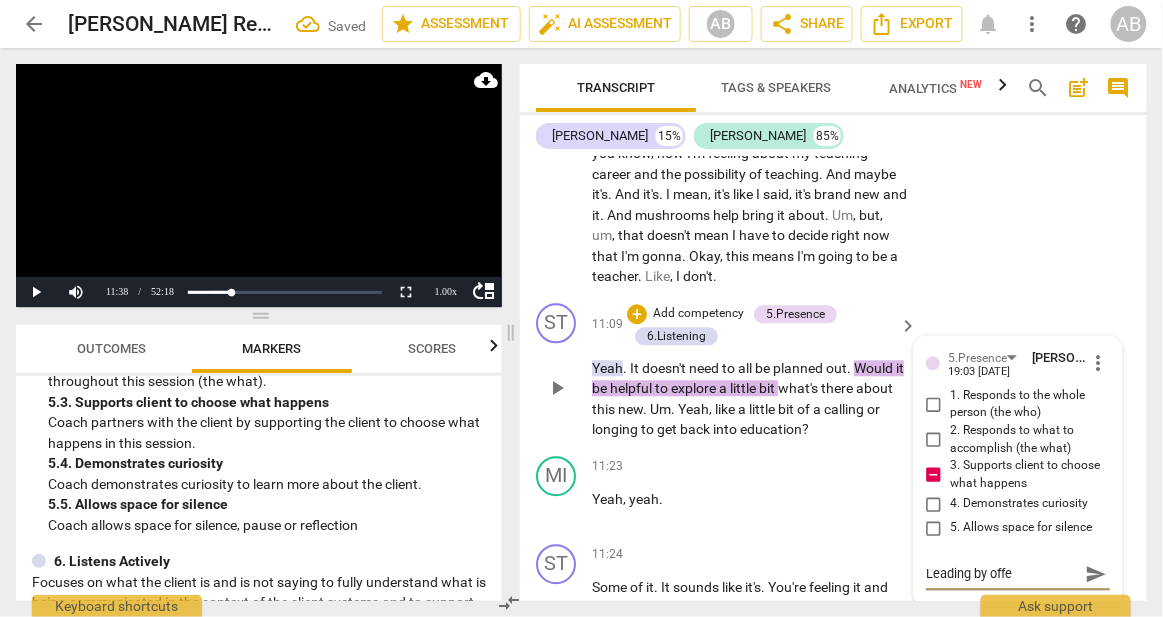 type on "Leading by offer" 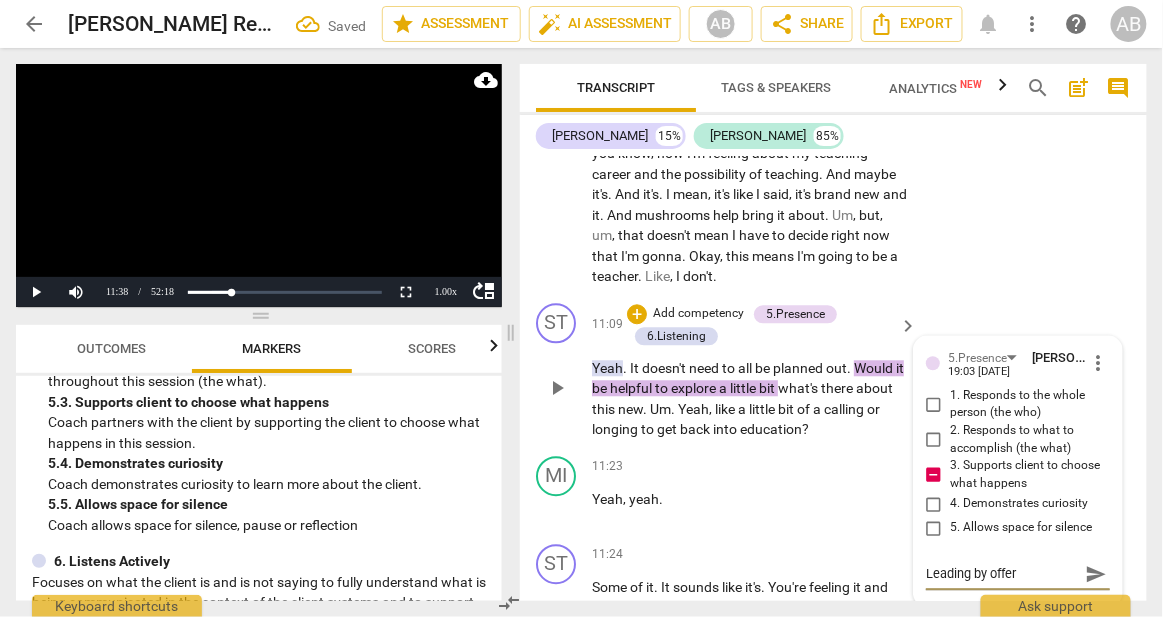 type on "Leading by offeri" 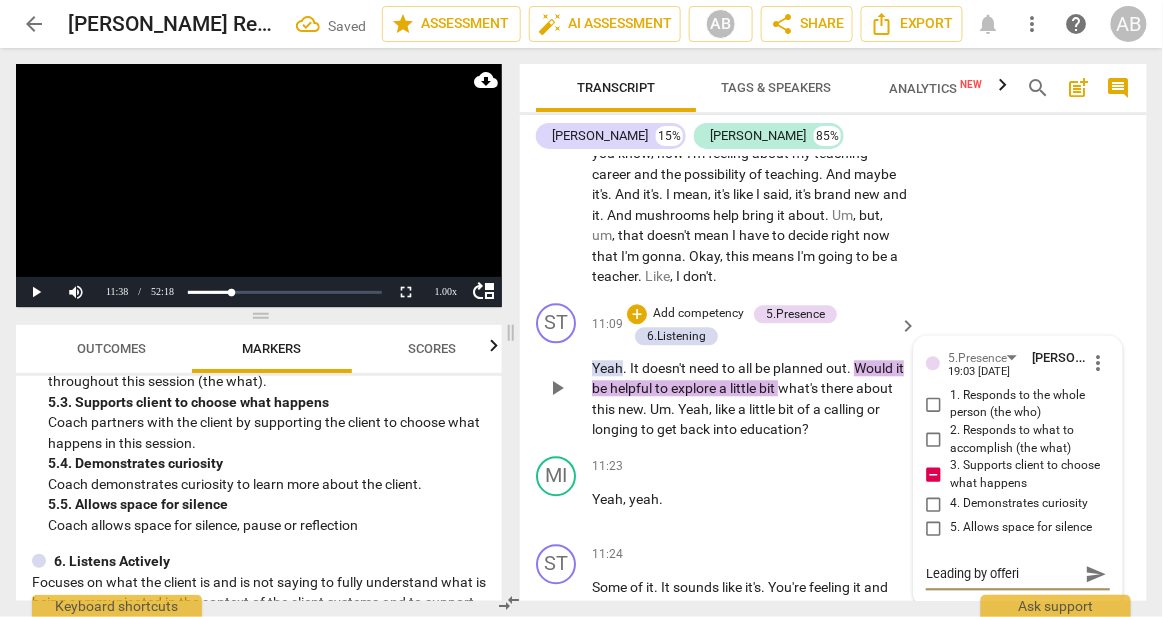type on "Leading by offerin" 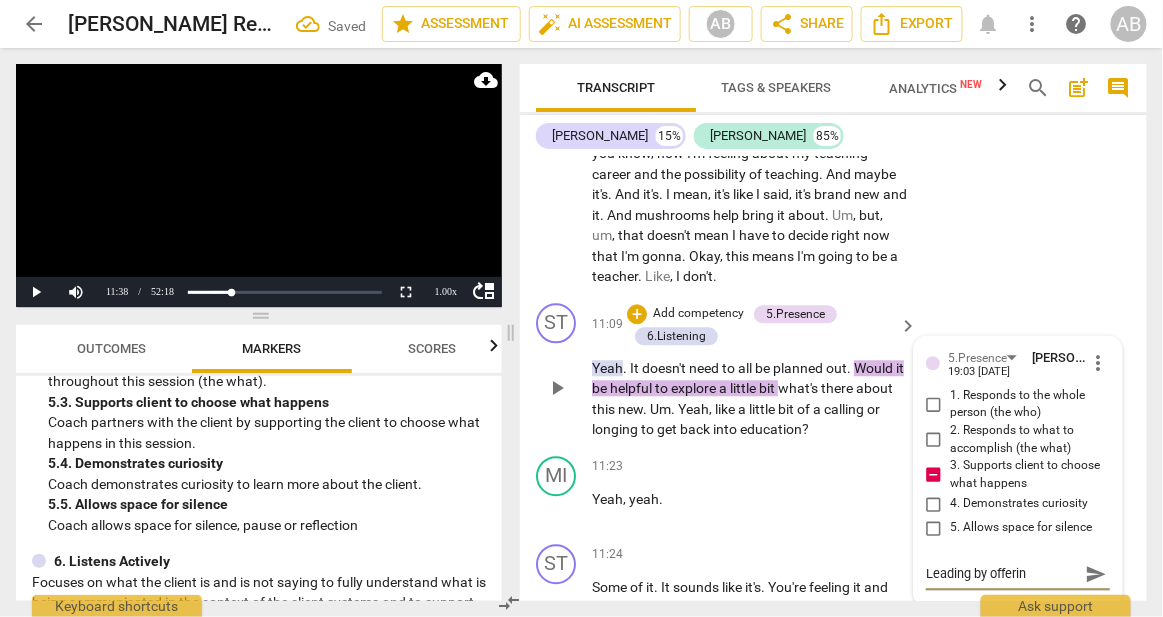 type on "Leading by offering" 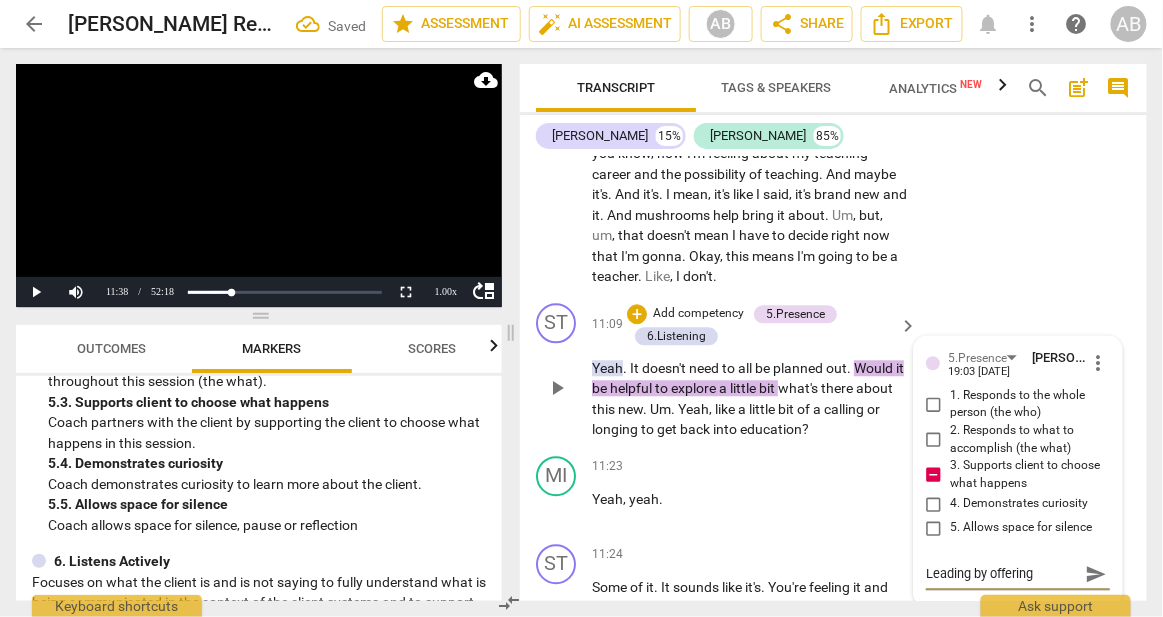 type on "Leading by offerin" 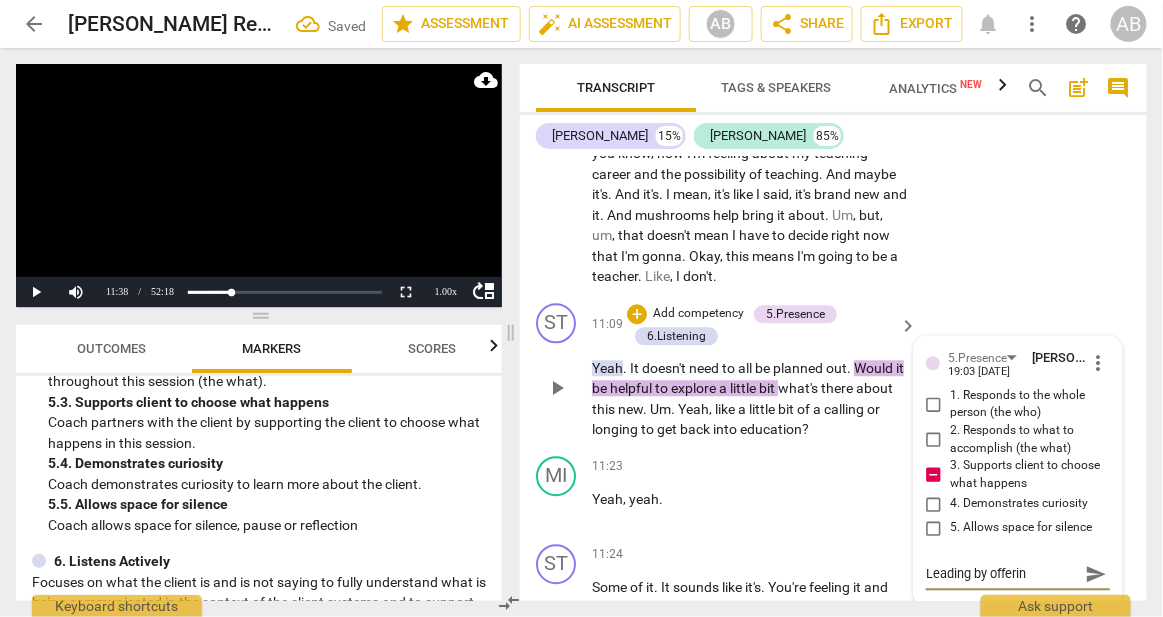 type on "Leading by offeri" 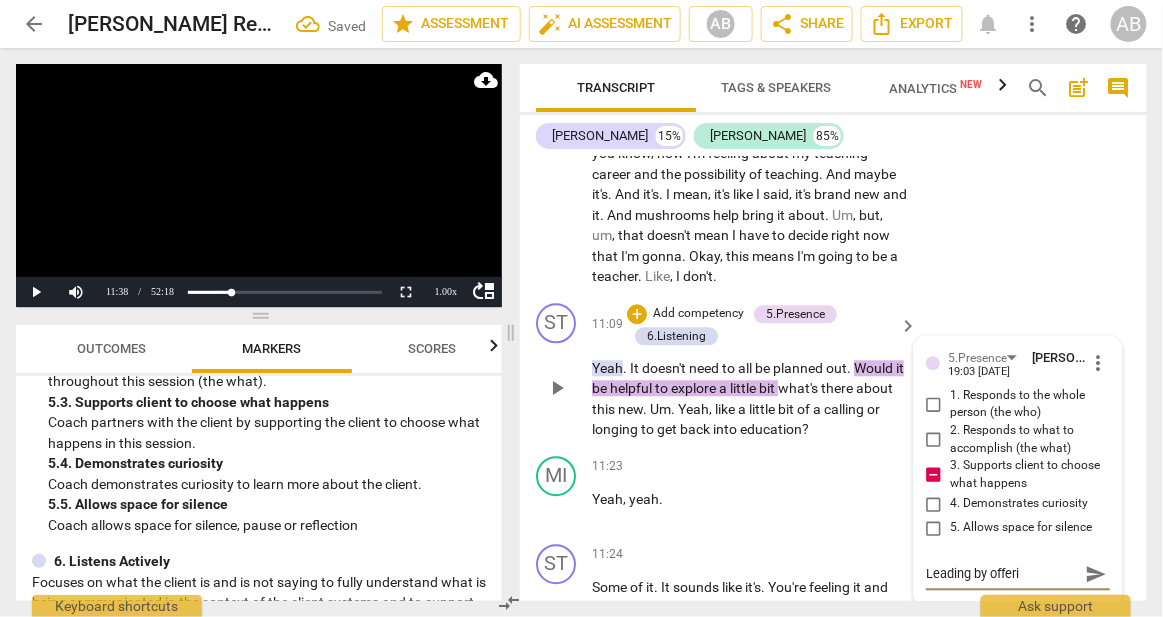 type on "Leading by offer" 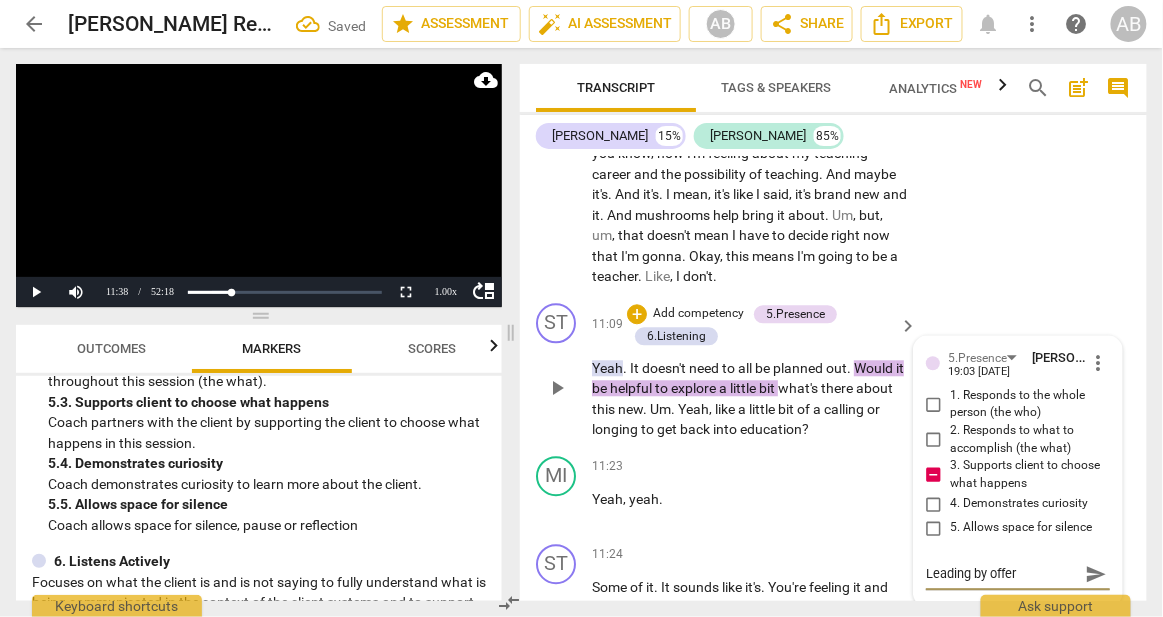 type on "Leading by offe" 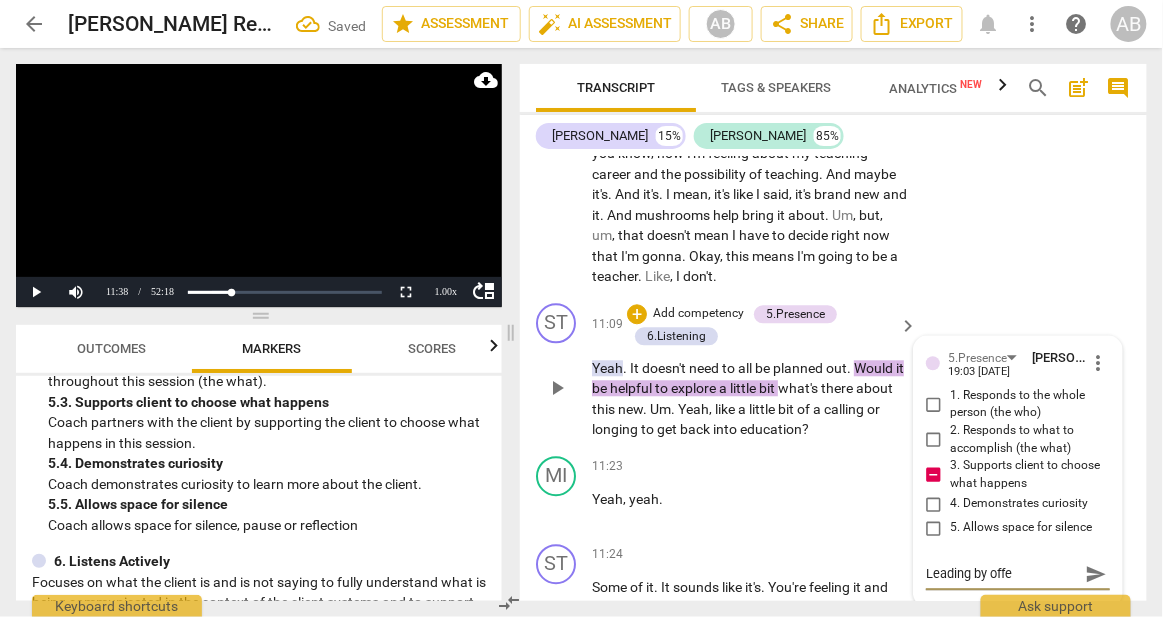 type 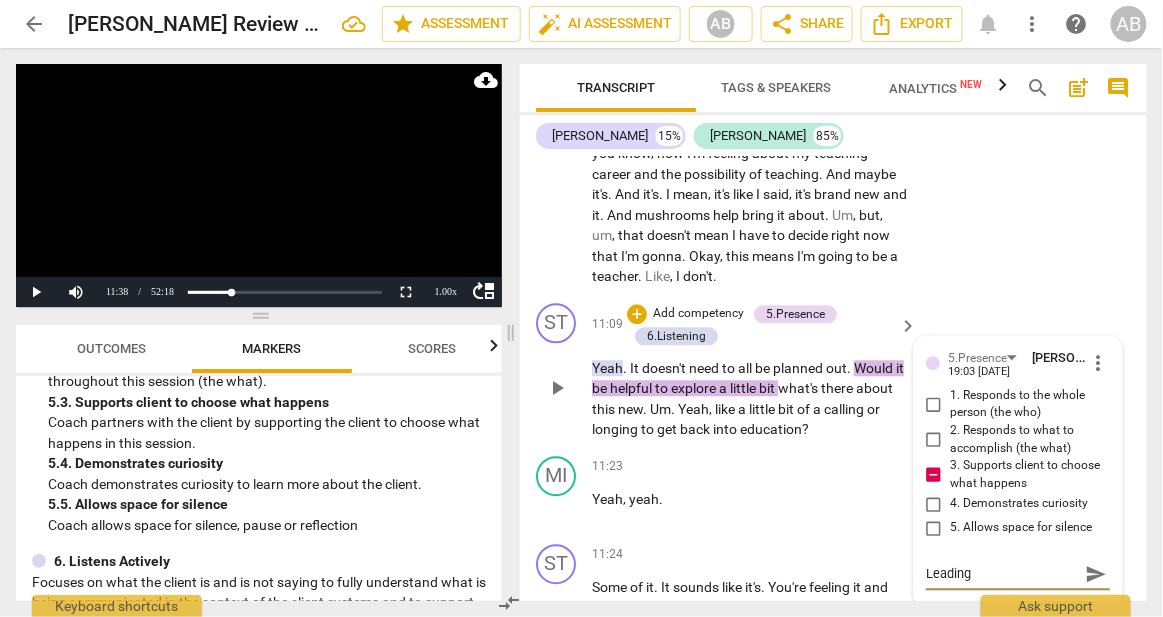 click on "Leading" at bounding box center [1002, 573] 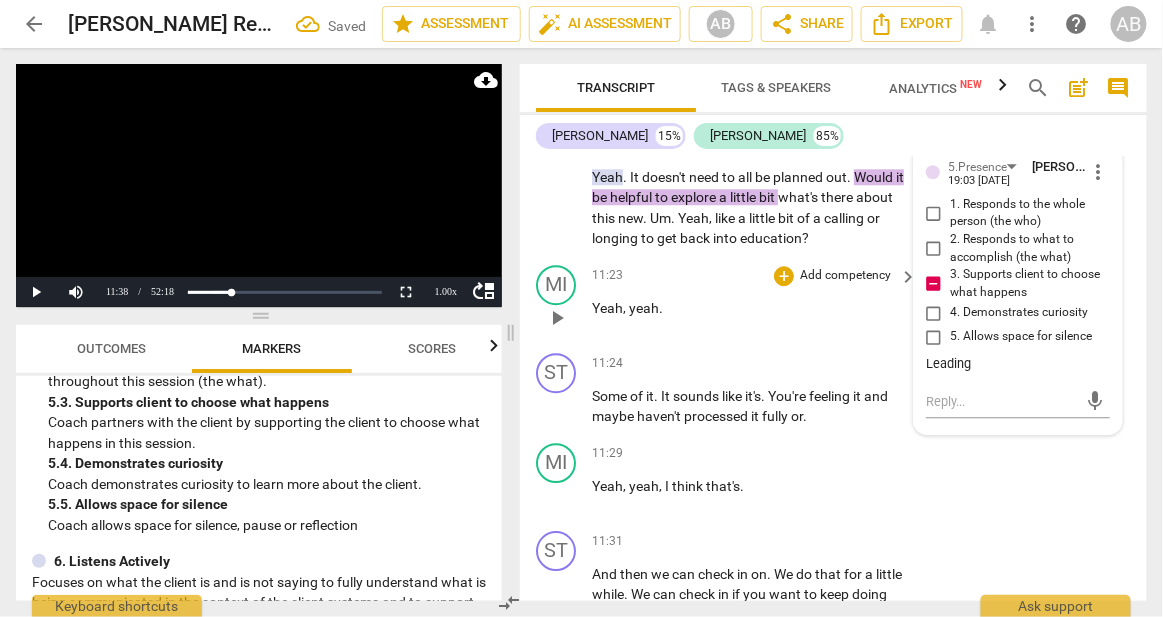scroll, scrollTop: 6808, scrollLeft: 0, axis: vertical 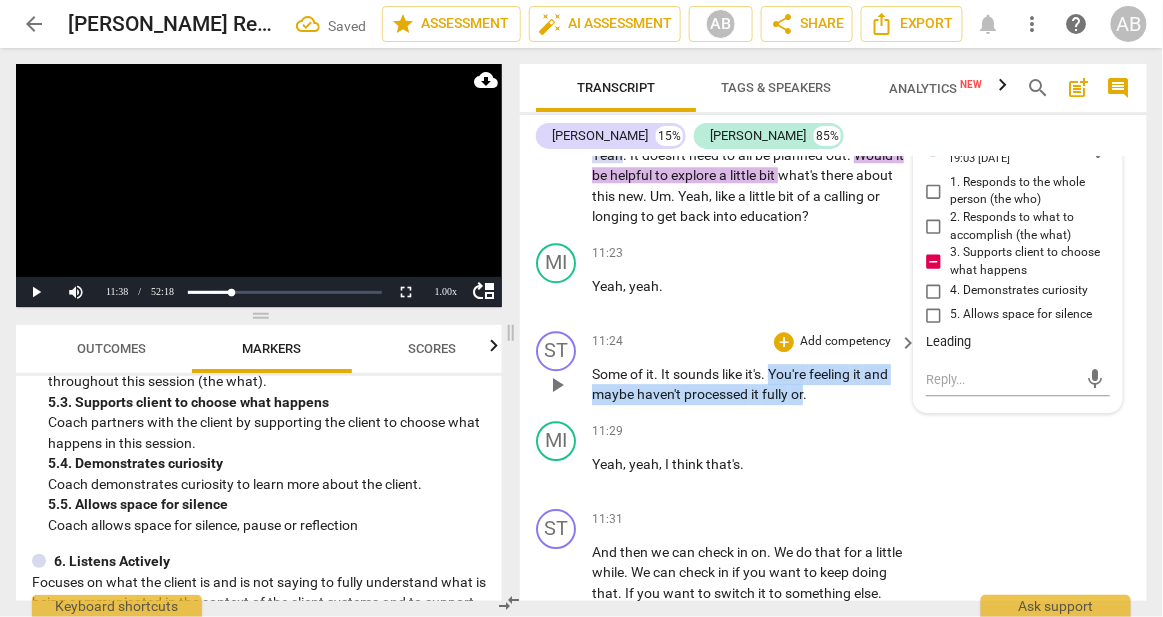 drag, startPoint x: 774, startPoint y: 361, endPoint x: 805, endPoint y: 382, distance: 37.44329 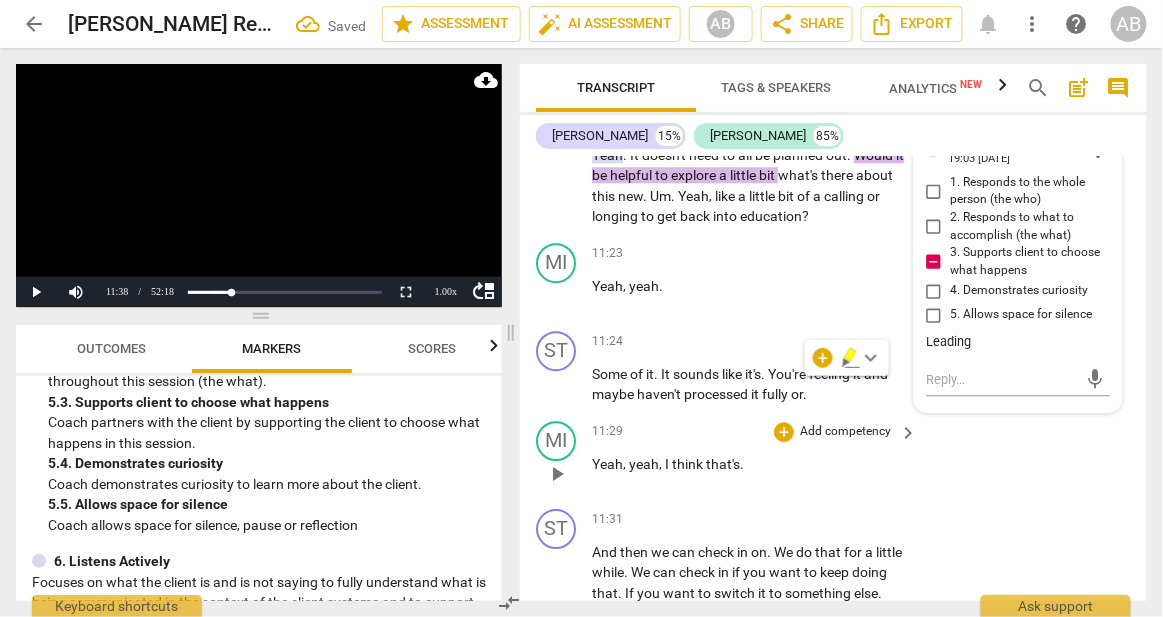 click on "MI play_arrow pause 11:29 + Add competency keyboard_arrow_right Yeah ,   yeah ,   I   think   that's ." at bounding box center (833, 457) 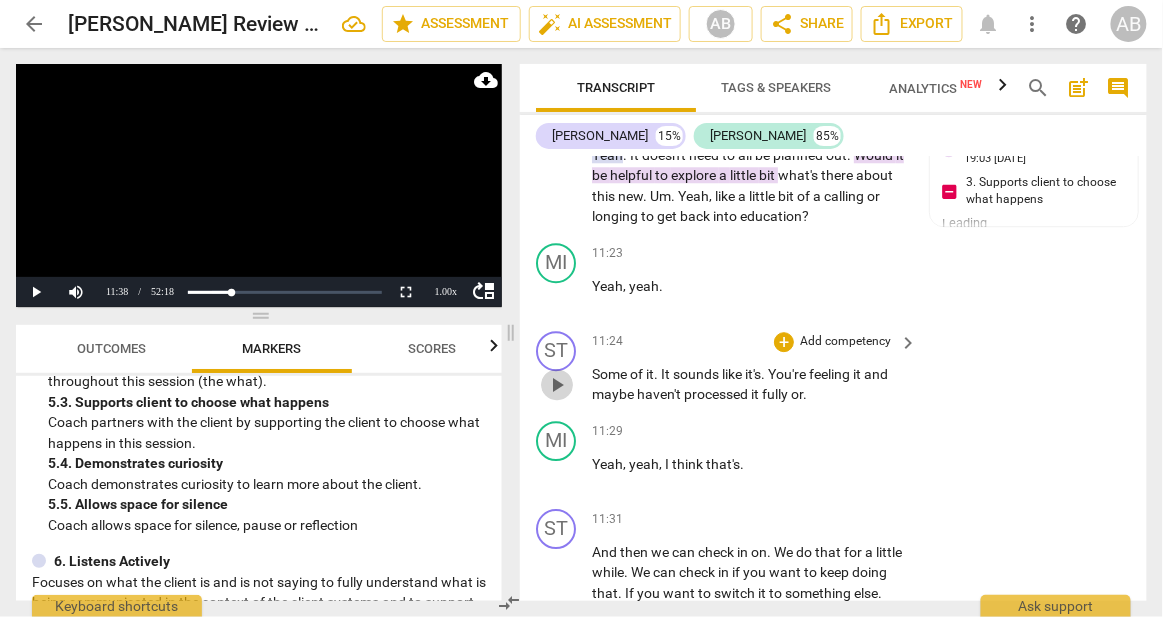 click on "play_arrow" at bounding box center (557, 385) 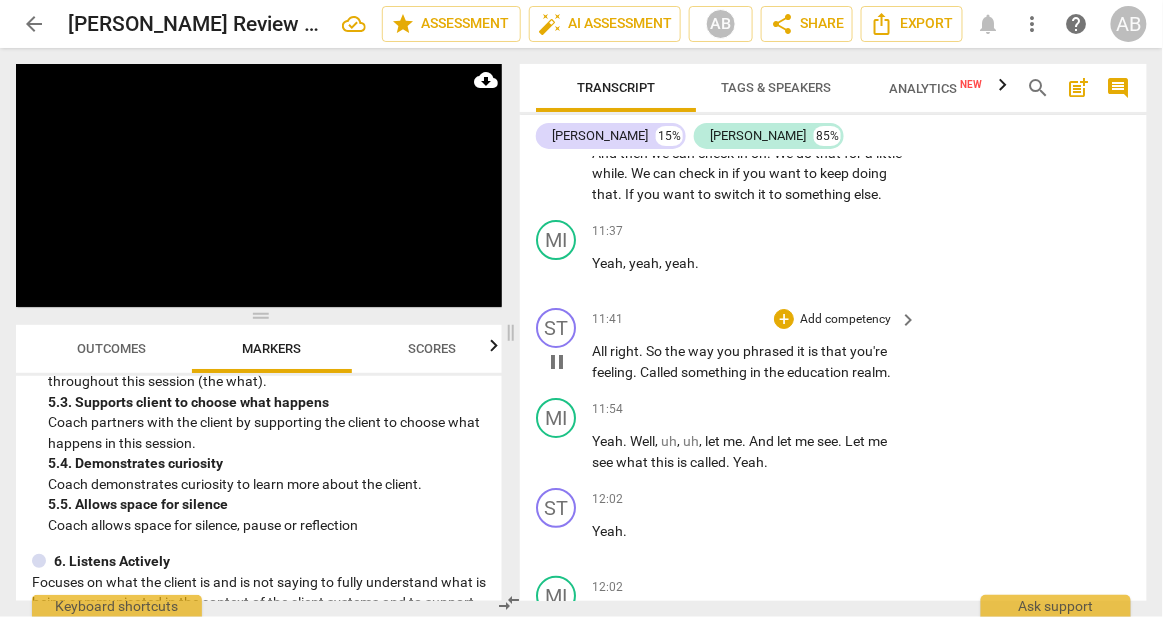 scroll, scrollTop: 7223, scrollLeft: 0, axis: vertical 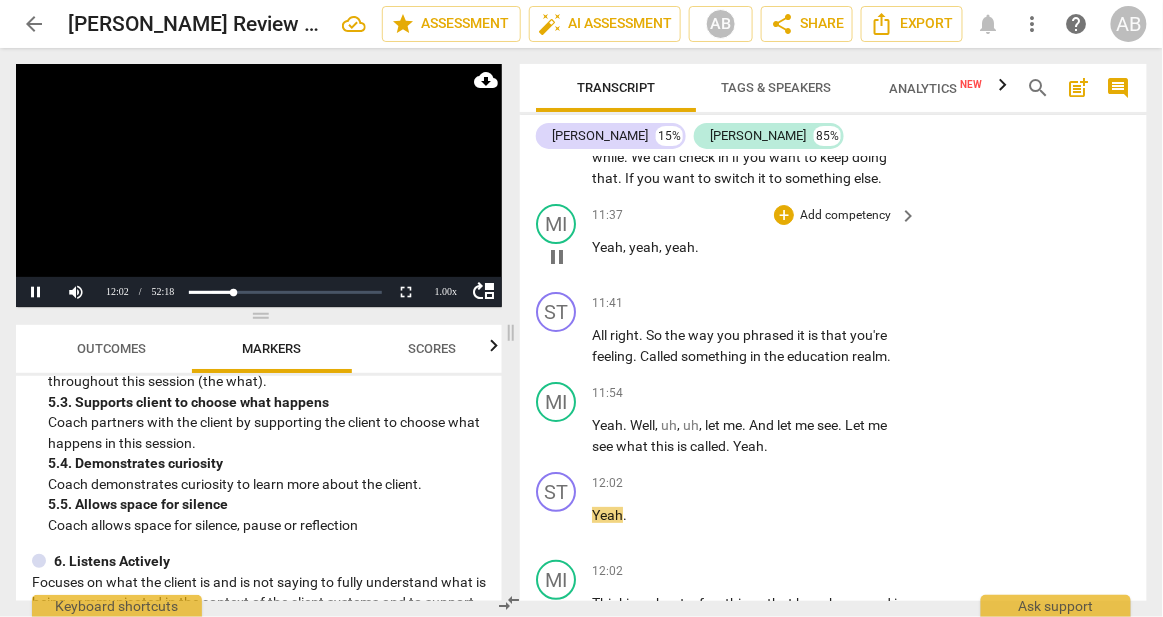click on "MI play_arrow pause 11:37 + Add competency keyboard_arrow_right Yeah ,   yeah ,   yeah ." at bounding box center [833, 240] 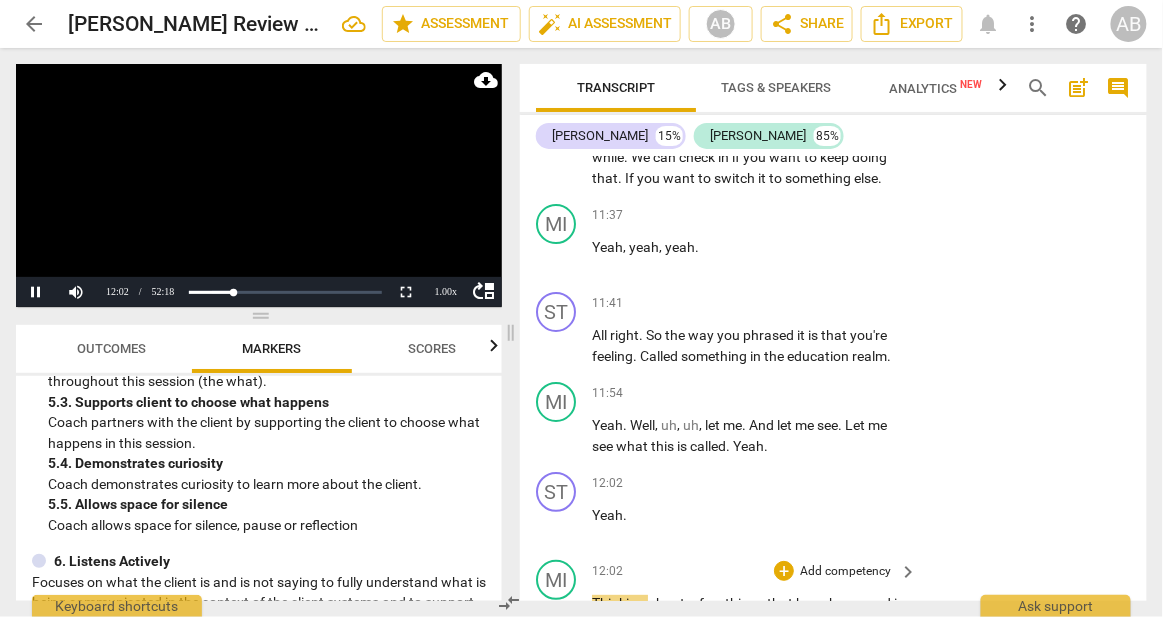 scroll, scrollTop: 7670, scrollLeft: 0, axis: vertical 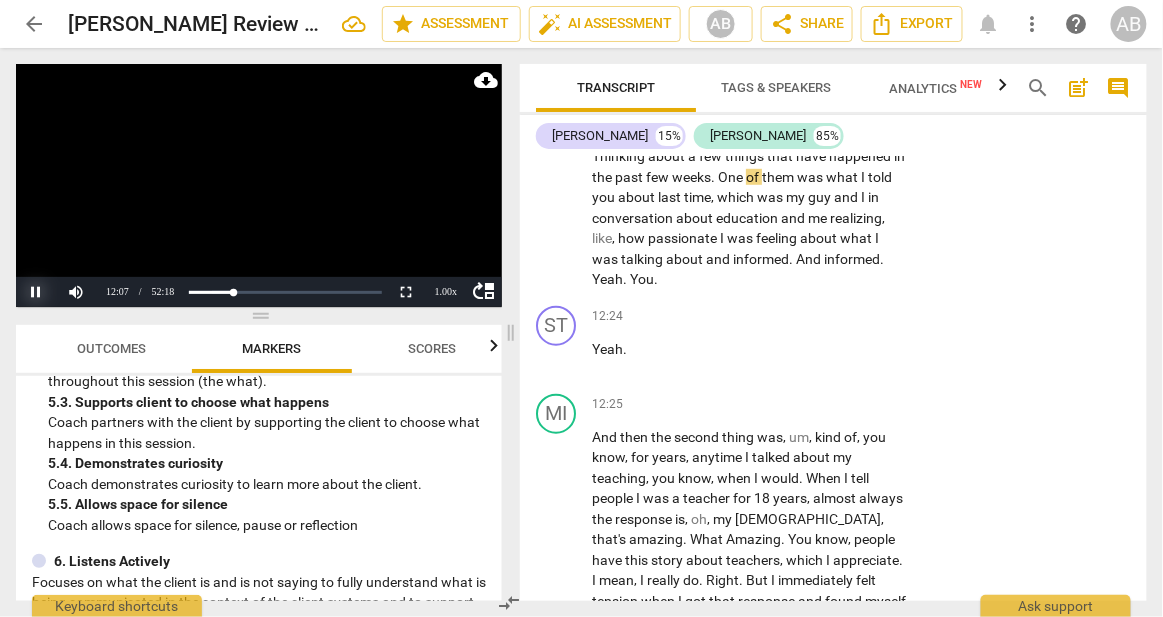 click on "Pause" at bounding box center [36, 292] 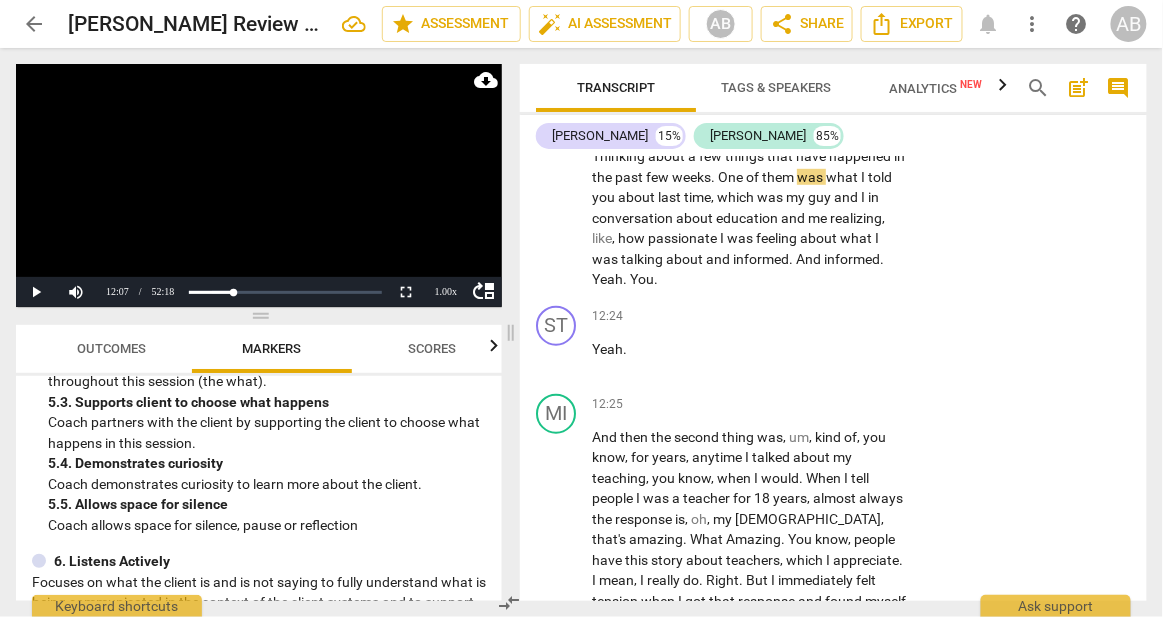 click on "AB" at bounding box center (1129, 24) 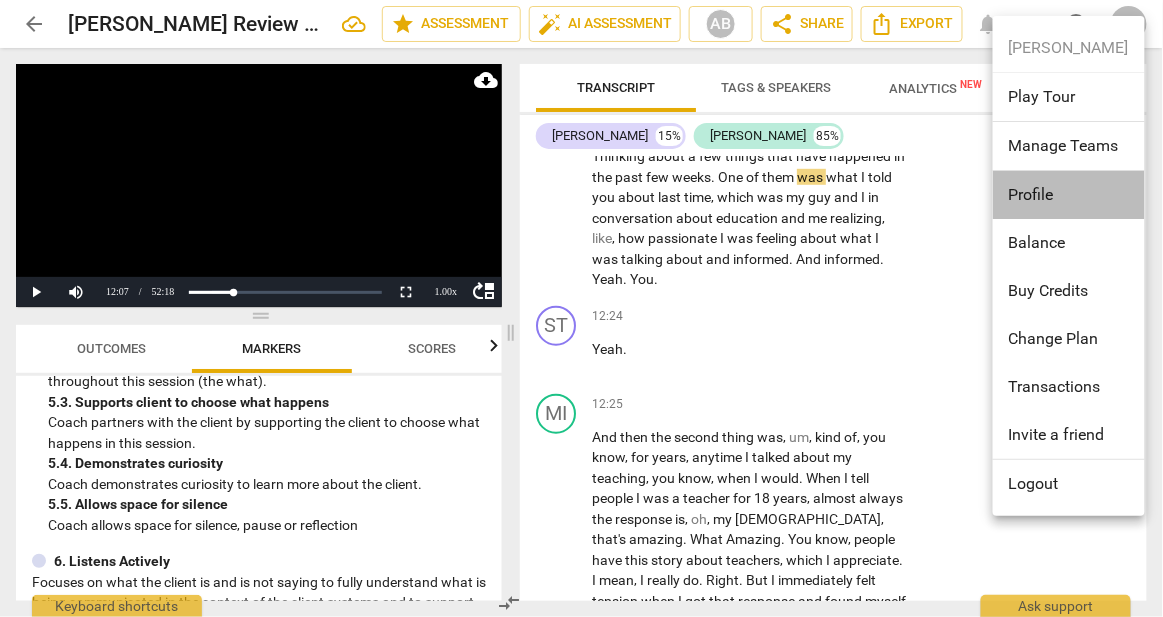 click on "Profile" at bounding box center [1069, 195] 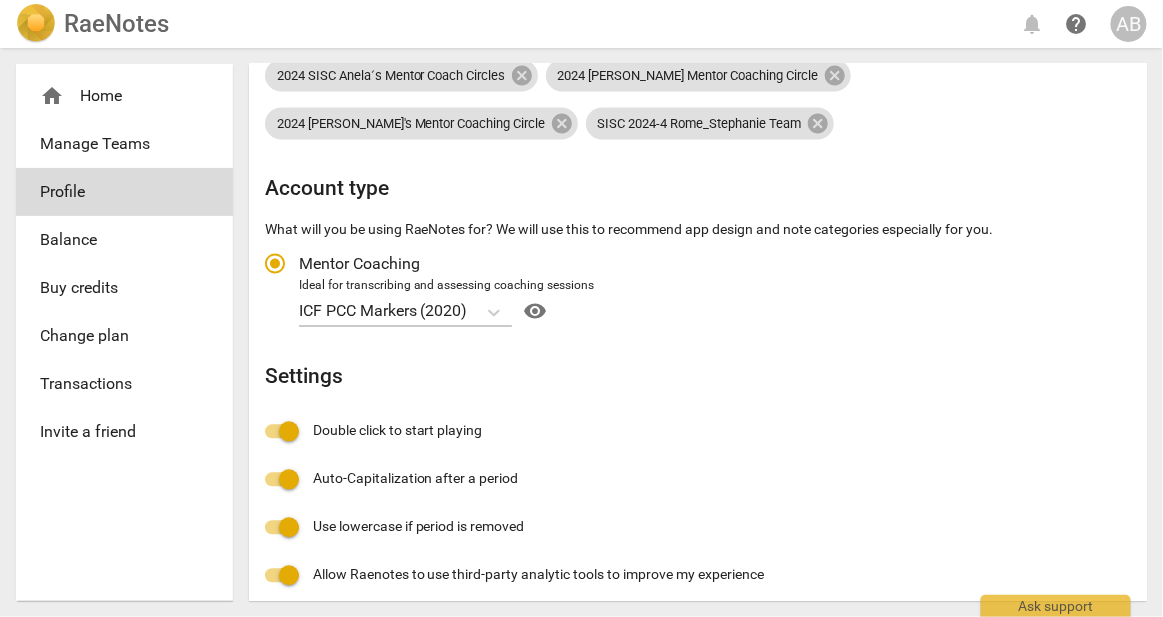scroll, scrollTop: 867, scrollLeft: 0, axis: vertical 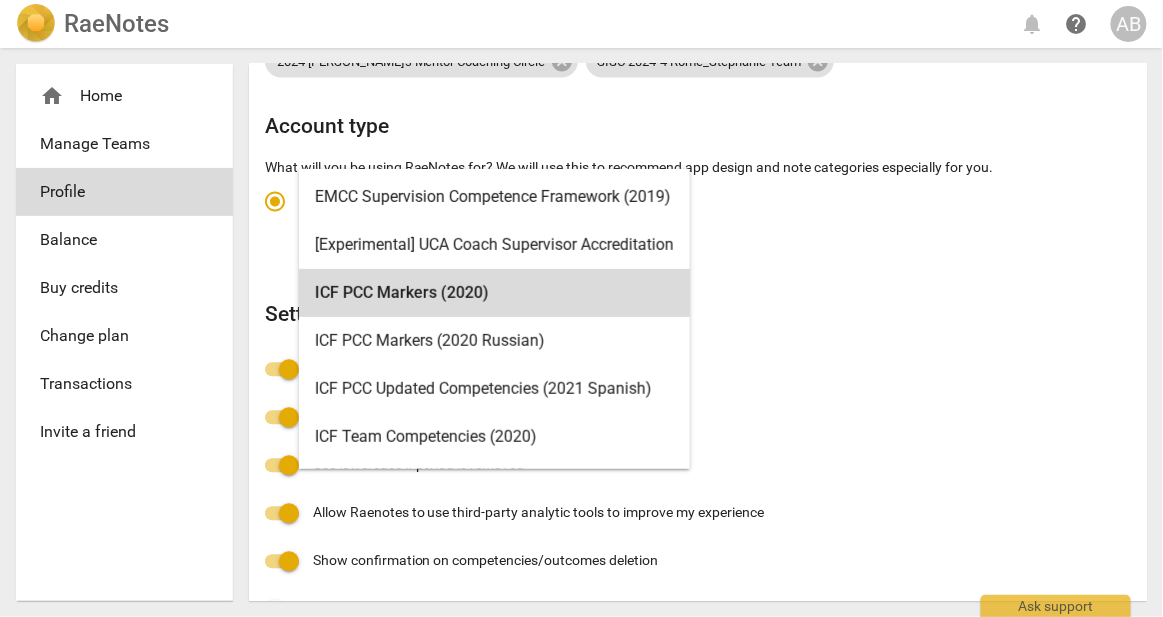 click 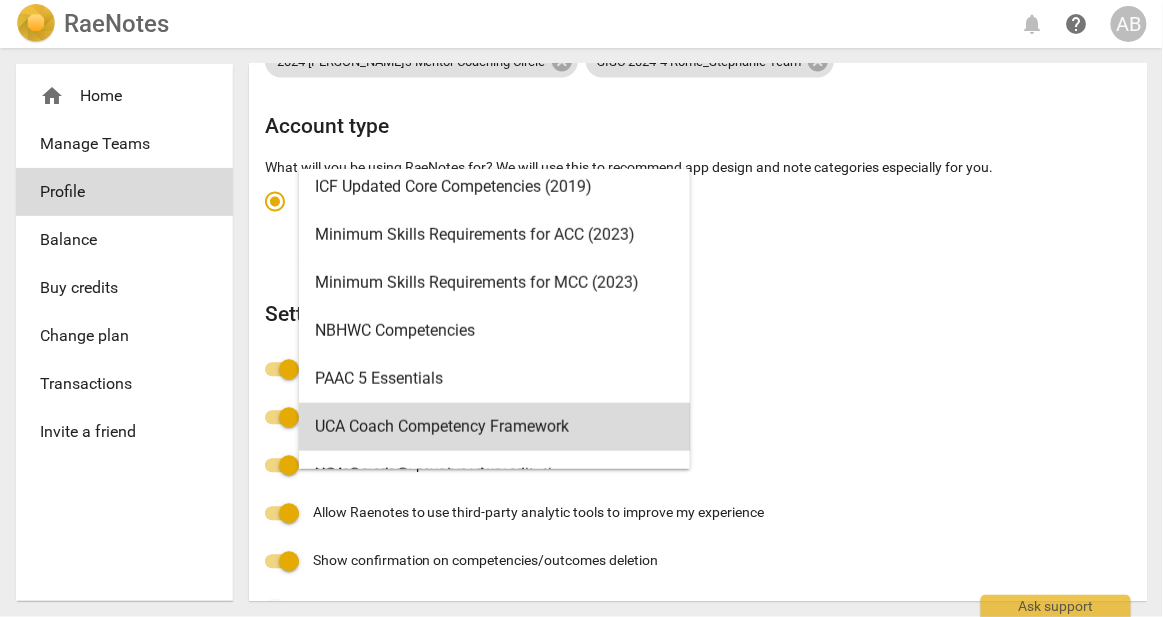 scroll, scrollTop: 393, scrollLeft: 0, axis: vertical 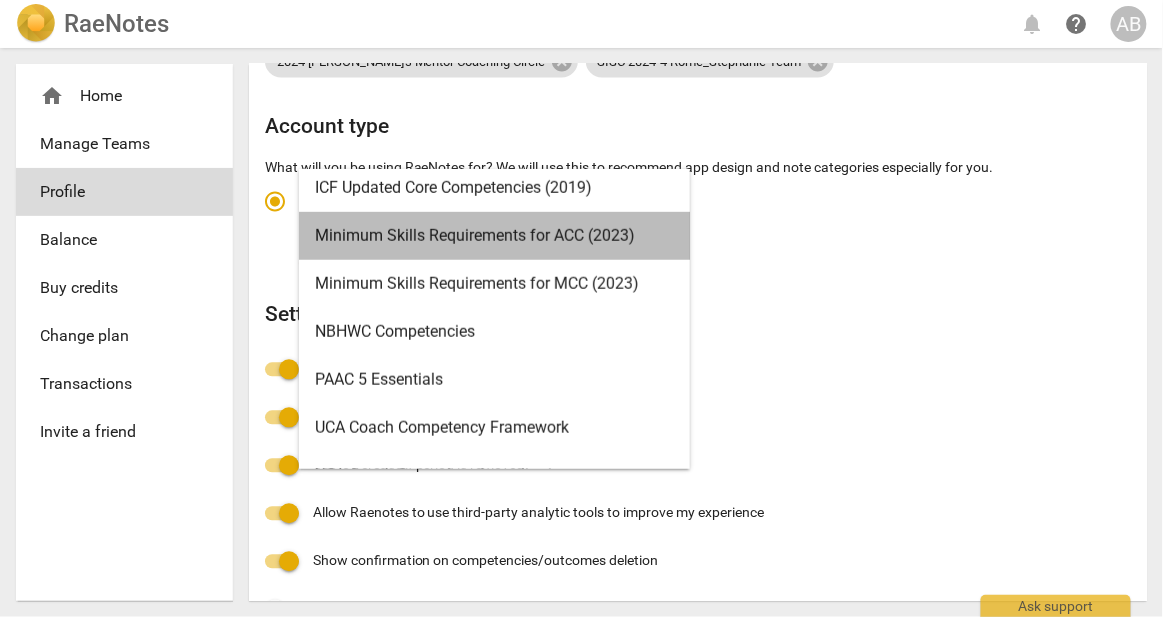 click on "Minimum Skills Requirements for ACC (2023)" at bounding box center (494, 236) 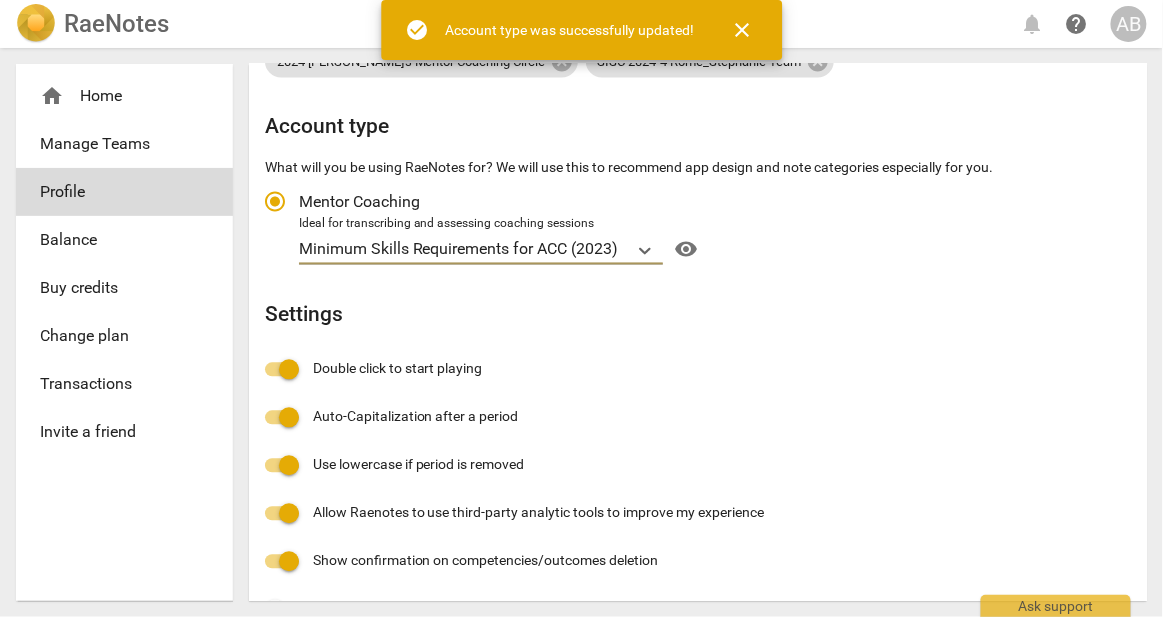 click on "close" at bounding box center (742, 30) 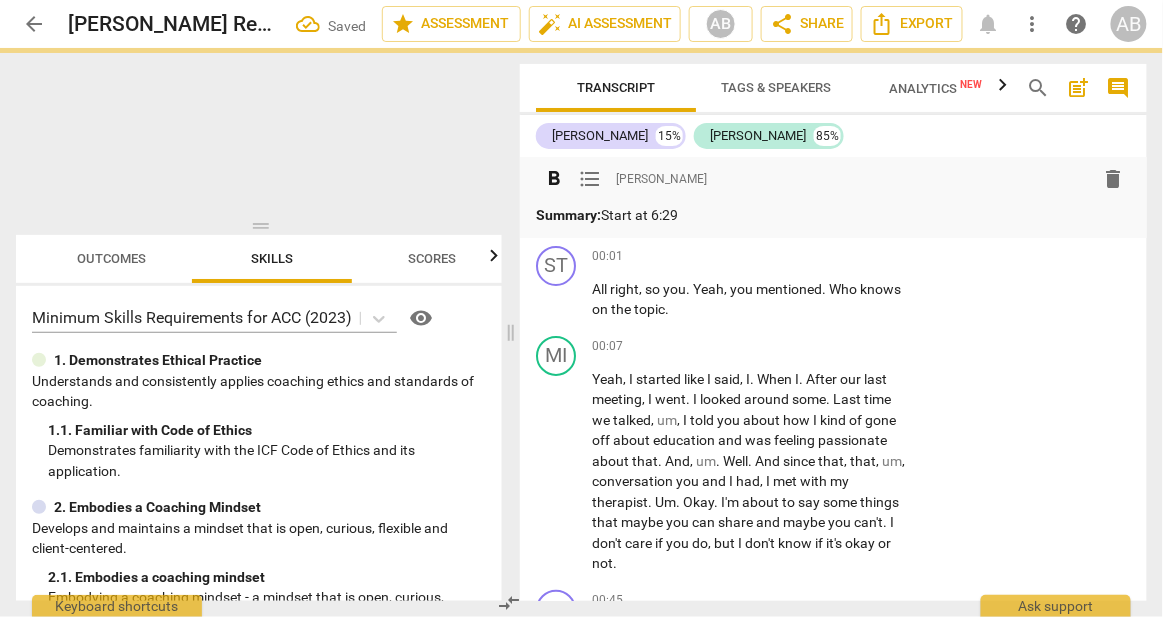 click on "Summary:   Start at 6:29" at bounding box center [833, 215] 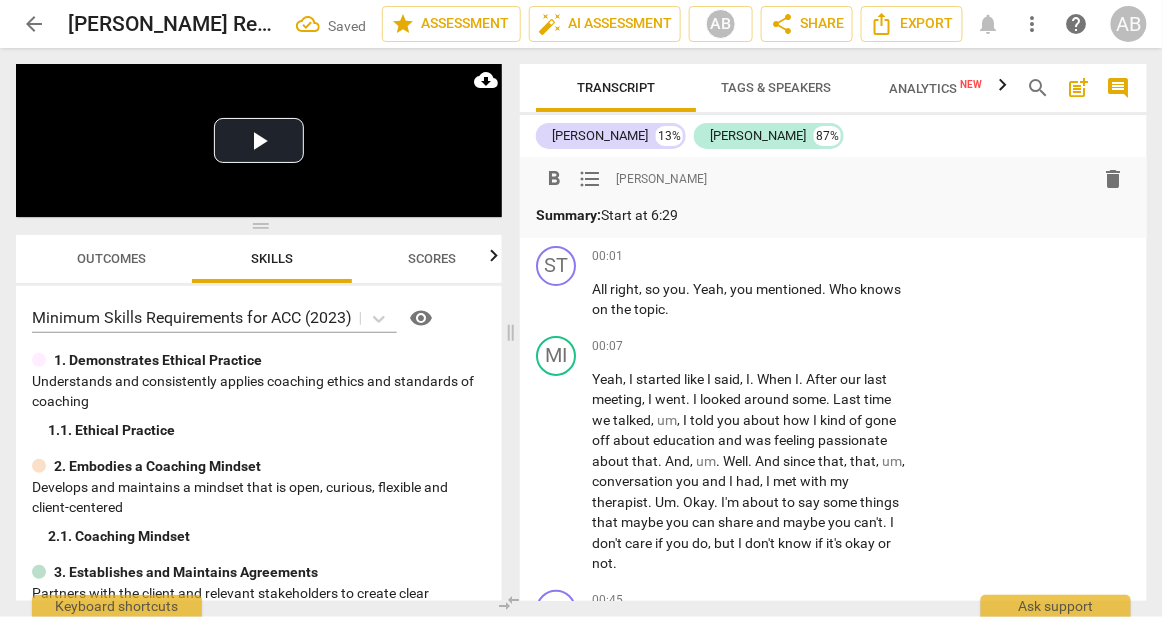 click on "arrow_back" at bounding box center (34, 24) 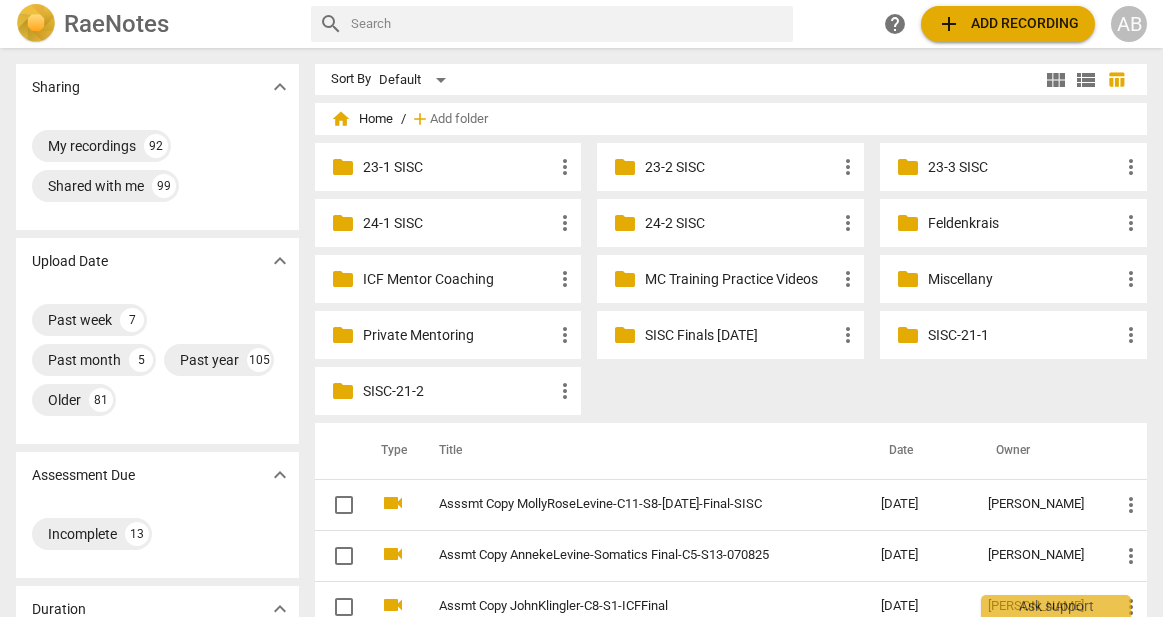 scroll, scrollTop: 0, scrollLeft: 0, axis: both 